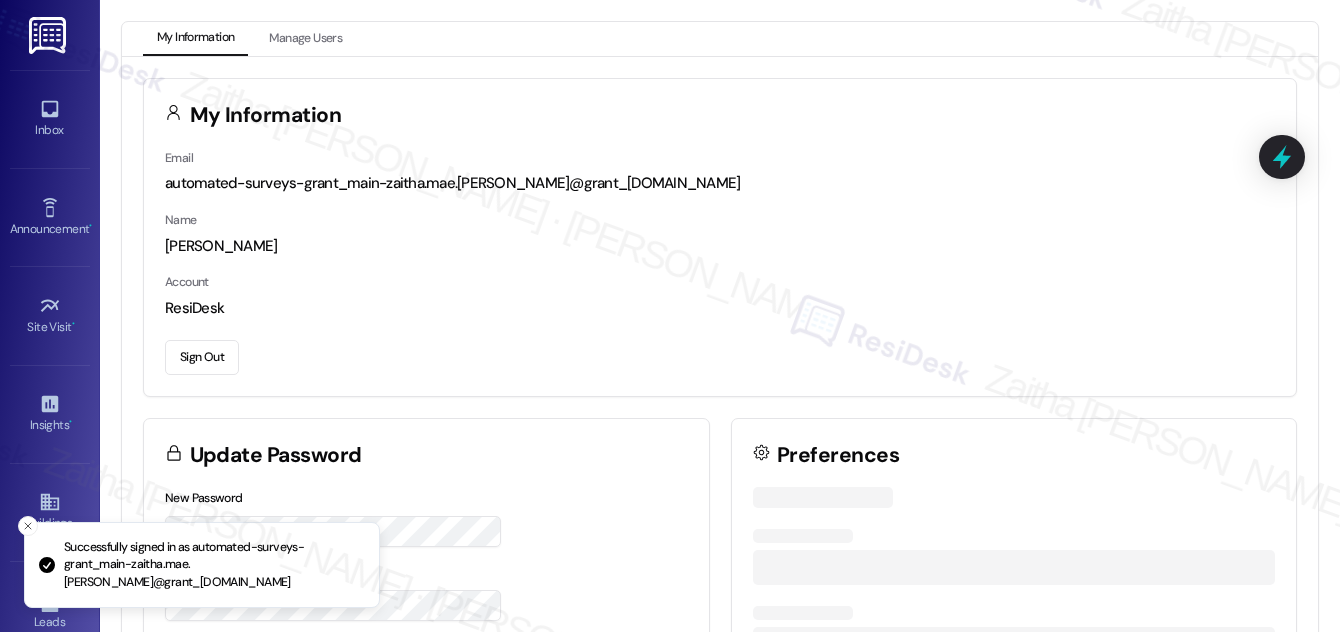 scroll, scrollTop: 0, scrollLeft: 0, axis: both 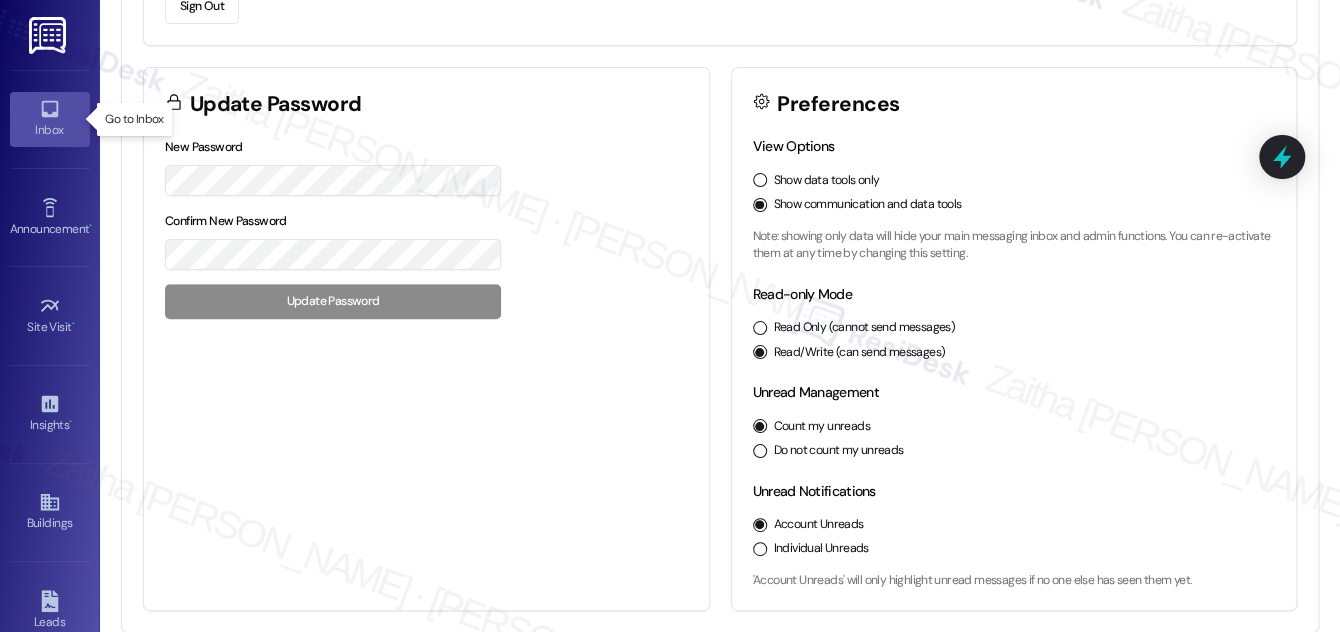 click on "Inbox" at bounding box center [50, 130] 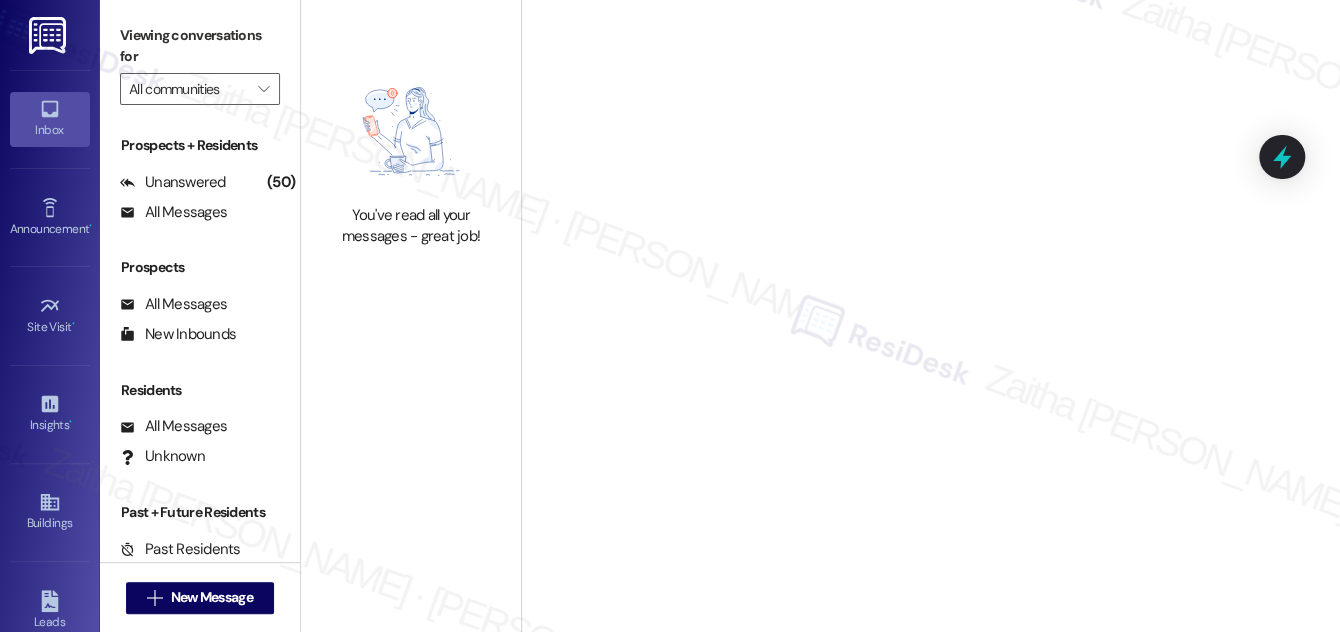 scroll, scrollTop: 0, scrollLeft: 0, axis: both 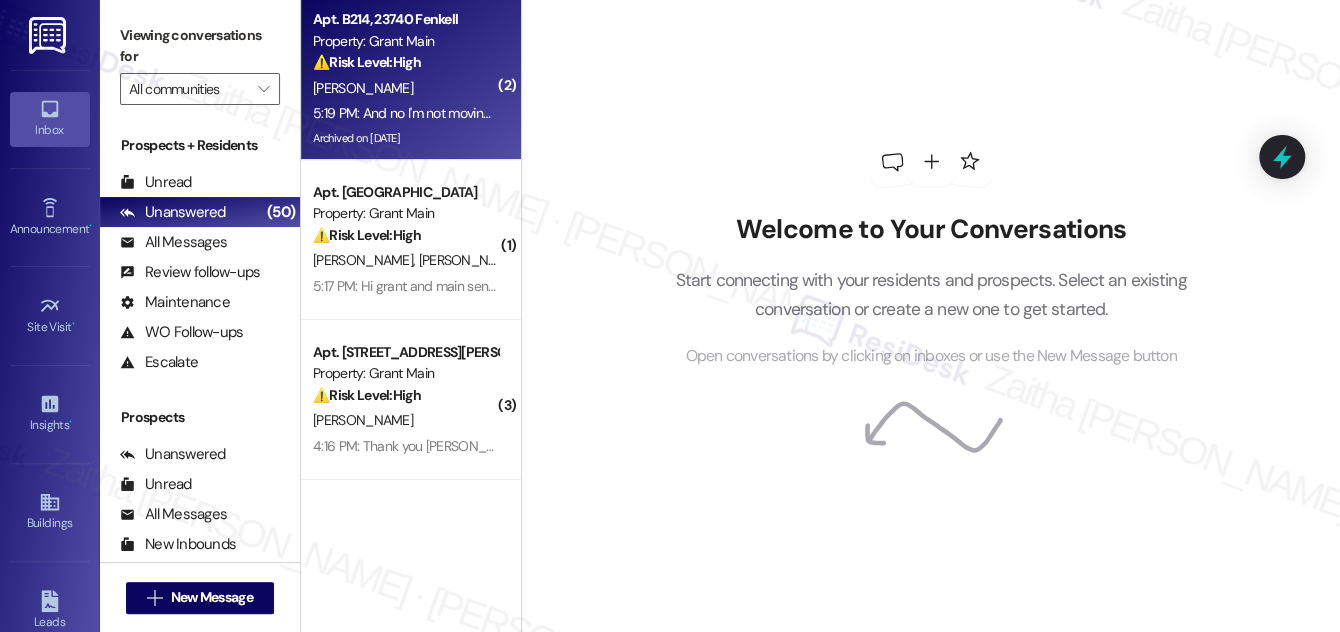 click on "⚠️  Risk Level:  High The resident is inquiring about the security deposit return process. While they are not moving yet, this is a financial concern that needs to be addressed in a timely manner to avoid potential disputes." at bounding box center (405, 62) 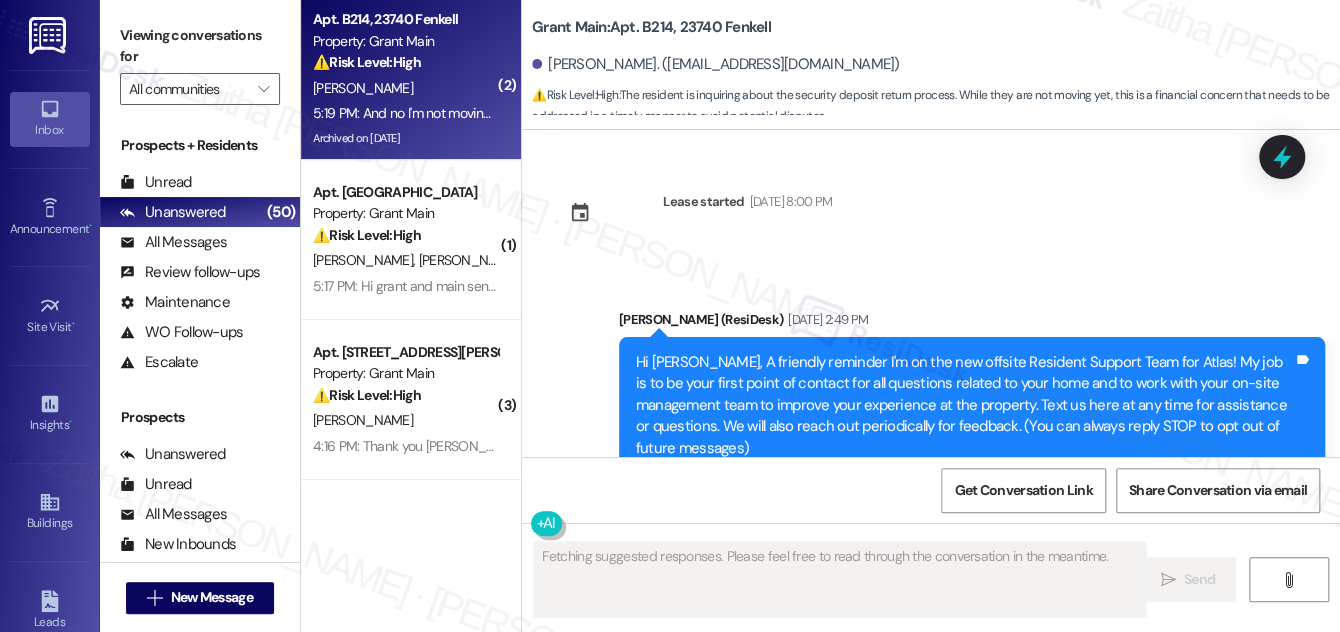 scroll, scrollTop: 86648, scrollLeft: 0, axis: vertical 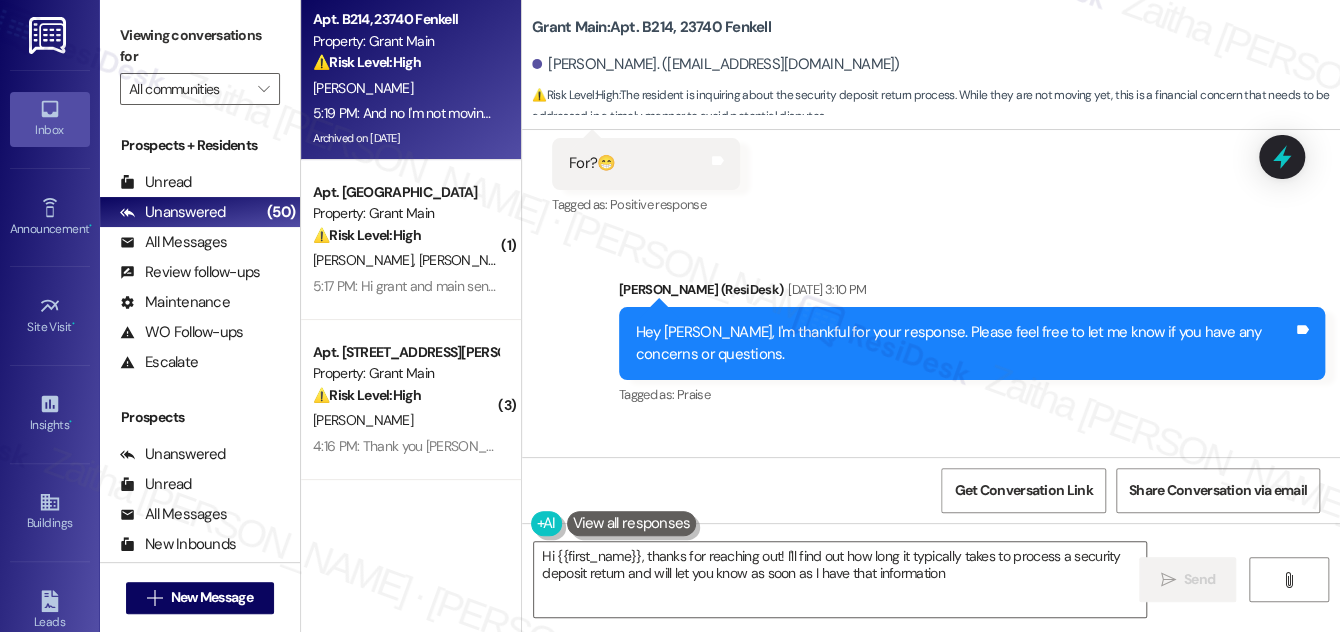 type on "Hi {{first_name}}, thanks for reaching out! I'll find out how long it typically takes to process a security deposit return and will let you know as soon as I have that information." 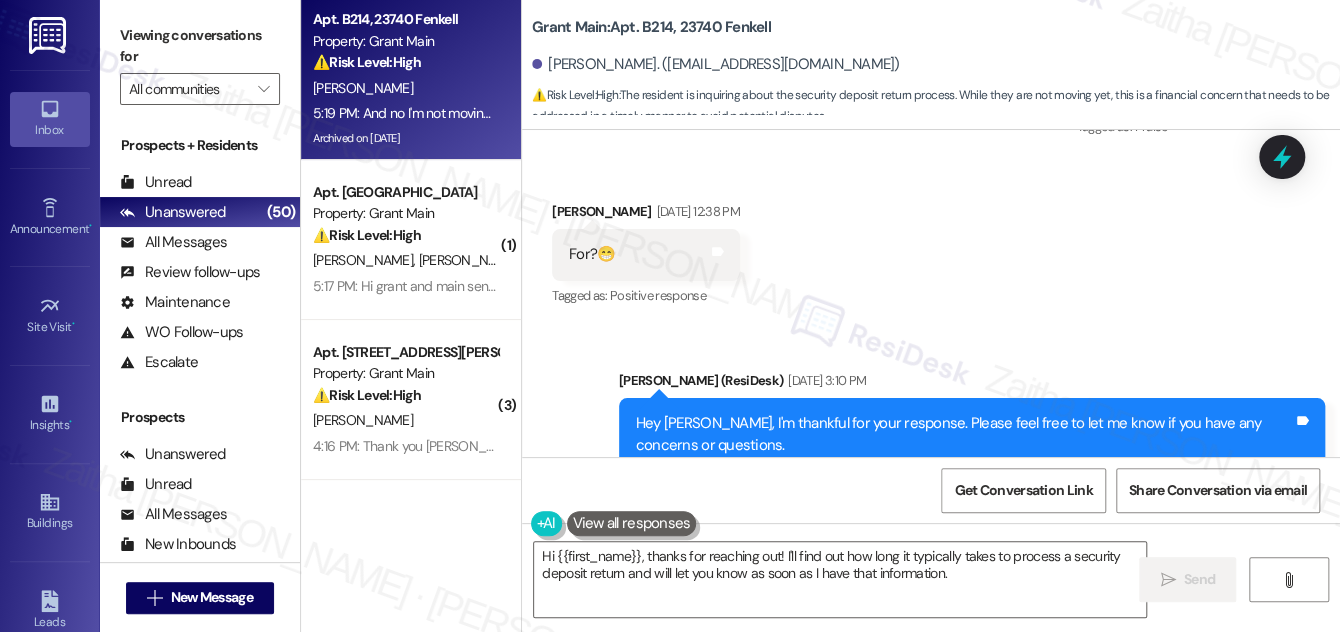 scroll, scrollTop: 86648, scrollLeft: 0, axis: vertical 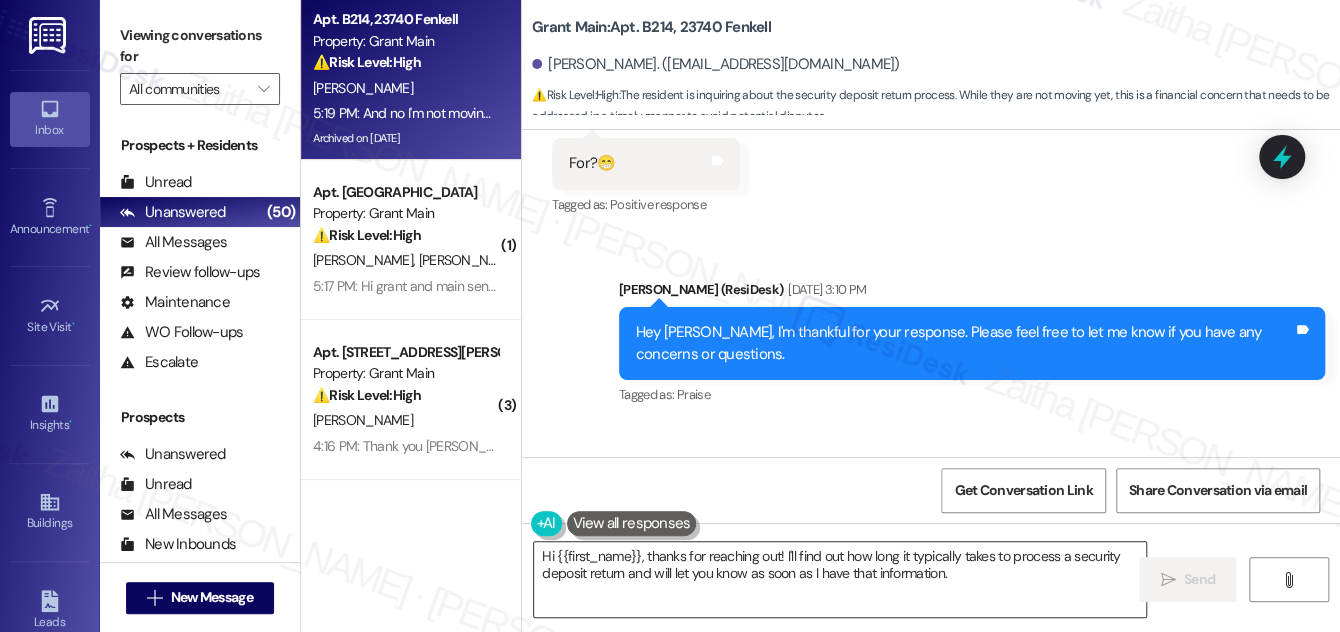 click on "Hi {{first_name}}, thanks for reaching out! I'll find out how long it typically takes to process a security deposit return and will let you know as soon as I have that information." at bounding box center (840, 579) 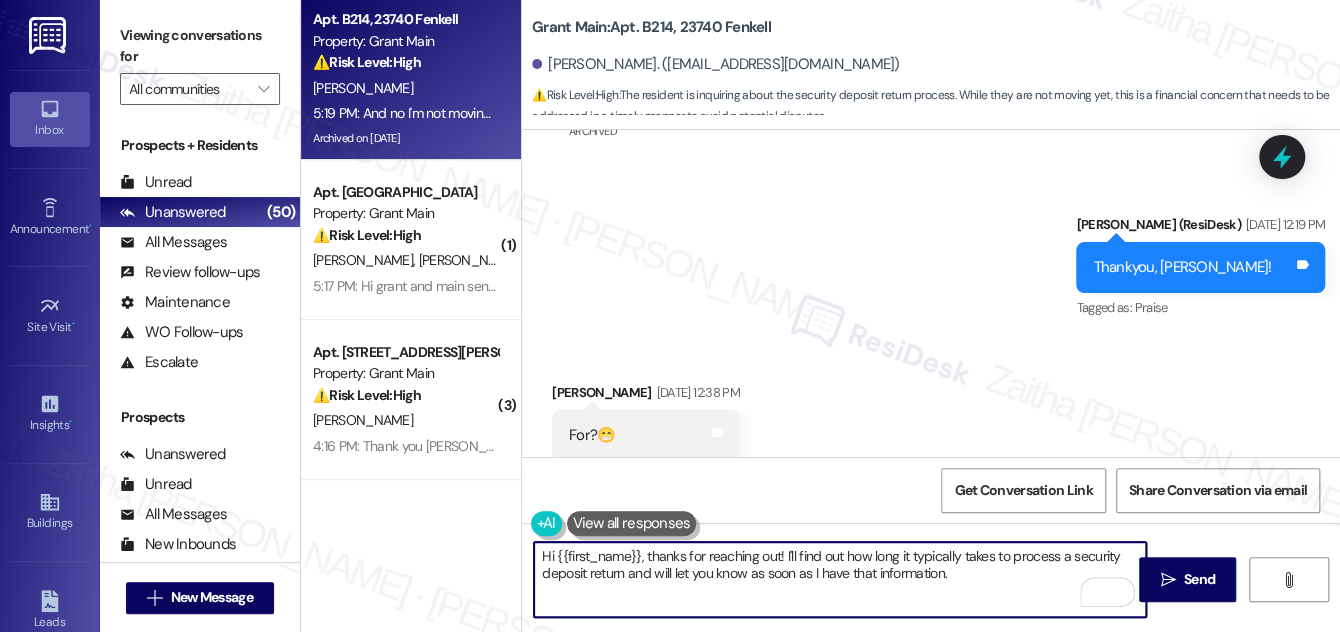 scroll, scrollTop: 86648, scrollLeft: 0, axis: vertical 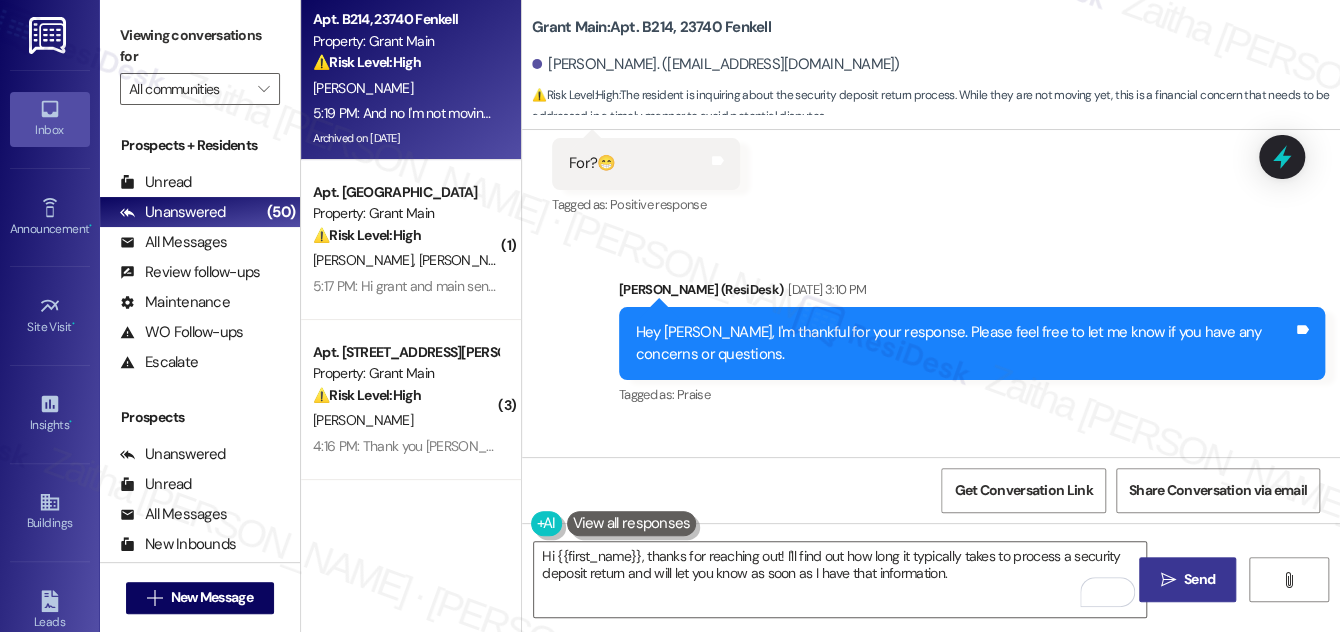 click on "Send" at bounding box center (1199, 579) 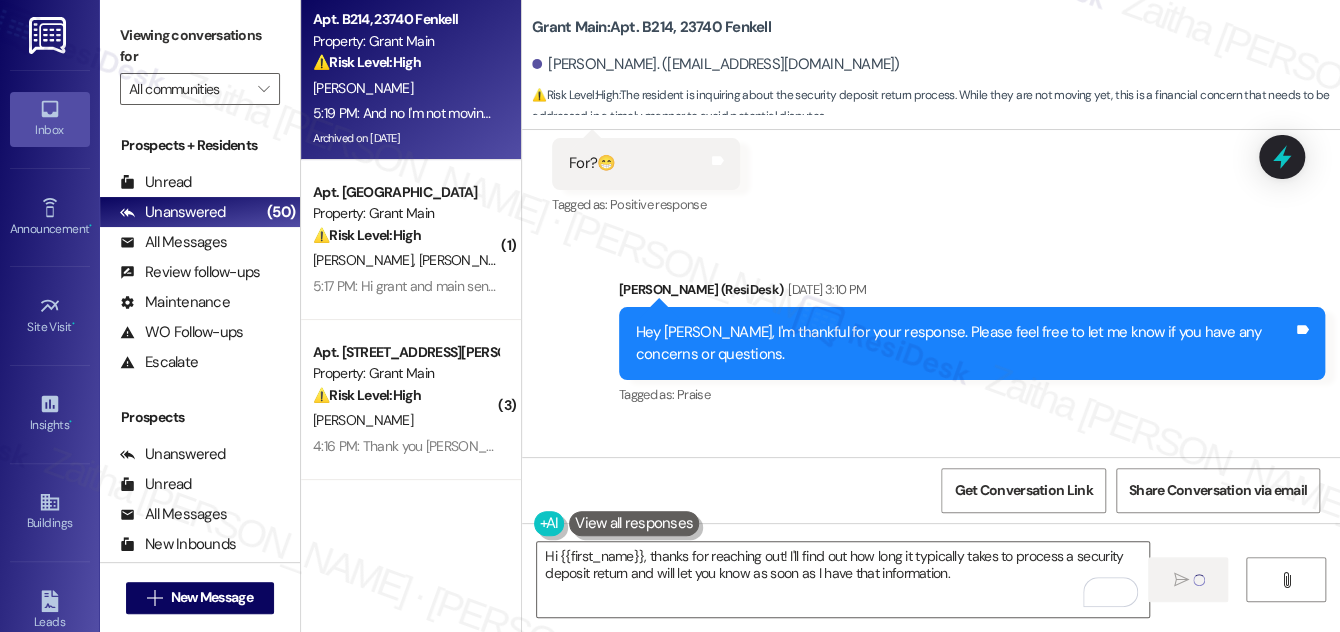 type 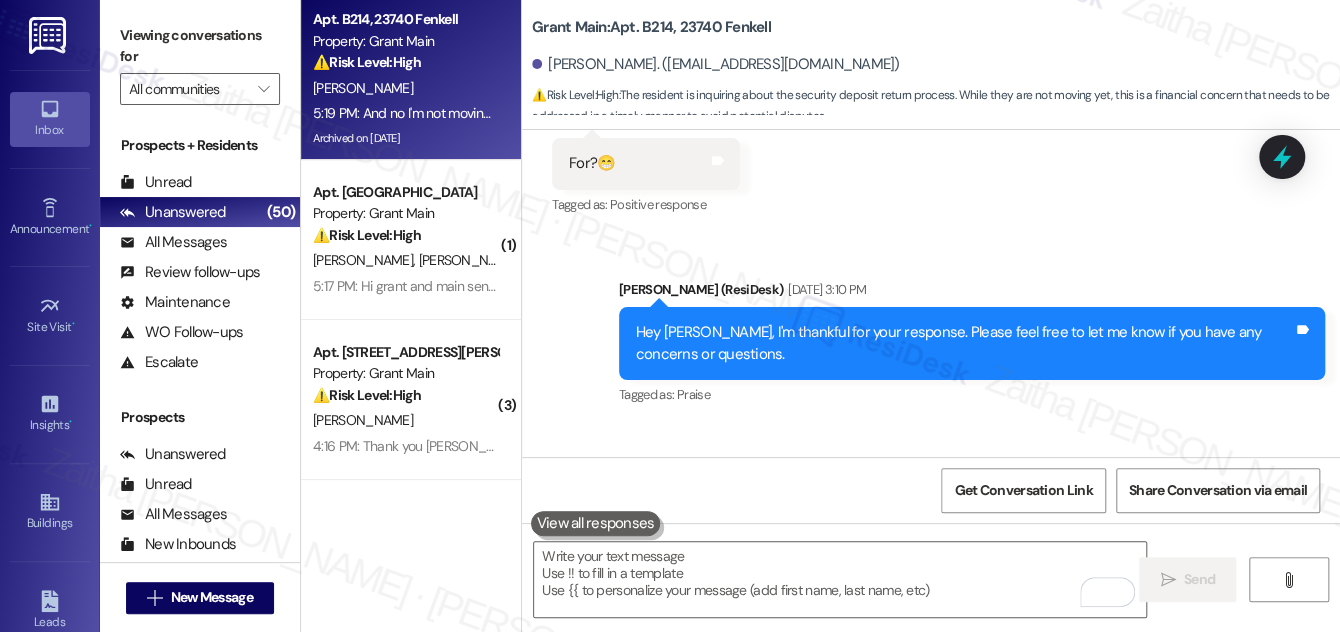scroll, scrollTop: 86647, scrollLeft: 0, axis: vertical 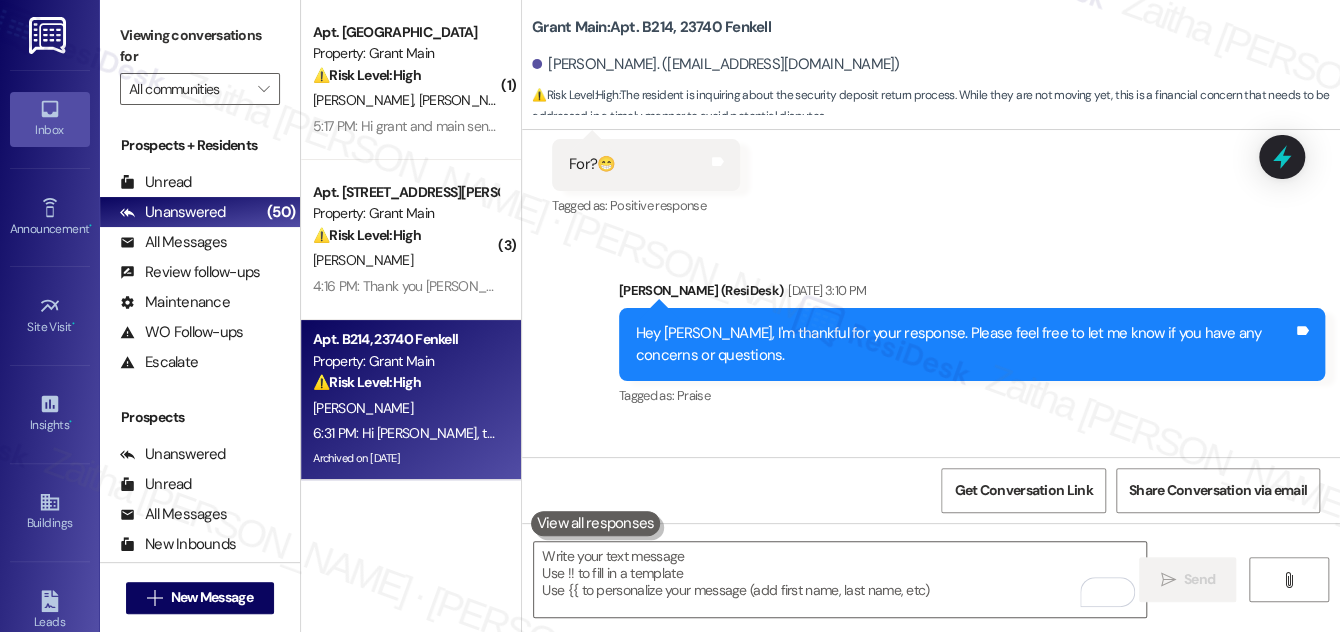 drag, startPoint x: 564, startPoint y: 238, endPoint x: 1243, endPoint y: 260, distance: 679.3563 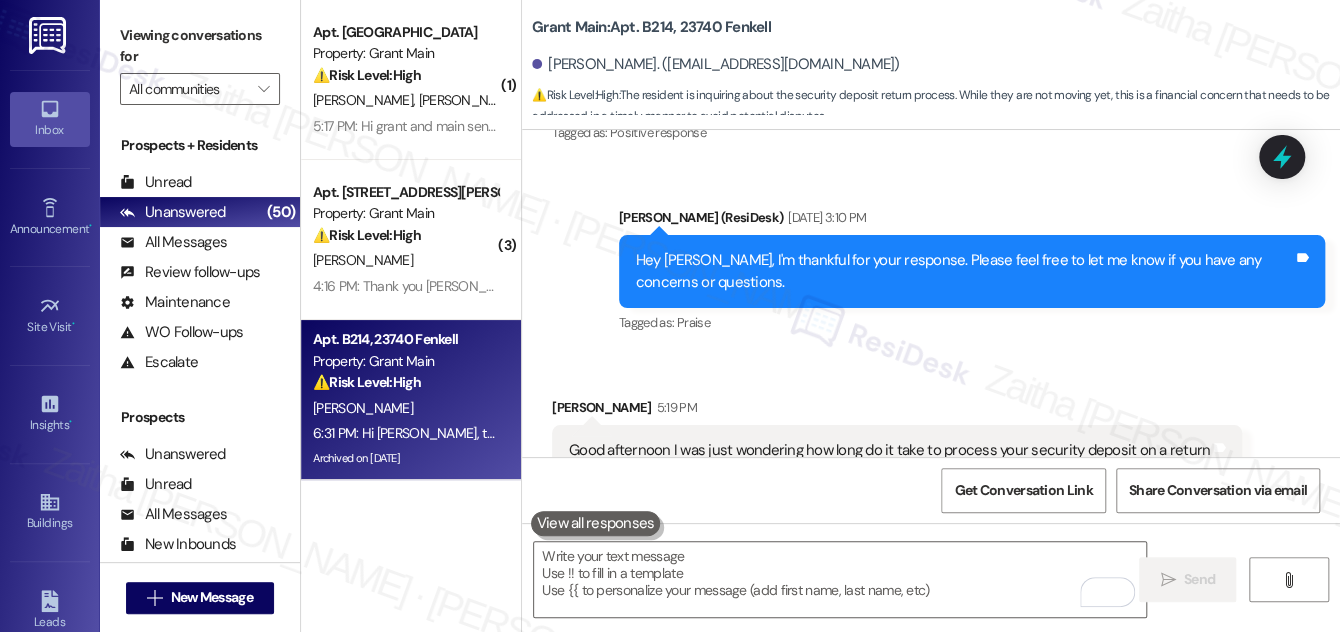 scroll, scrollTop: 86808, scrollLeft: 0, axis: vertical 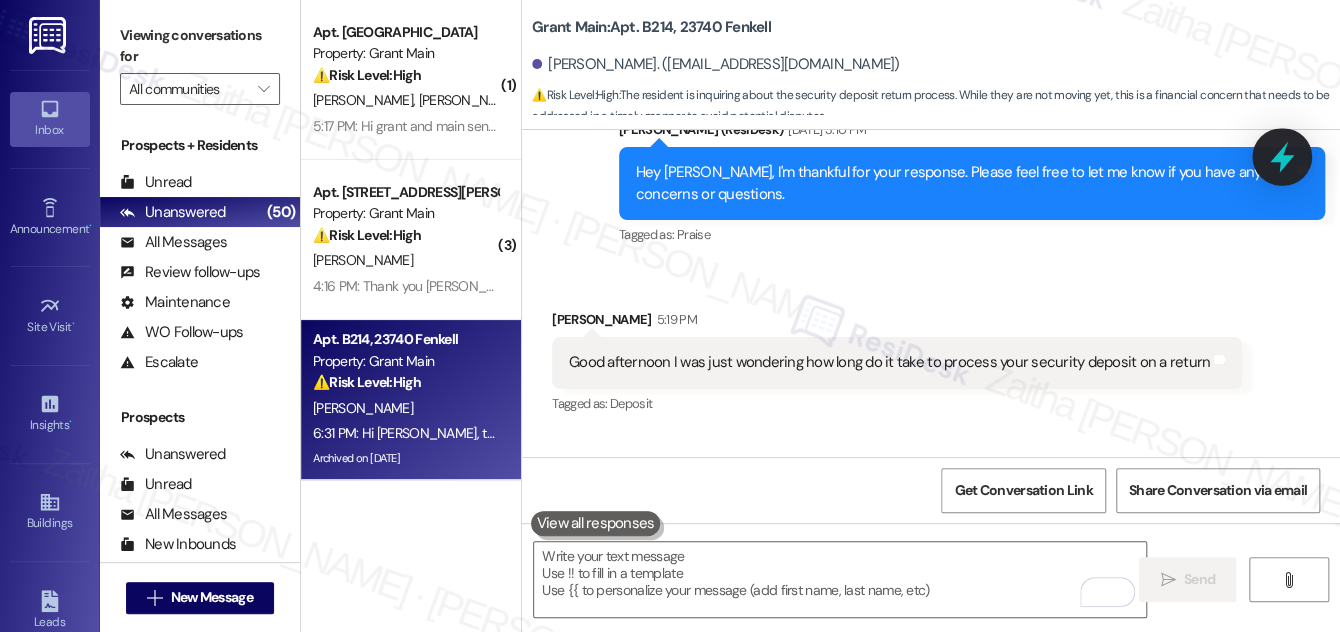 click 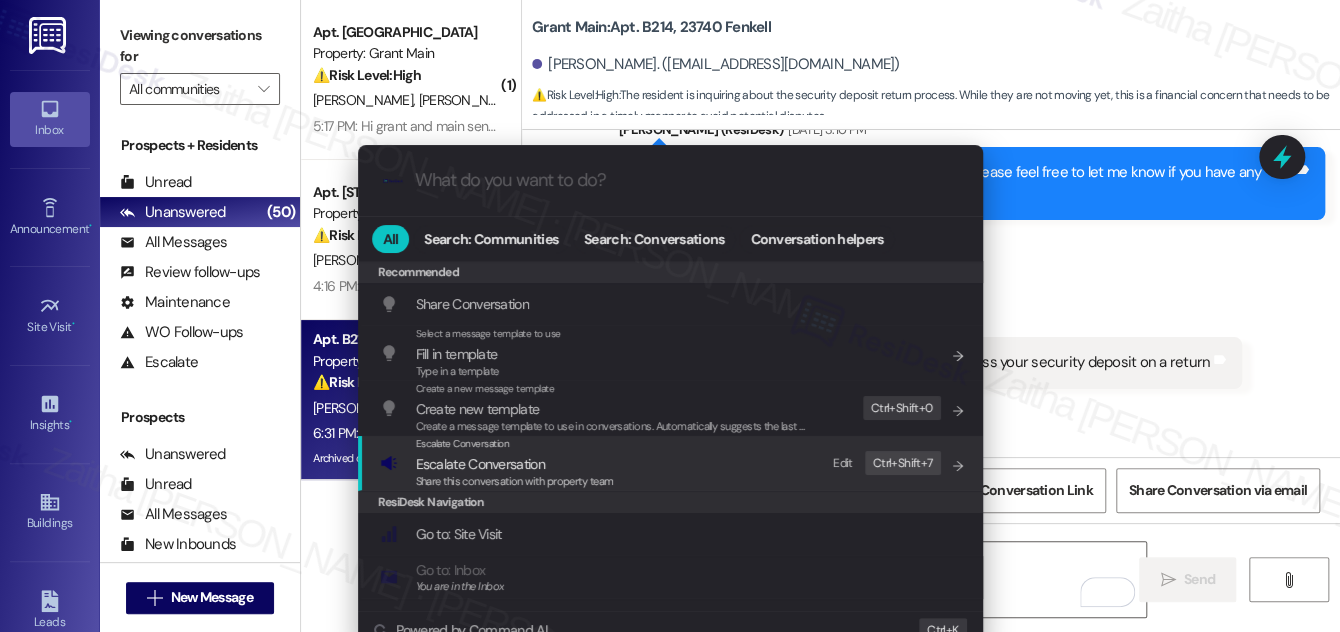 click on "Escalate Conversation" at bounding box center (480, 464) 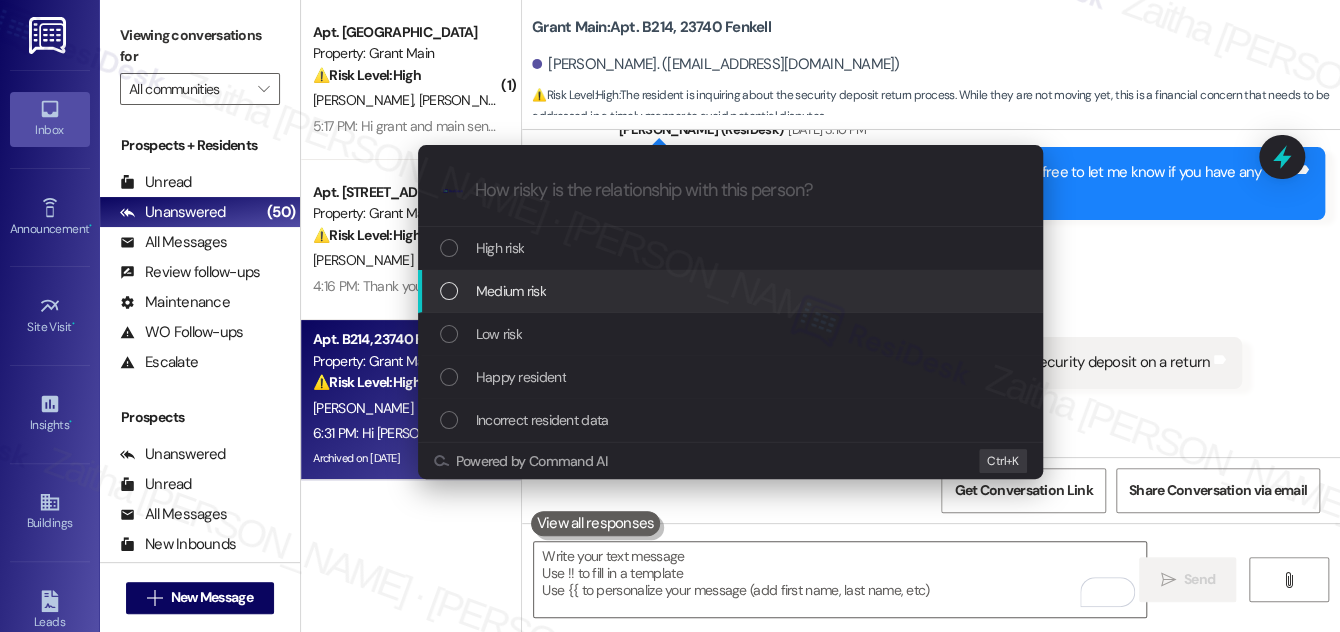 click on "Medium risk" at bounding box center (732, 291) 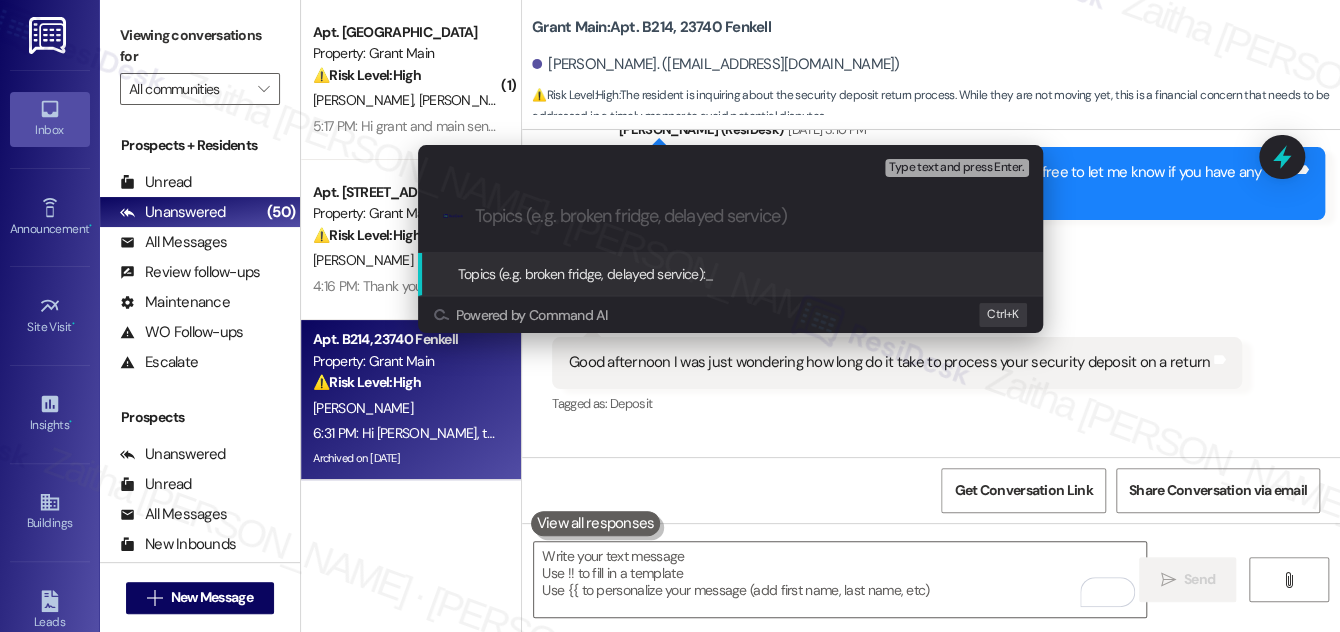 paste on "Security Deposit Return Timeline Inquiry          Ask ChatGPT" 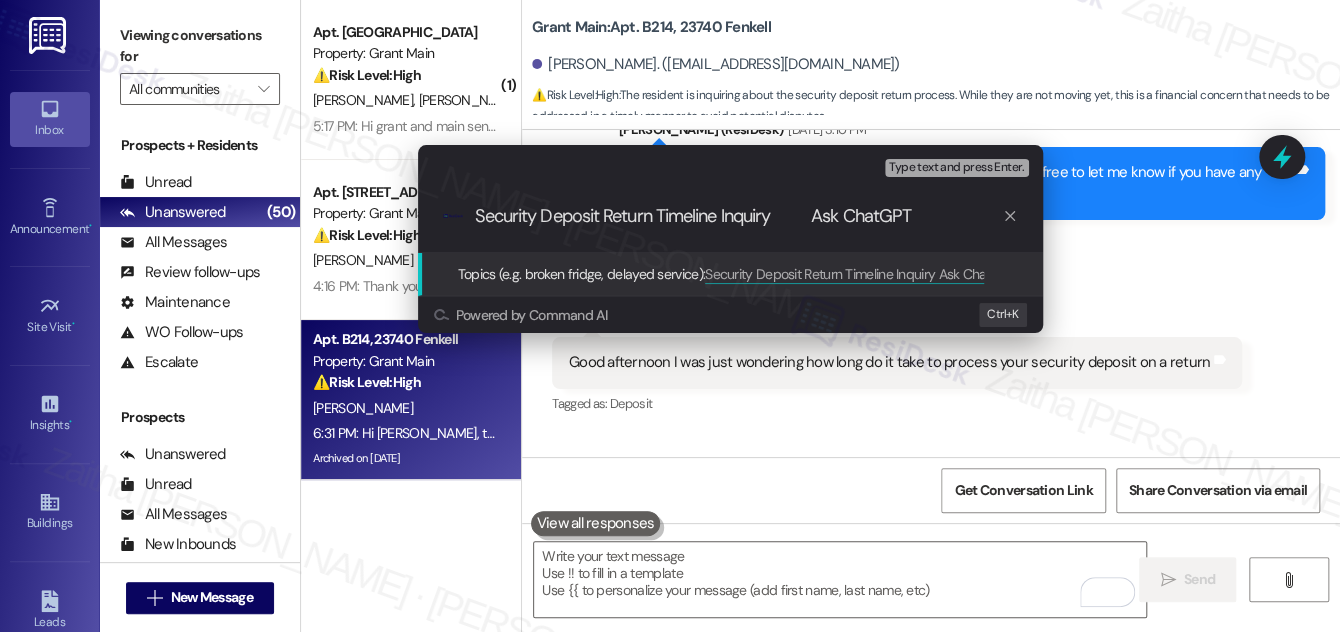 drag, startPoint x: 813, startPoint y: 215, endPoint x: 941, endPoint y: 214, distance: 128.0039 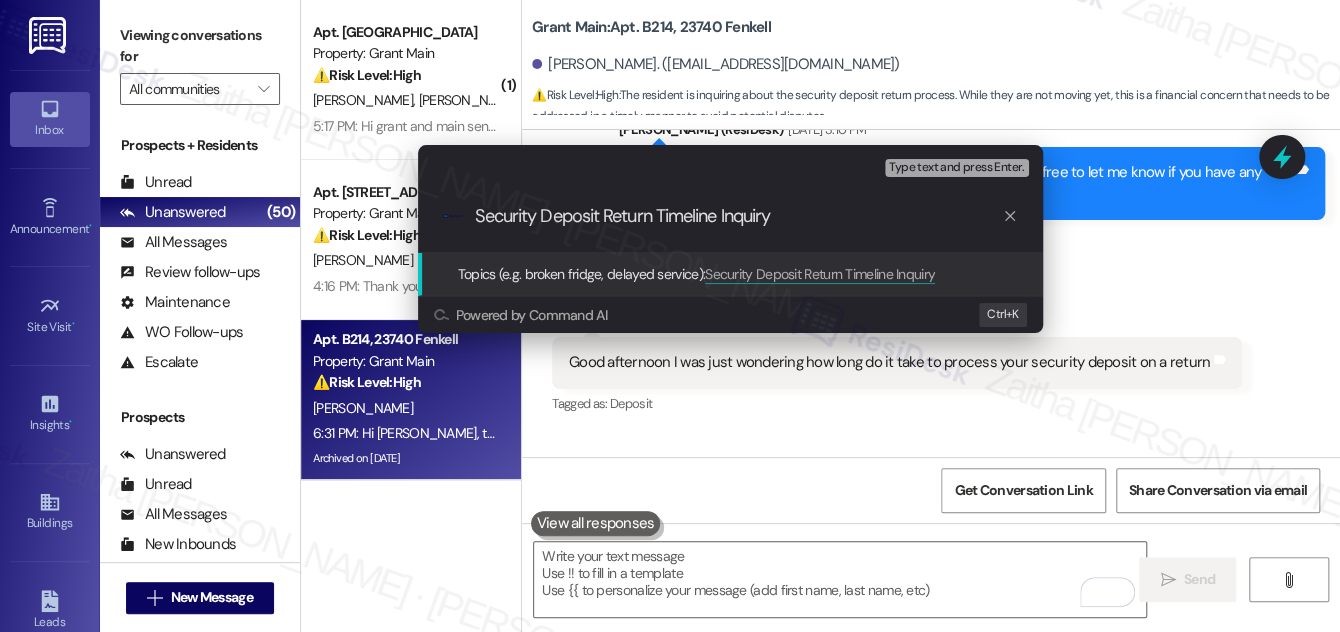 type on "Security Deposit Return Timeline Inquiry" 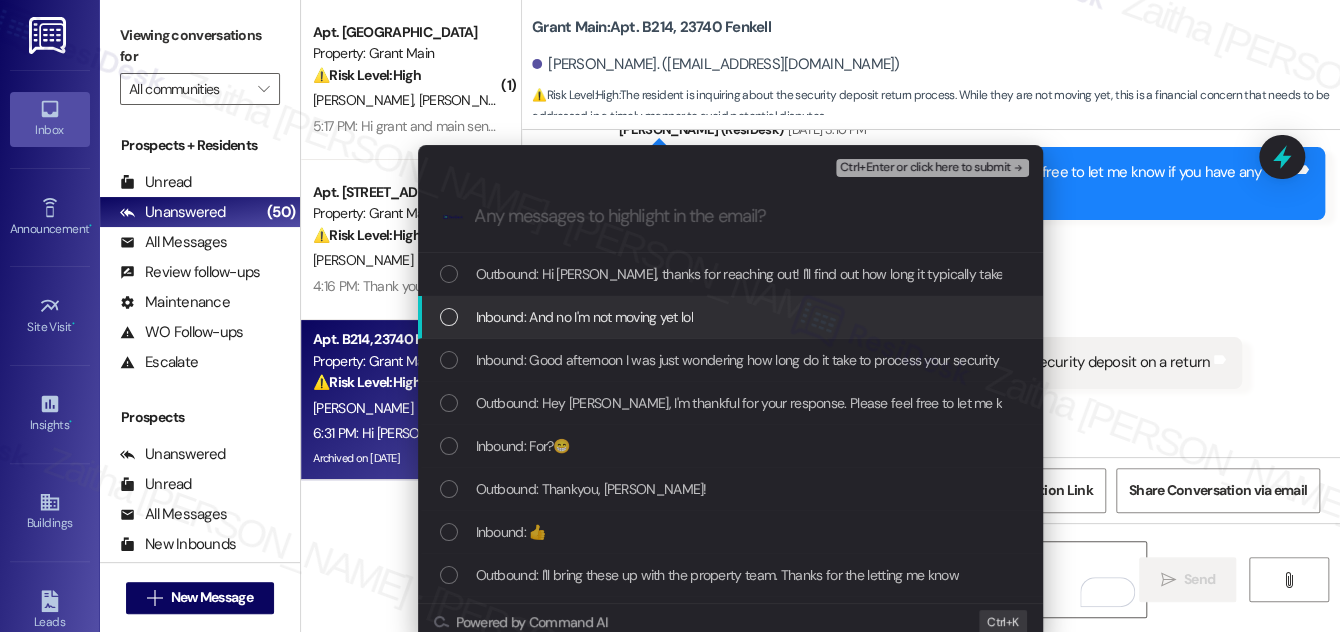 click at bounding box center [449, 317] 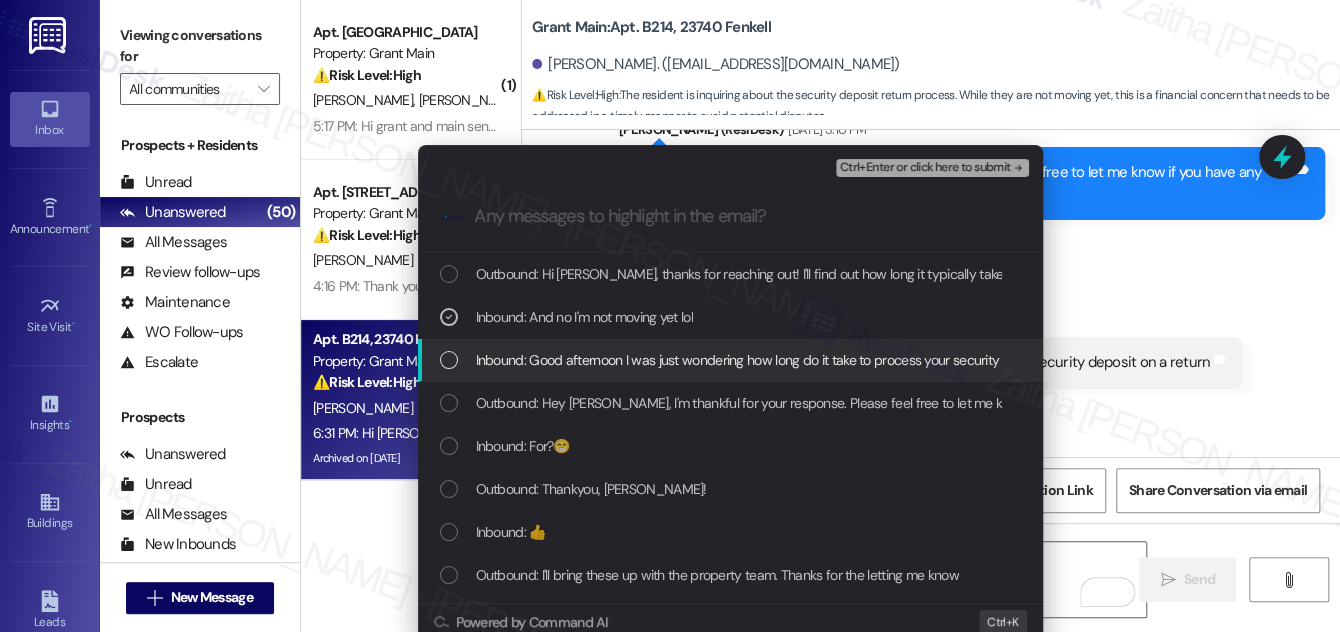 click at bounding box center (449, 360) 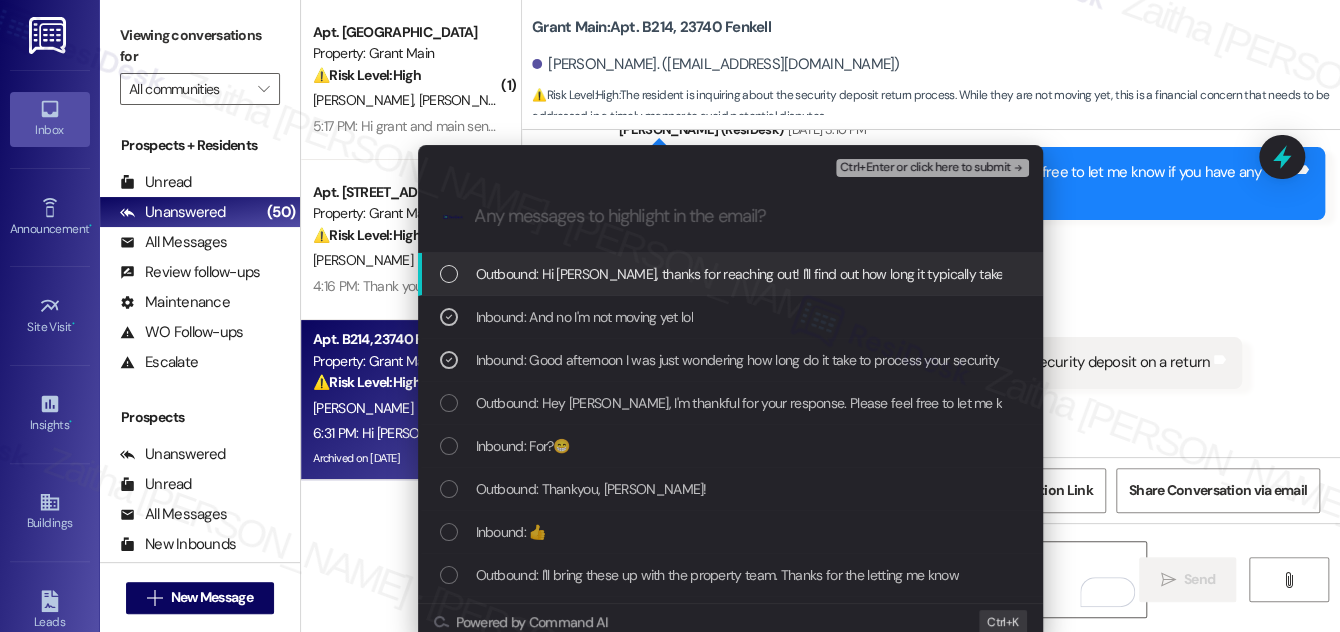 click on "Ctrl+Enter or click here to submit" at bounding box center [925, 168] 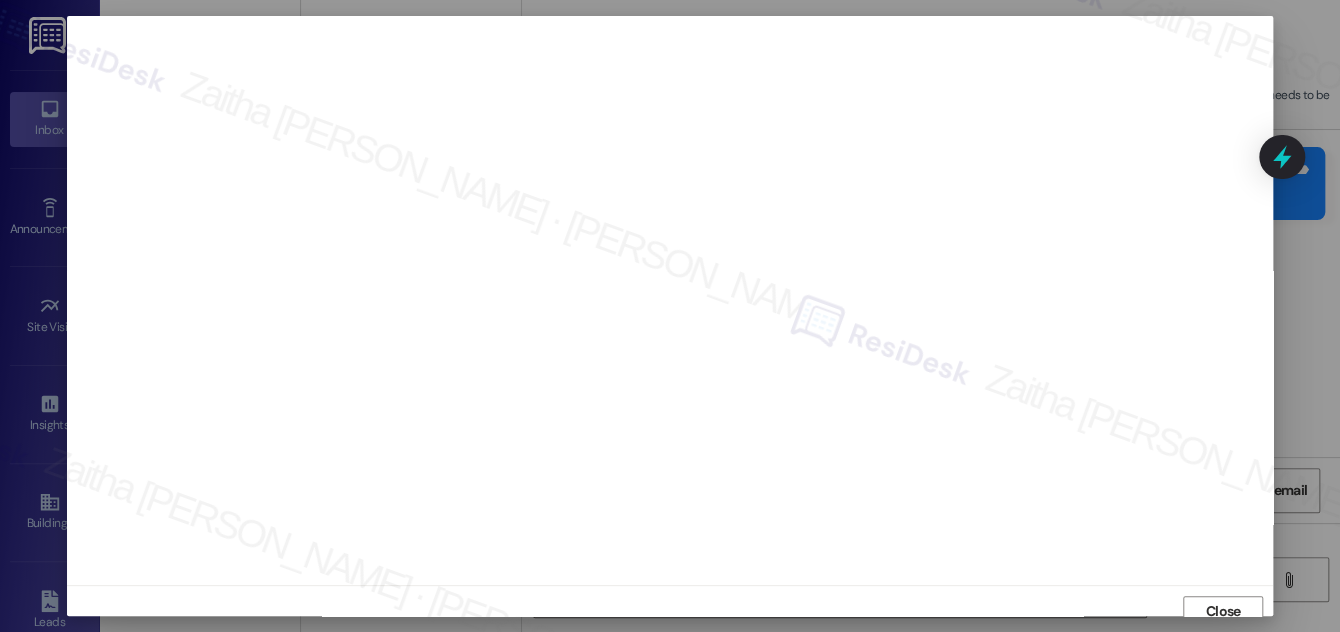 scroll, scrollTop: 11, scrollLeft: 0, axis: vertical 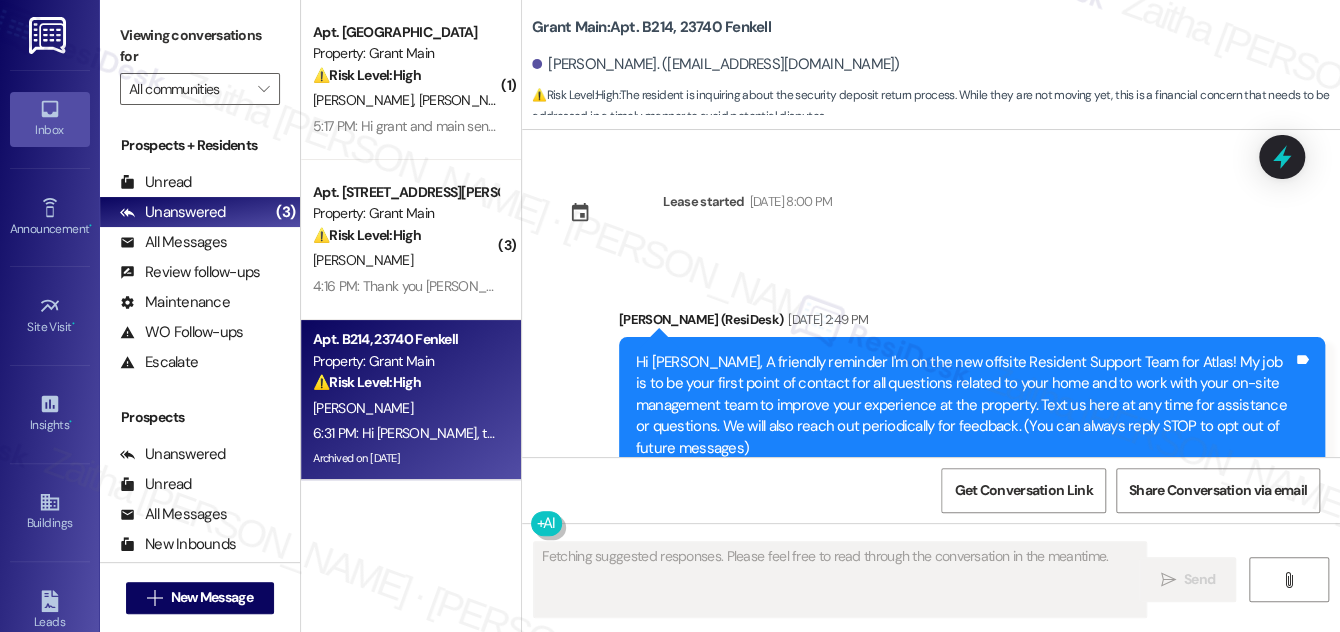 type on "Fetching suggested responses. Please feel free to read through the conversation in the meantime." 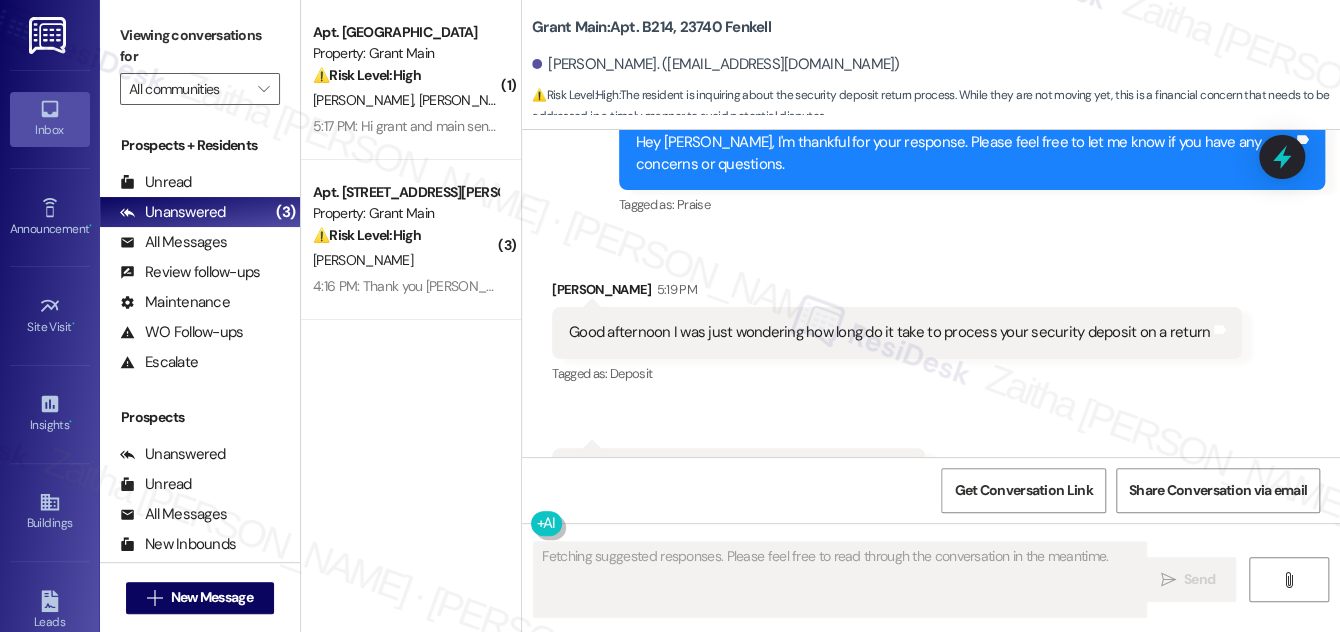 click on "⚠️  Risk Level:  High The resident is disputing a bill from Grant & Main, referencing a security deposit that should cover the charges. This involves a financial concern and potential dispute over funds owed." at bounding box center (405, 75) 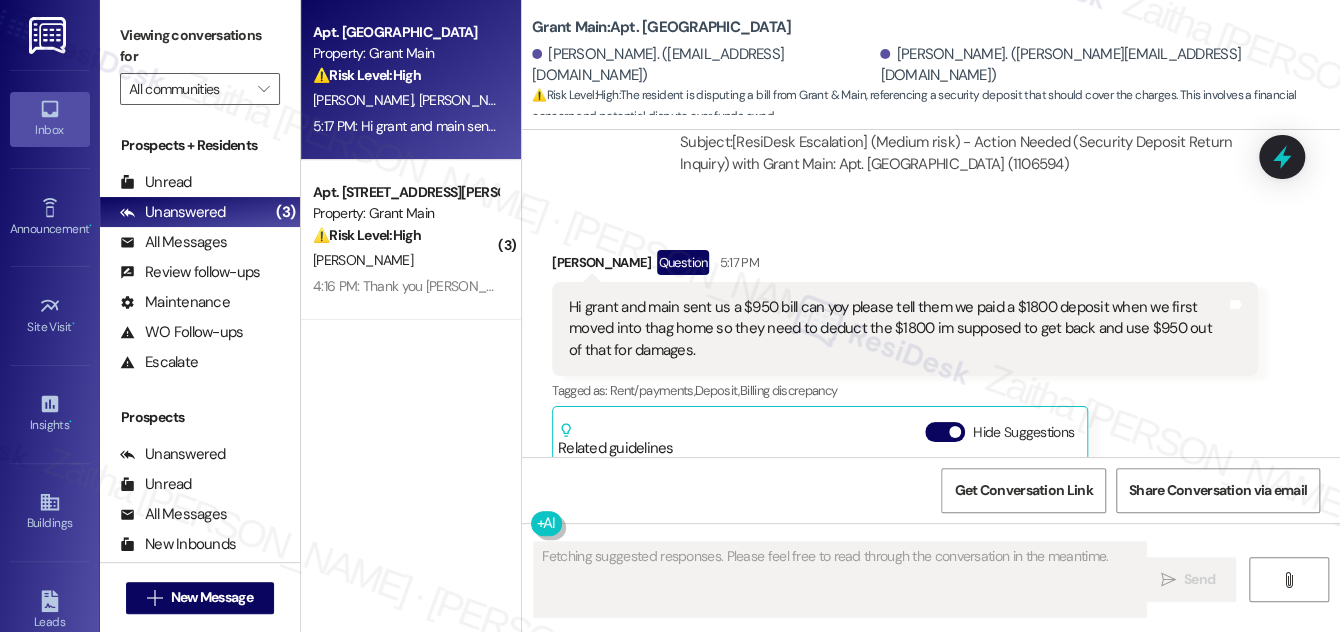 scroll, scrollTop: 9453, scrollLeft: 0, axis: vertical 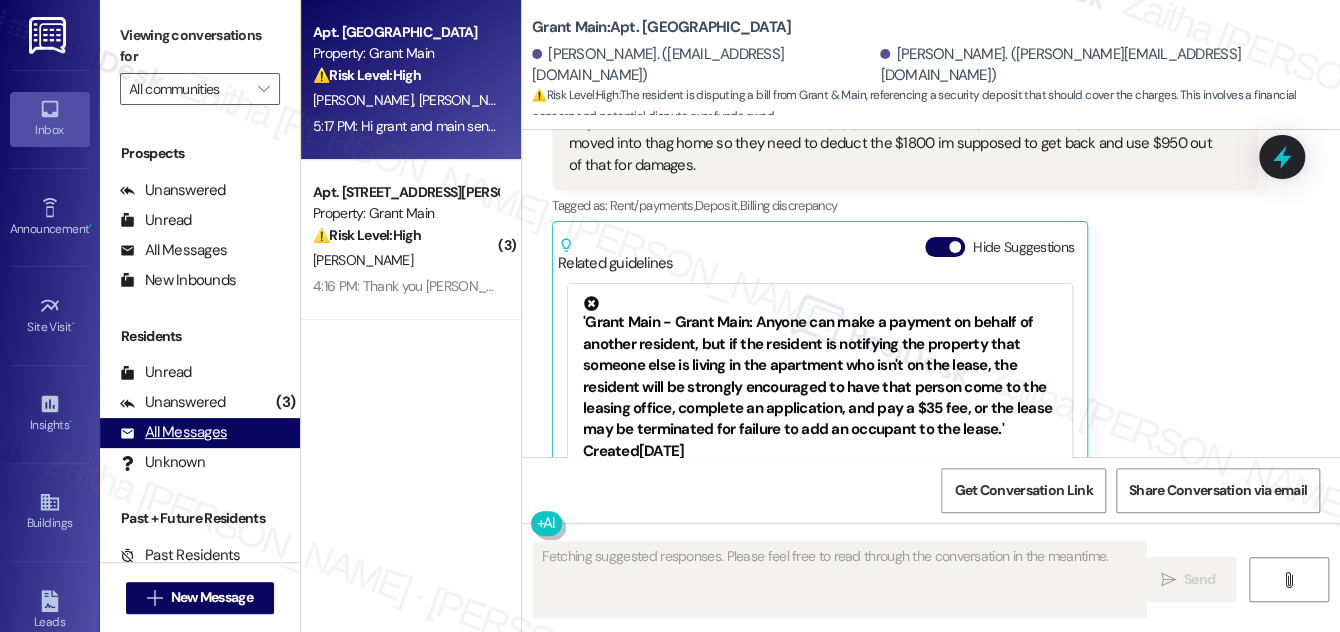 click on "All Messages" at bounding box center (173, 432) 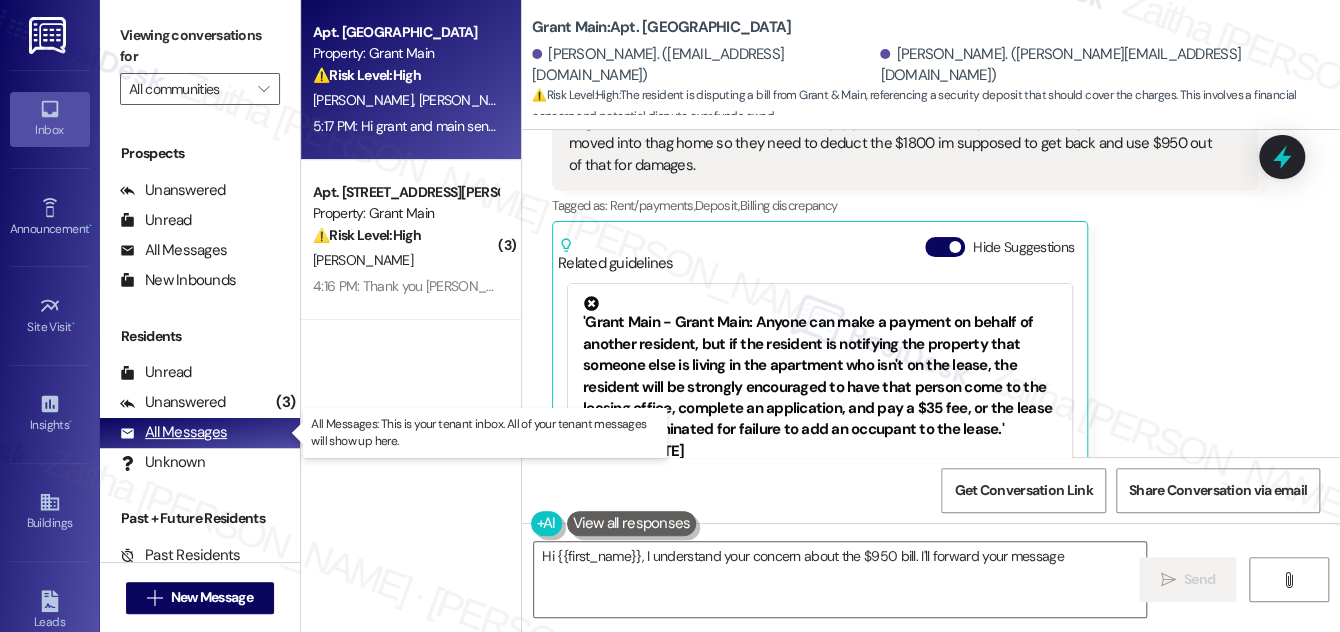 type on "Hi {{first_name}}, I understand your concern about the $950 bill. I'll forward your message" 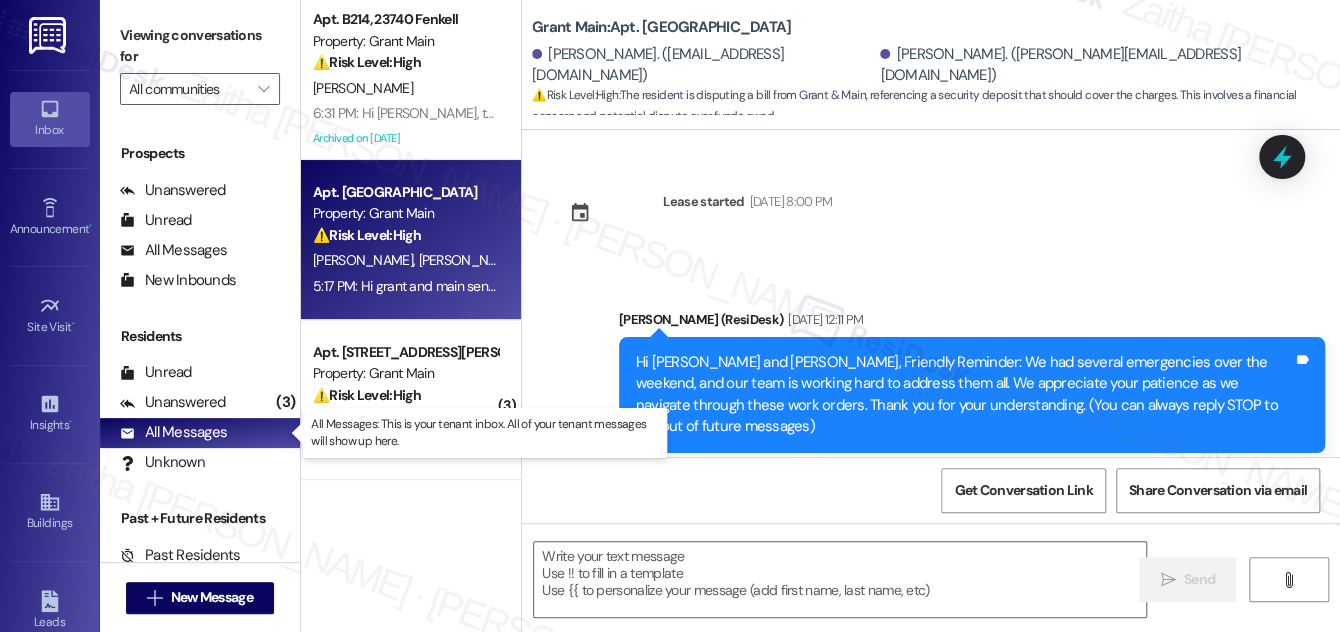 scroll, scrollTop: 9452, scrollLeft: 0, axis: vertical 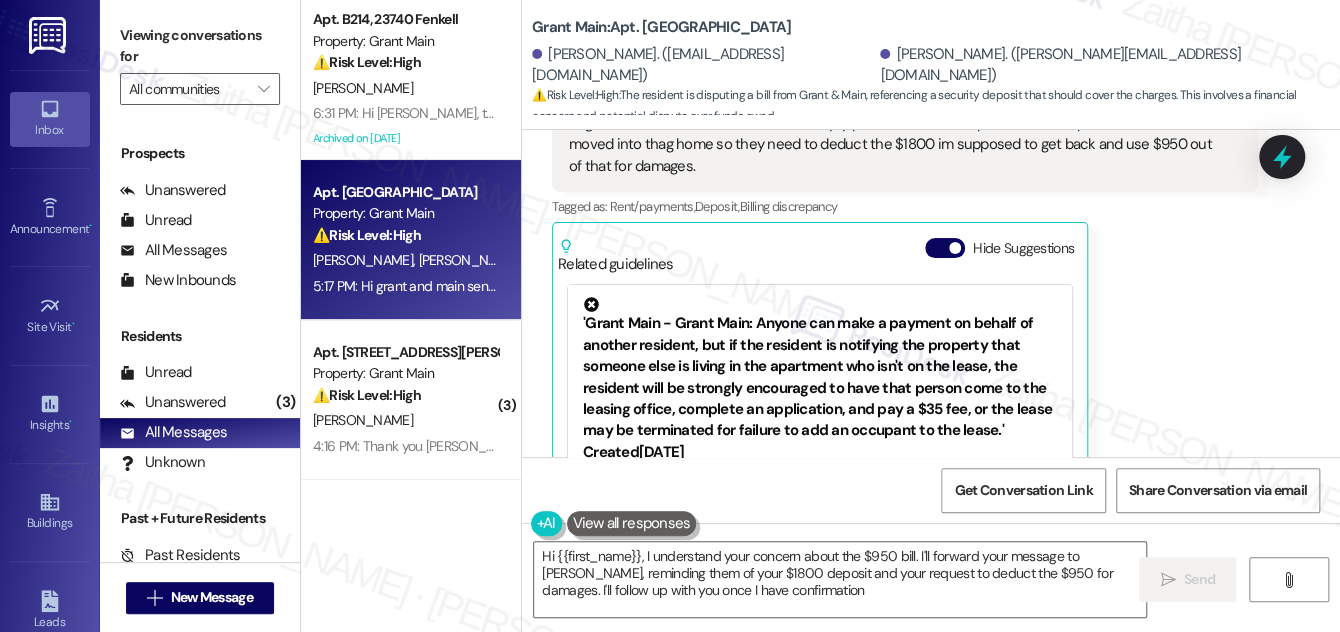 type on "Hi {{first_name}}, I understand your concern about the $950 bill. I'll forward your message to [PERSON_NAME], reminding them of your $1800 deposit and your request to deduct the $950 for damages. I'll follow up with you once I have confirmation." 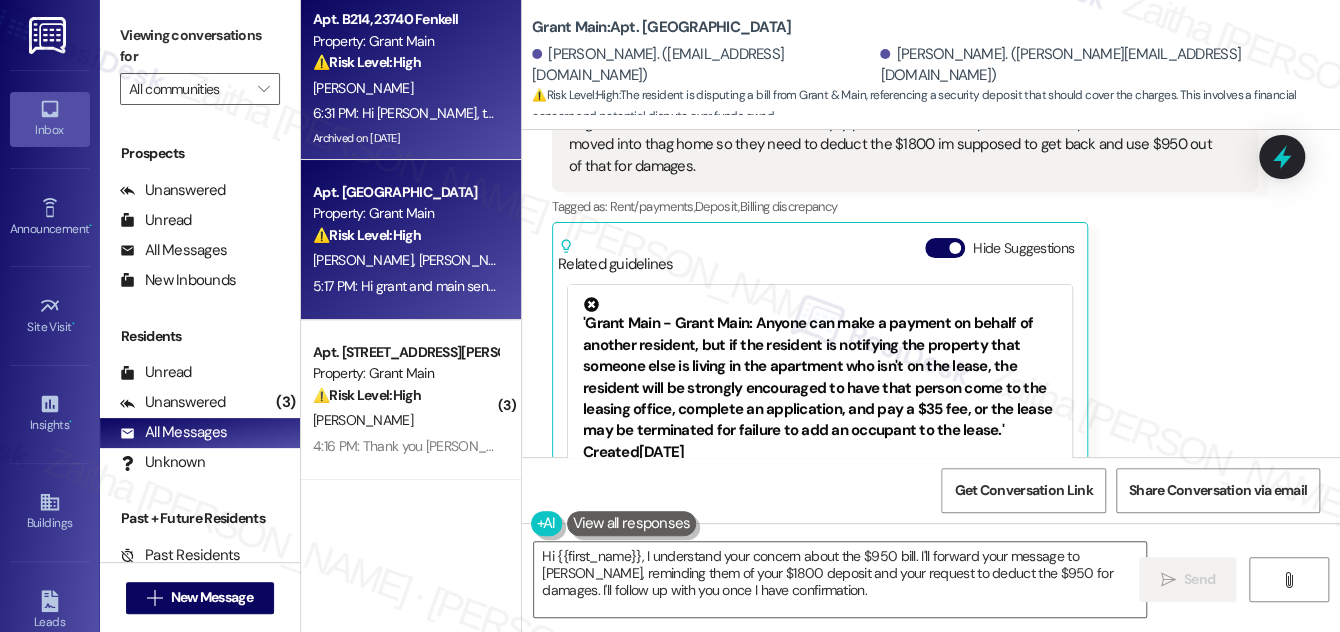 click on "[PERSON_NAME]" at bounding box center (405, 88) 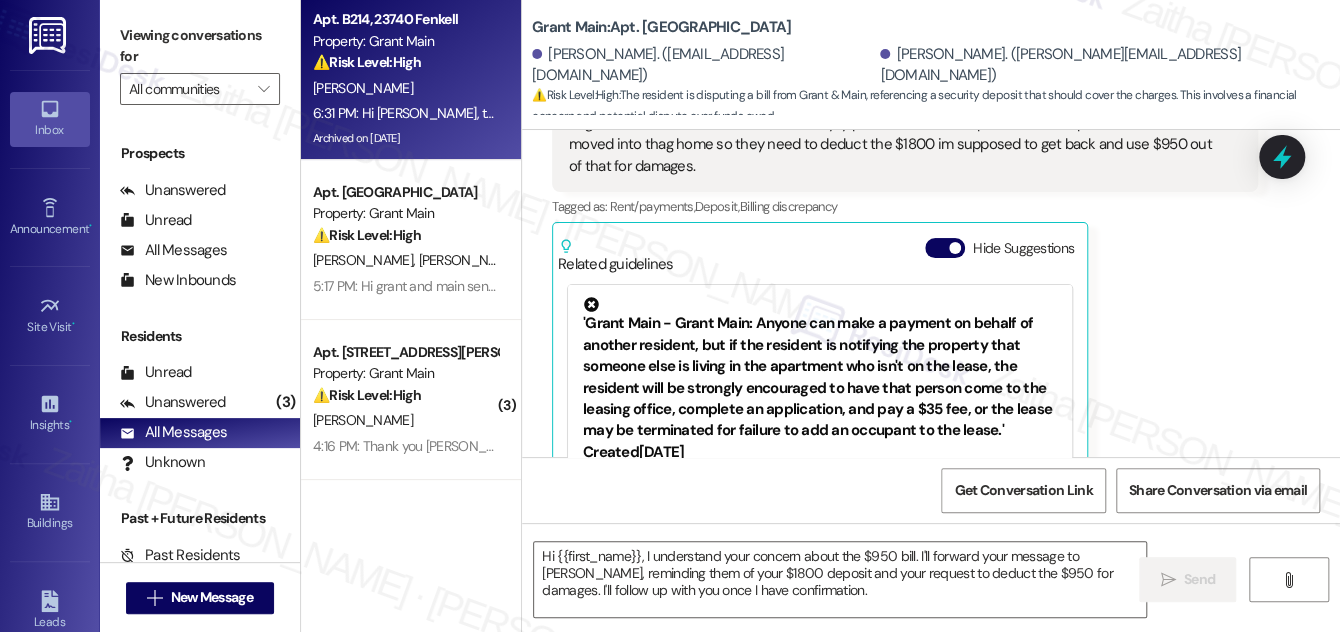 type on "Fetching suggested responses. Please feel free to read through the conversation in the meantime." 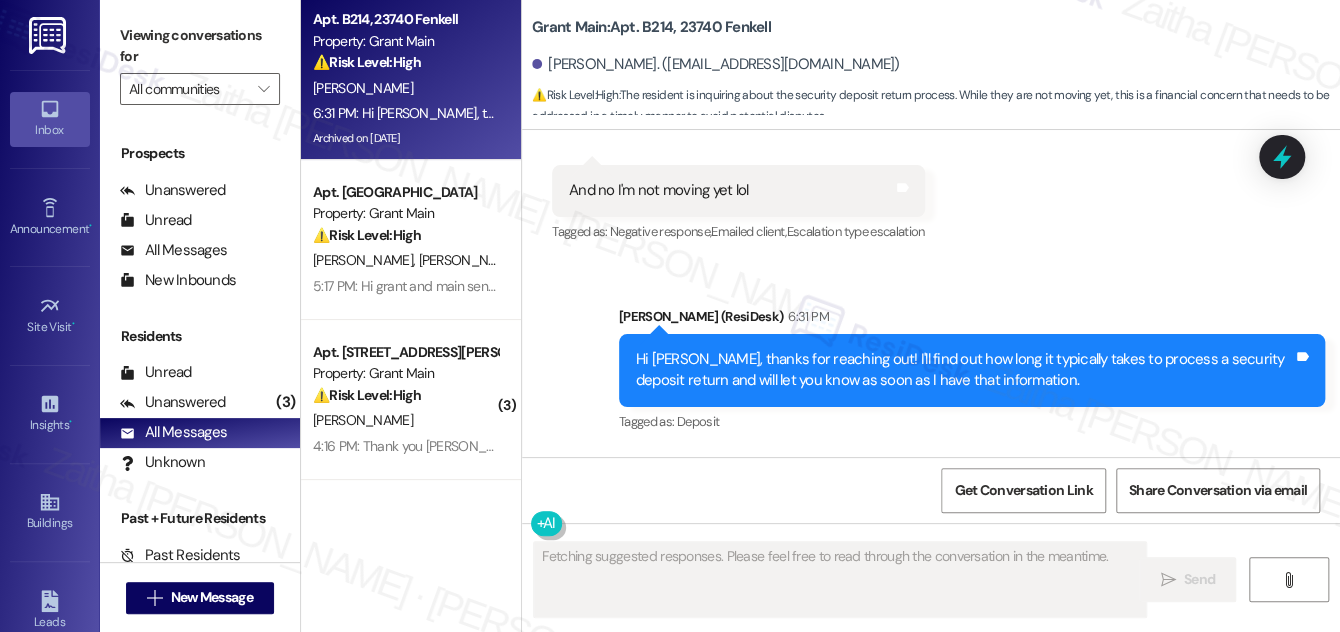 scroll, scrollTop: 87245, scrollLeft: 0, axis: vertical 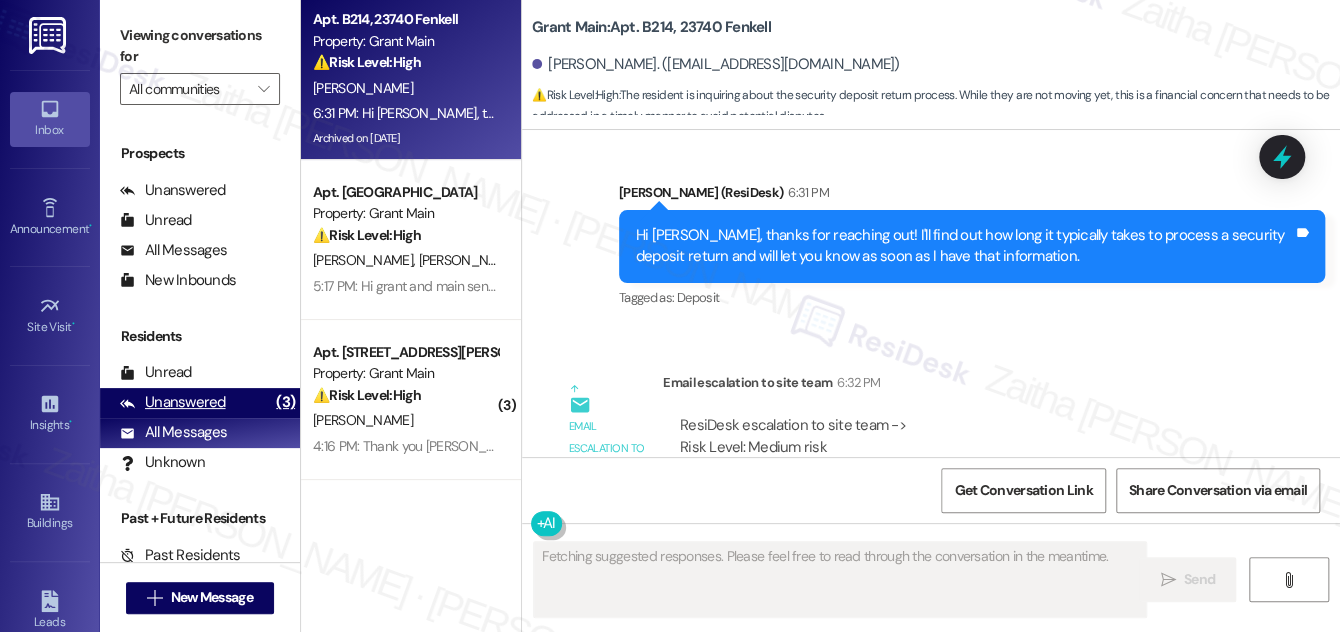 click on "Unanswered" at bounding box center (173, 402) 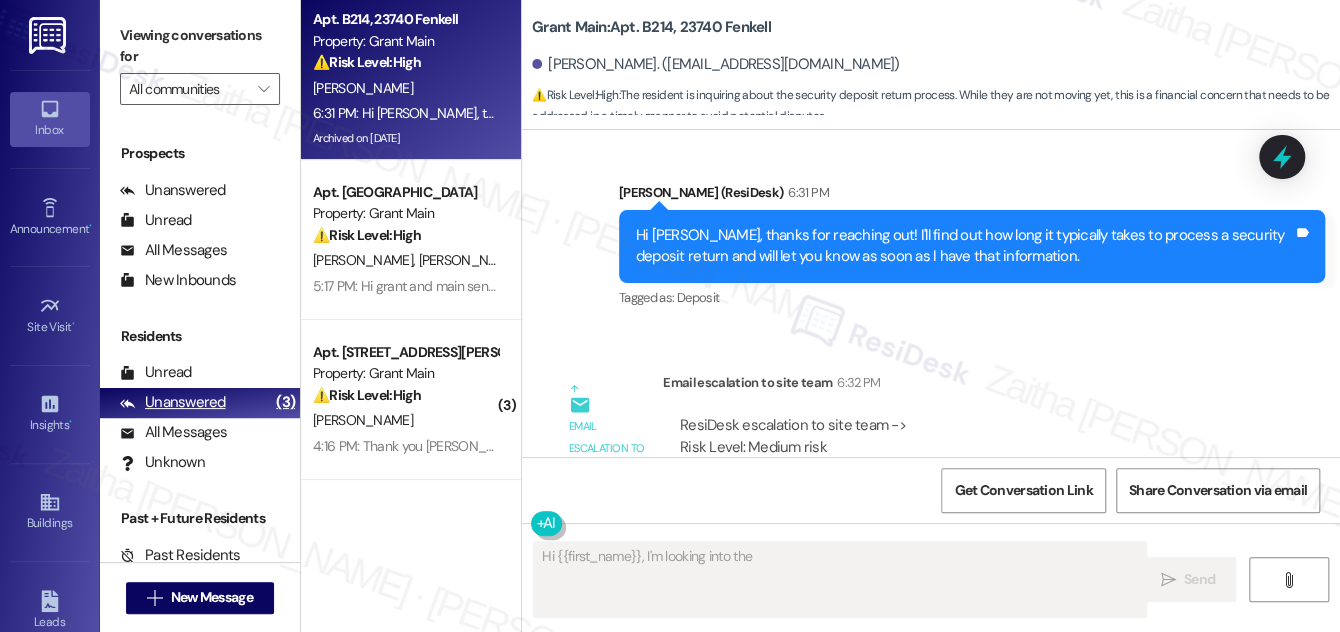 type on "Hi {{first_name}}, I'm looking into the" 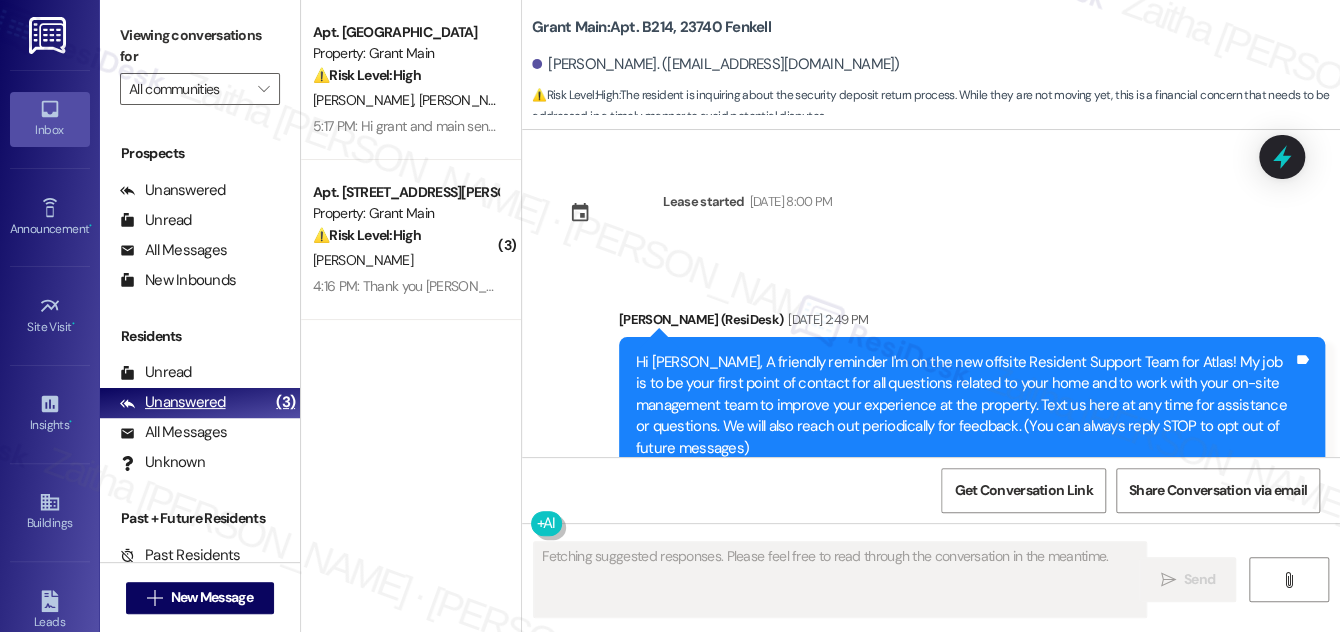 scroll, scrollTop: 86647, scrollLeft: 0, axis: vertical 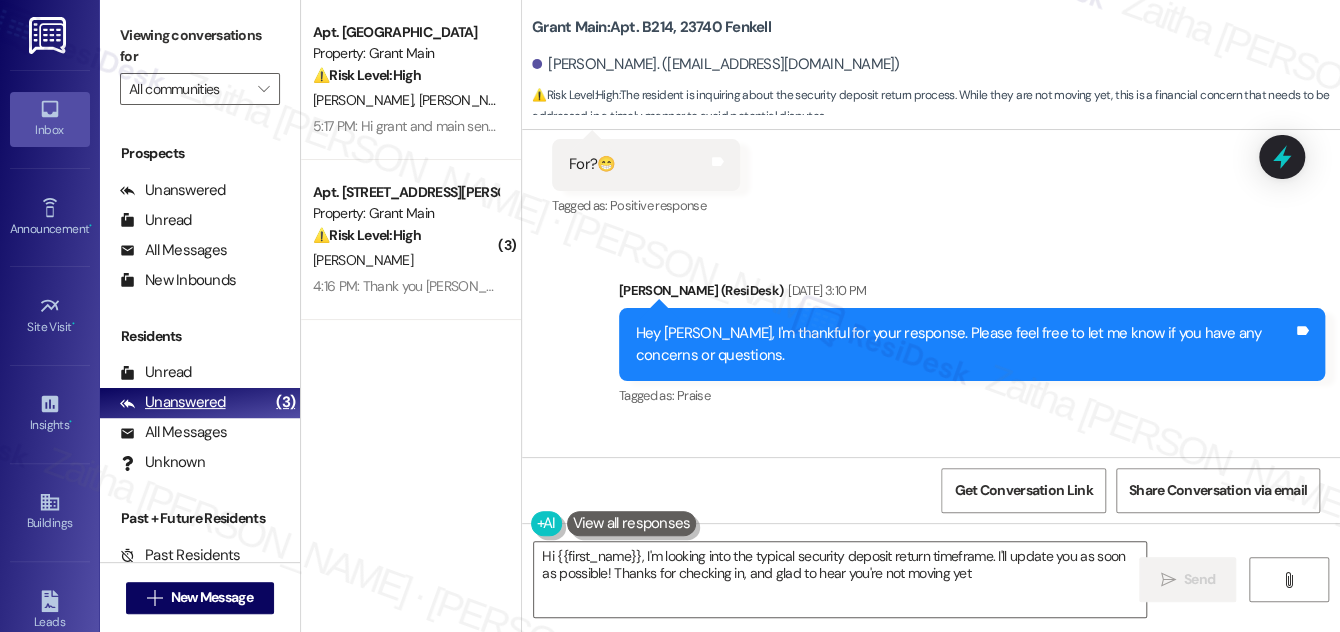 type on "Hi {{first_name}}, I'm looking into the typical security deposit return timeframe. I'll update you as soon as possible! Thanks for checking in, and glad to hear you're not moving yet!" 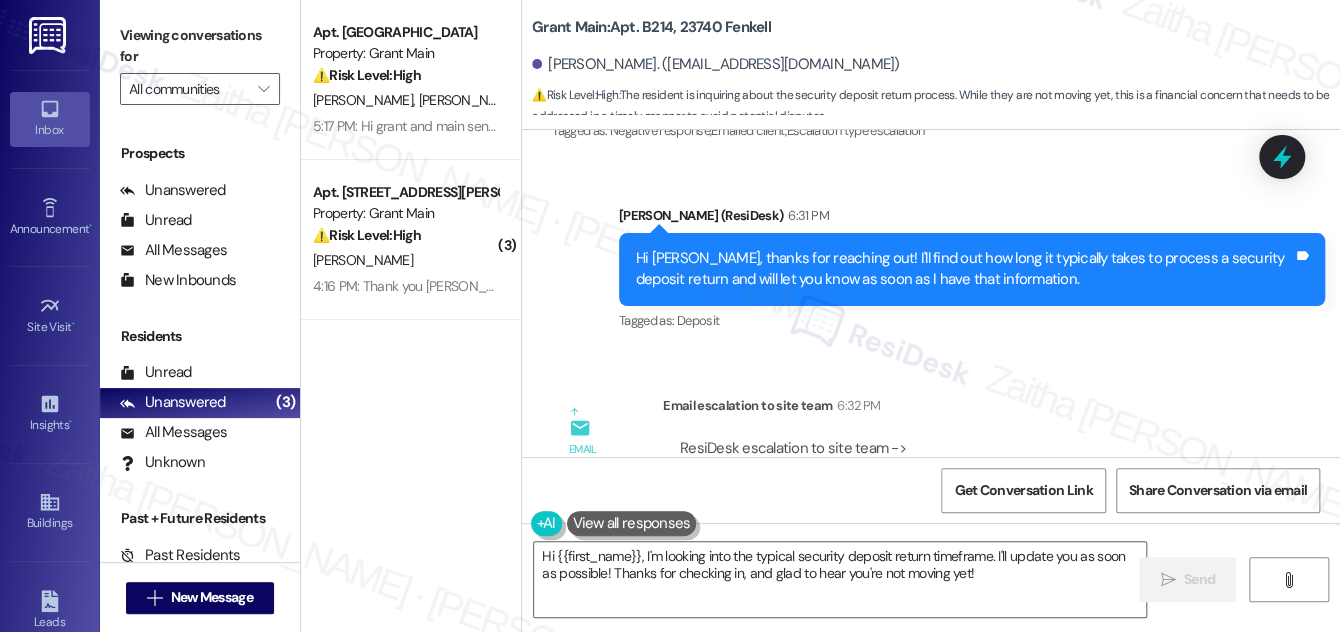 scroll, scrollTop: 87245, scrollLeft: 0, axis: vertical 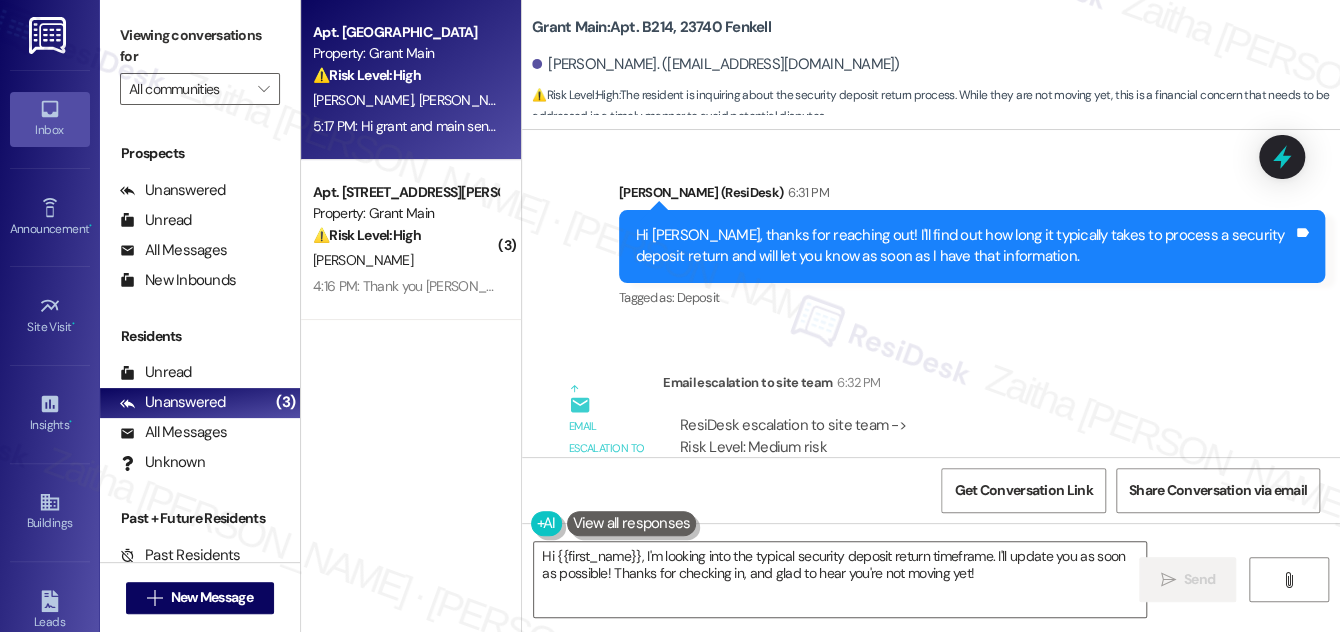 click on "⚠️  Risk Level:  High The resident is disputing a bill from Grant & Main, referencing a security deposit that should cover the charges. This involves a financial concern and potential dispute over funds owed." at bounding box center (405, 75) 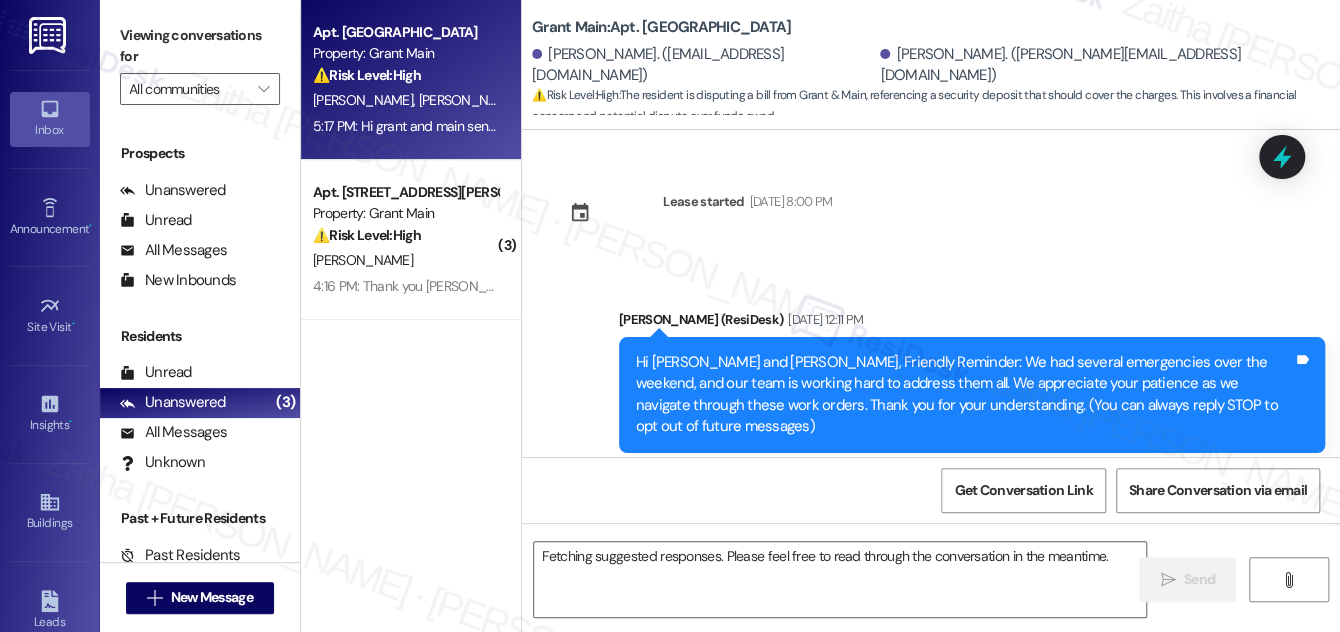 scroll, scrollTop: 9453, scrollLeft: 0, axis: vertical 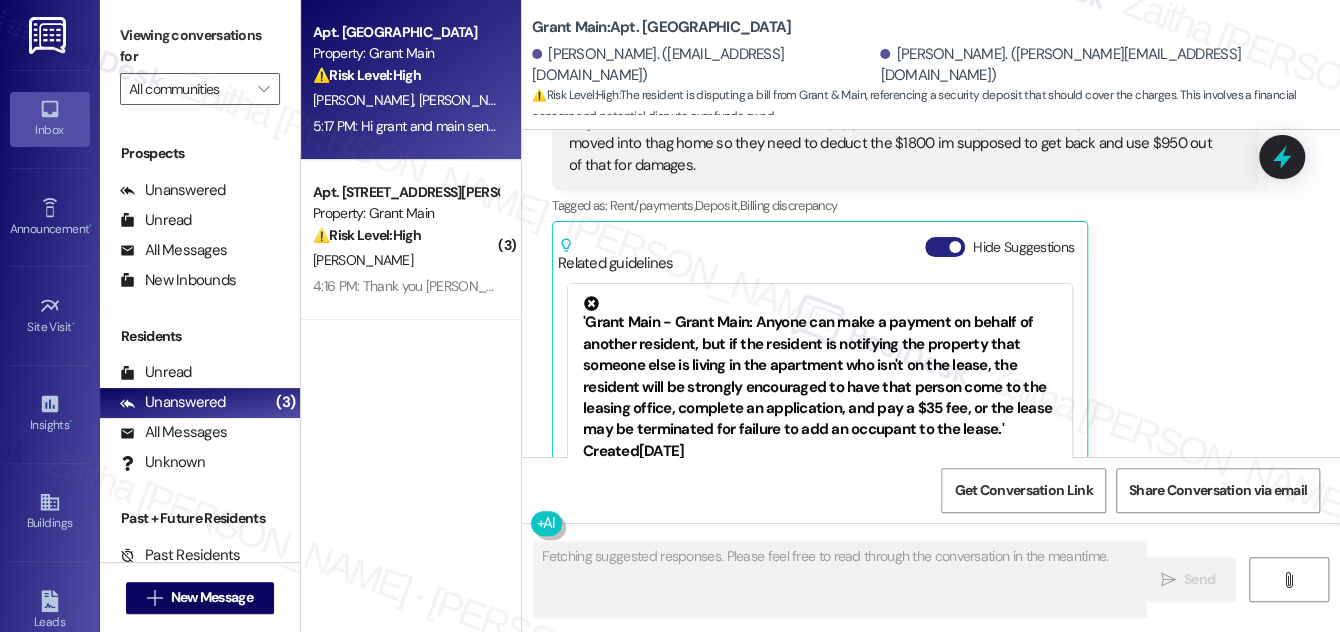 click on "Hide Suggestions" at bounding box center (945, 247) 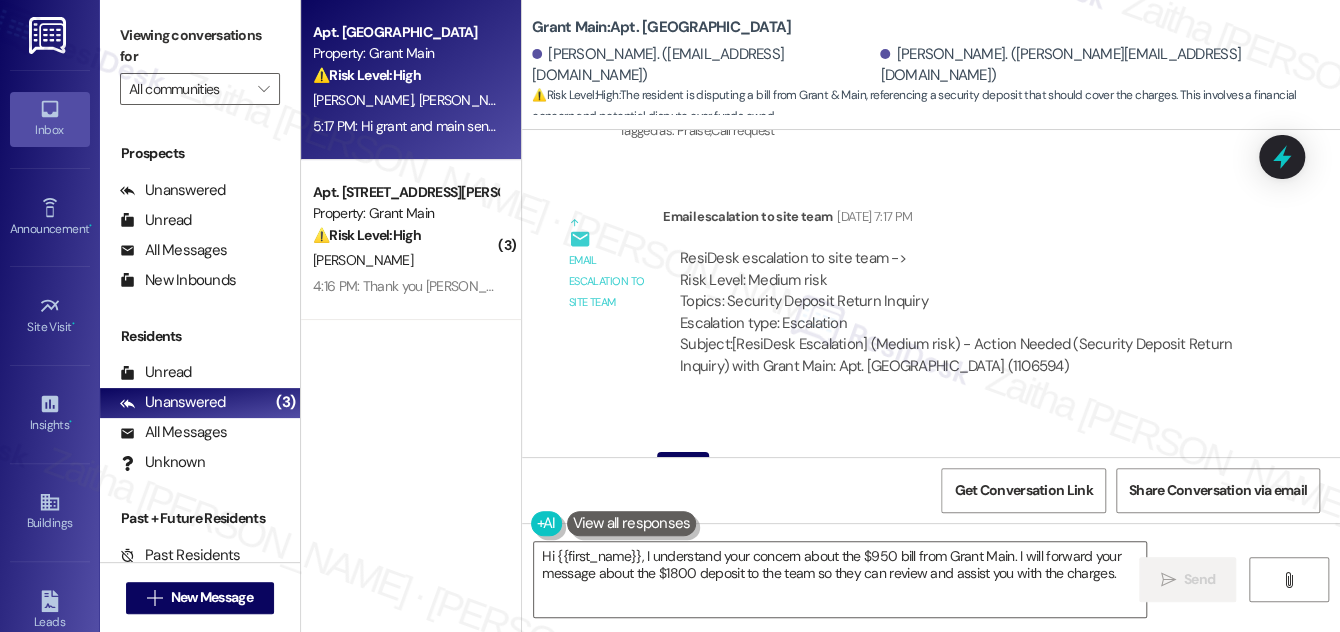 scroll, scrollTop: 9200, scrollLeft: 0, axis: vertical 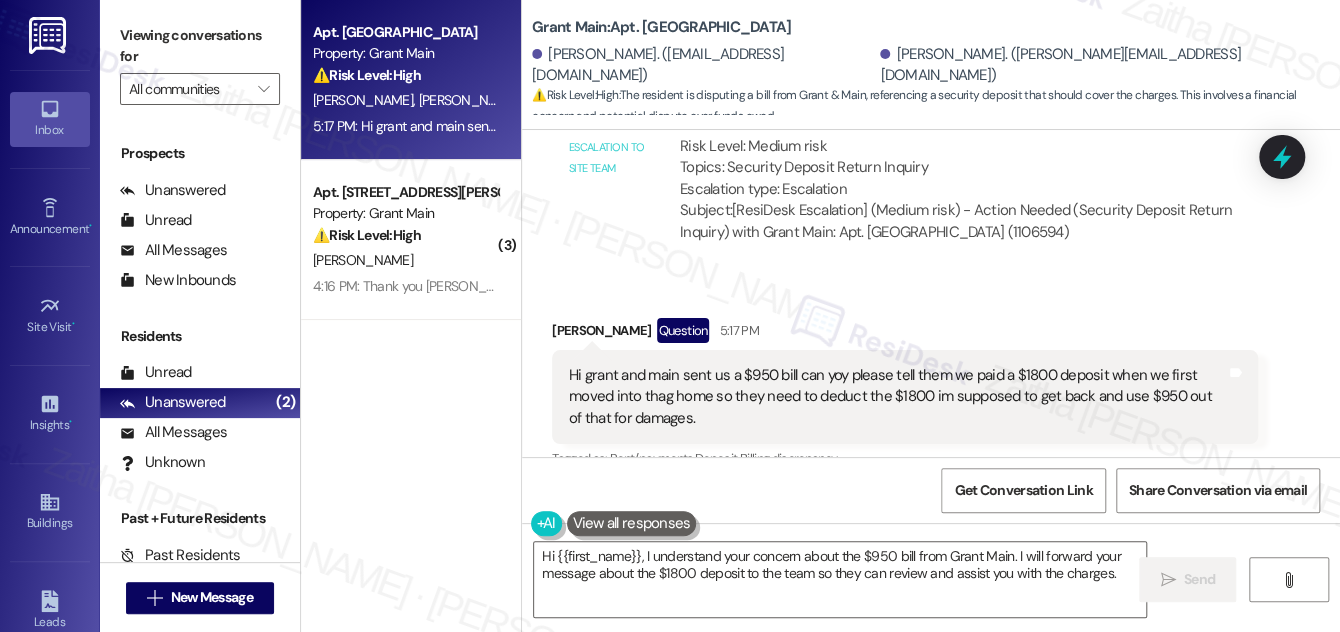 click on "Show suggestions" at bounding box center (941, 500) 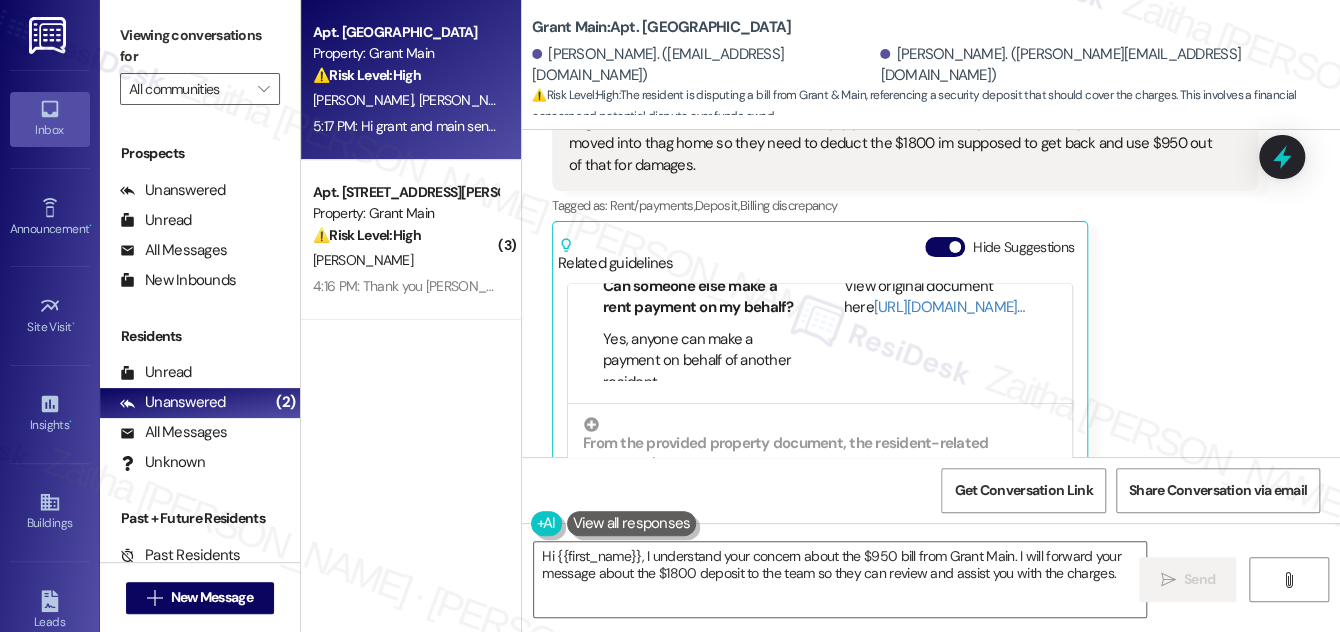 scroll, scrollTop: 363, scrollLeft: 0, axis: vertical 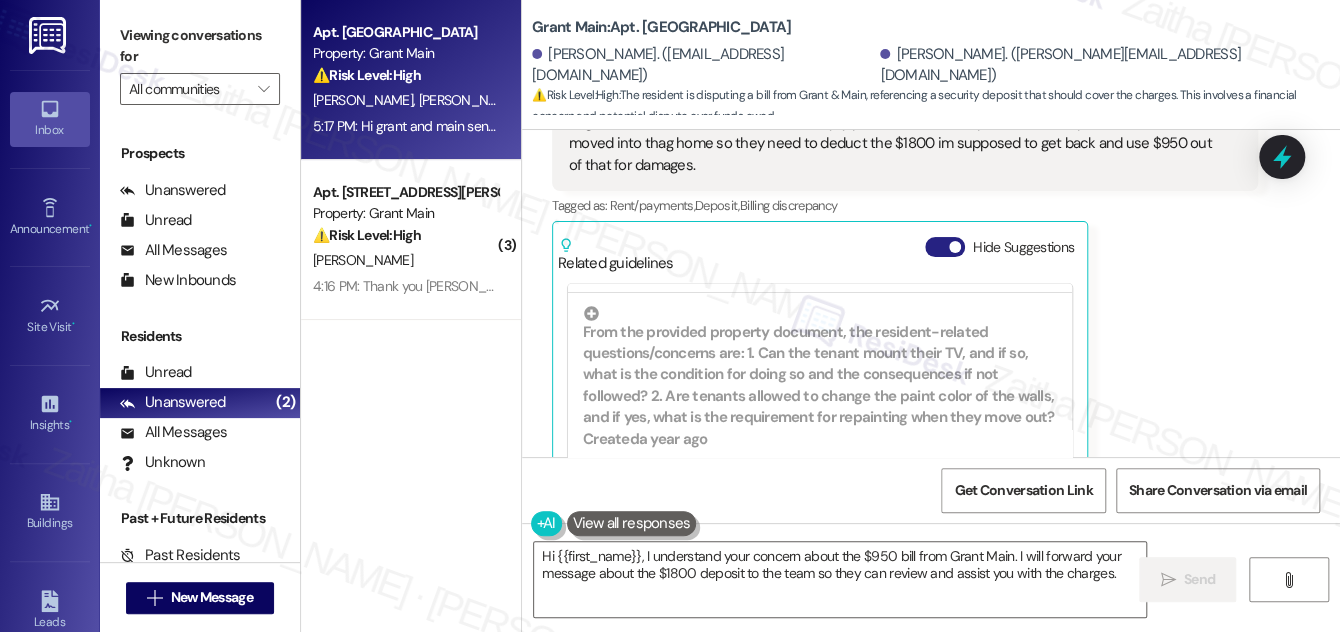 click on "Hide Suggestions" at bounding box center (945, 247) 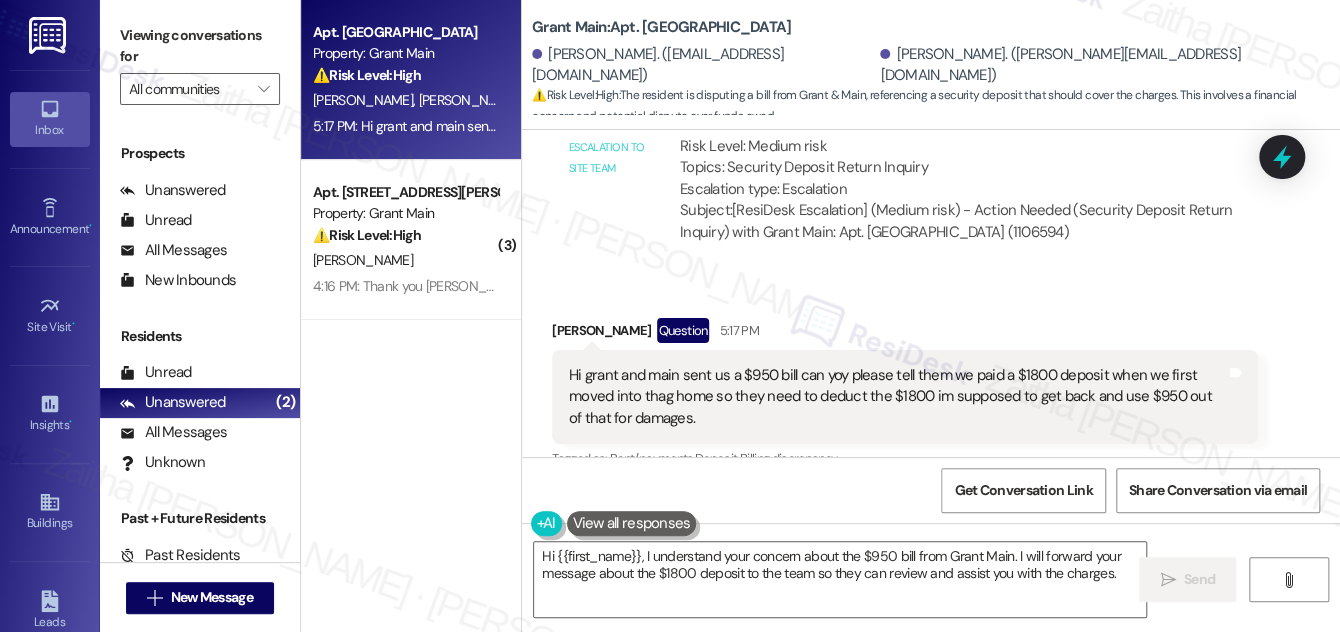 scroll, scrollTop: 9200, scrollLeft: 0, axis: vertical 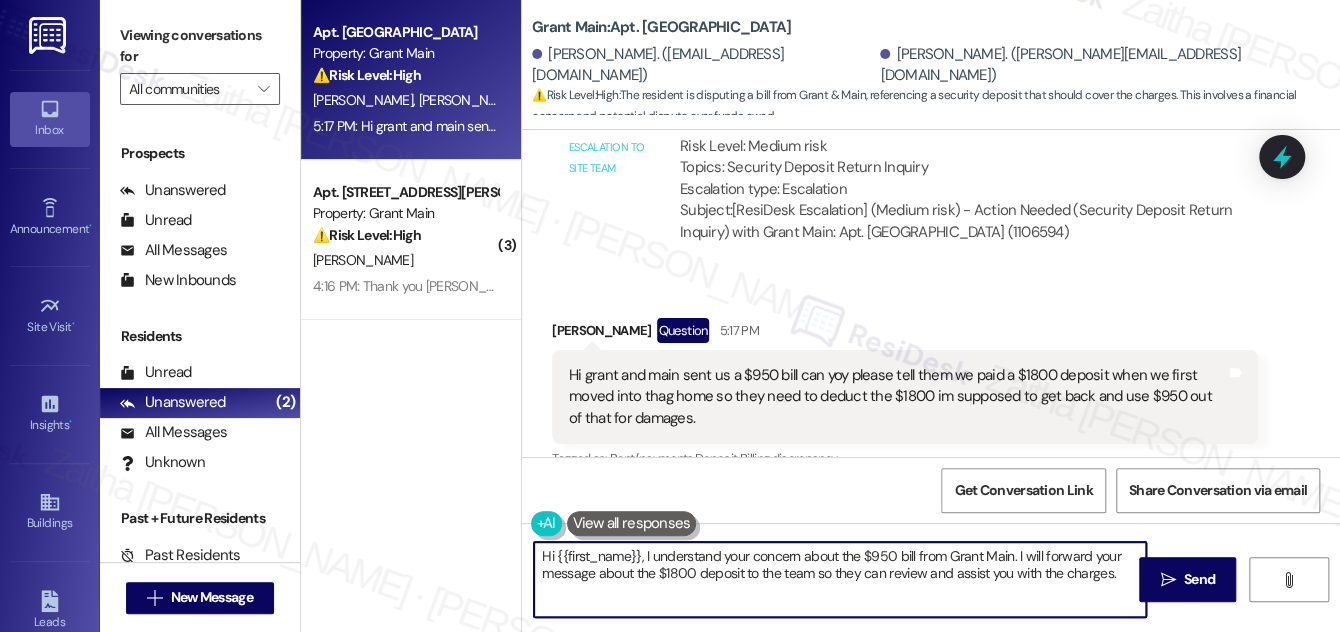 click on "Hi {{first_name}}, I understand your concern about the $950 bill from Grant Main. I will forward your message about the $1800 deposit to the team so they can review and assist you with the charges." at bounding box center [840, 579] 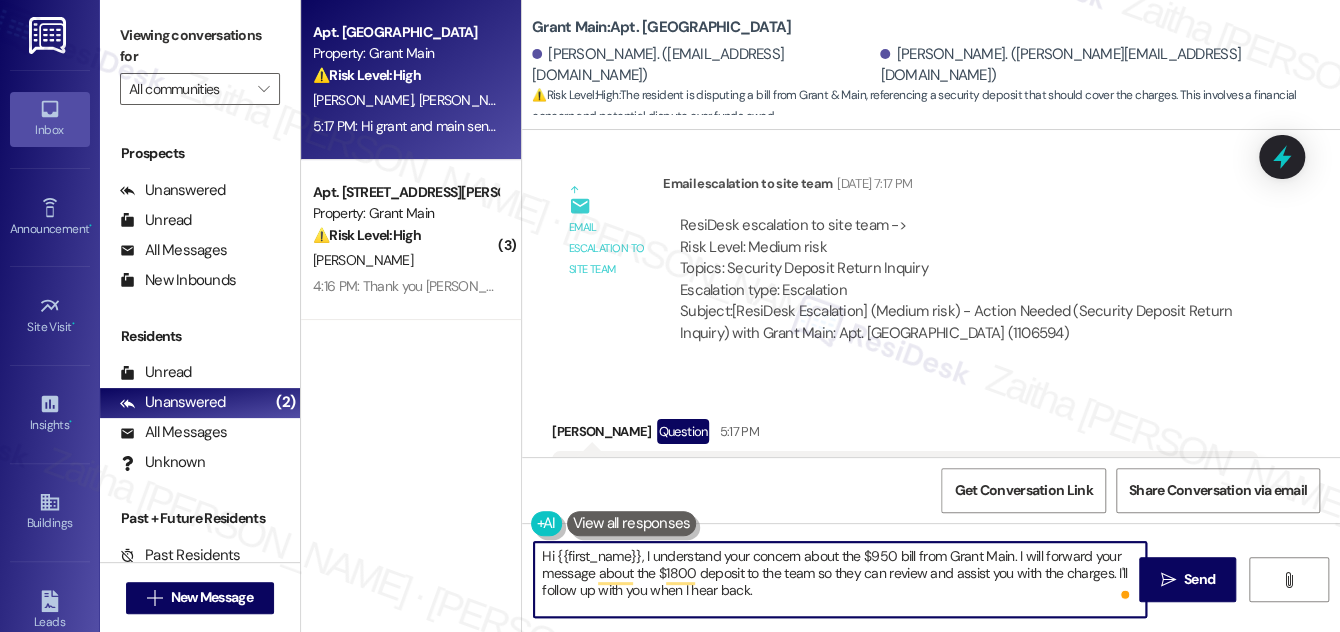 scroll, scrollTop: 9200, scrollLeft: 0, axis: vertical 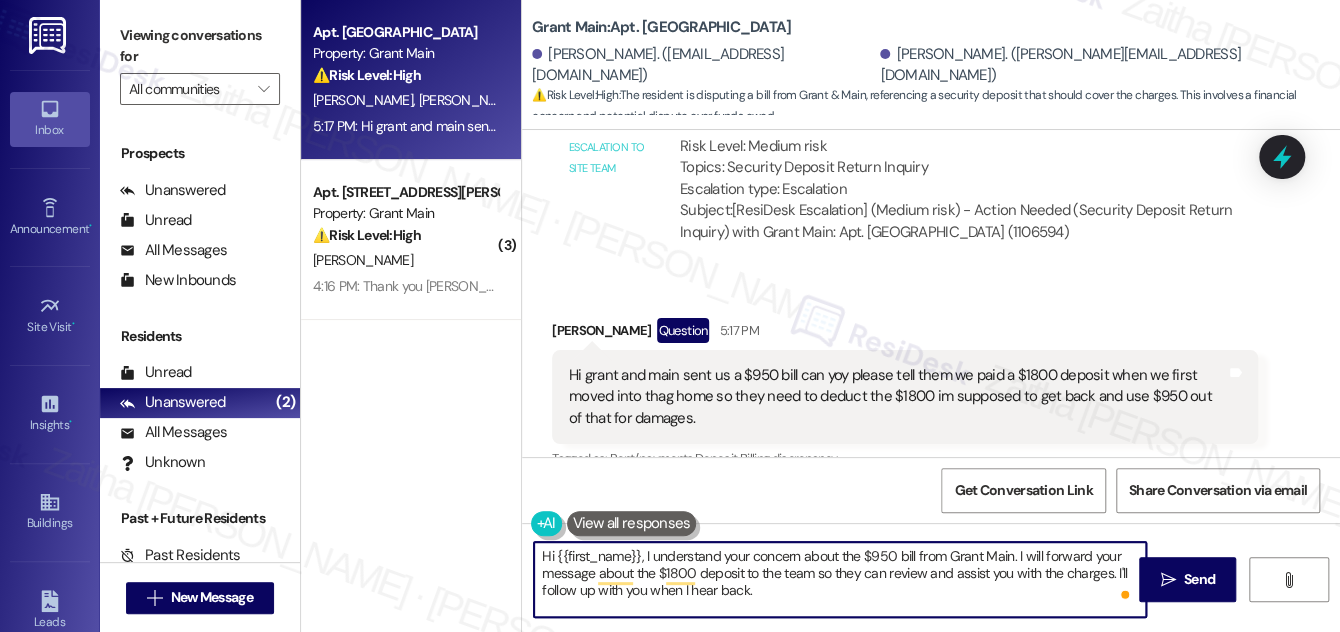 click on "[PERSON_NAME] Question 5:17 PM" at bounding box center [905, 334] 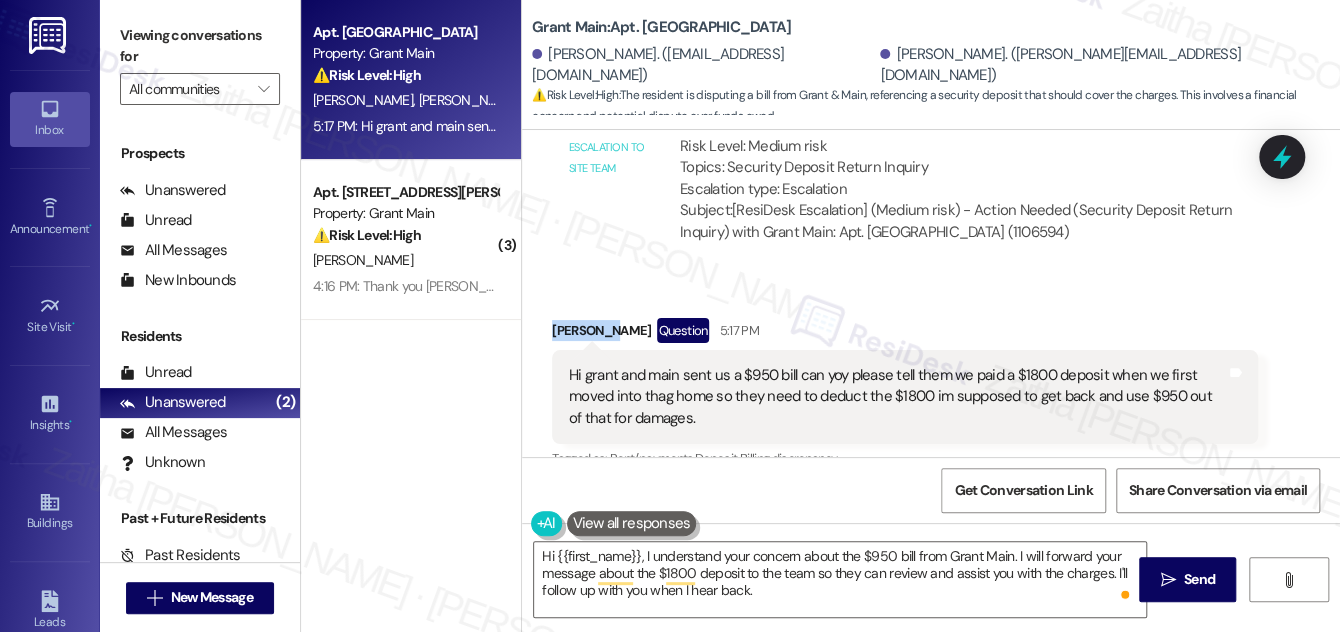 click on "[PERSON_NAME] Question 5:17 PM" at bounding box center (905, 334) 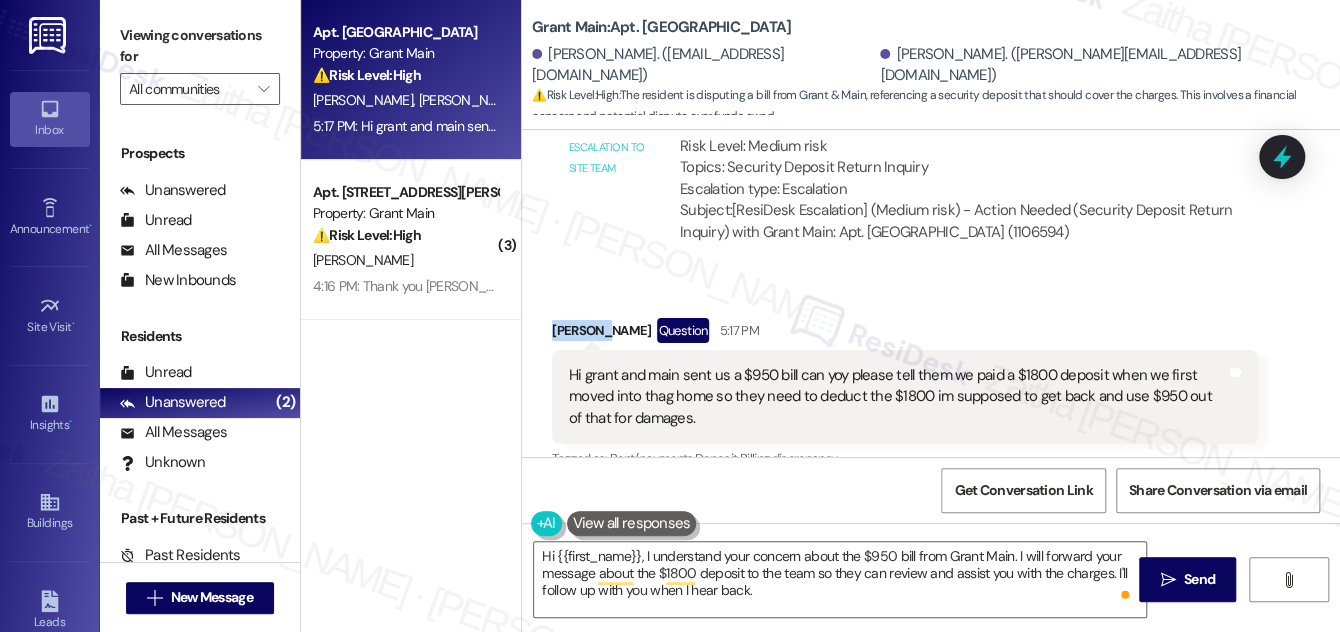 copy on "[PERSON_NAME]" 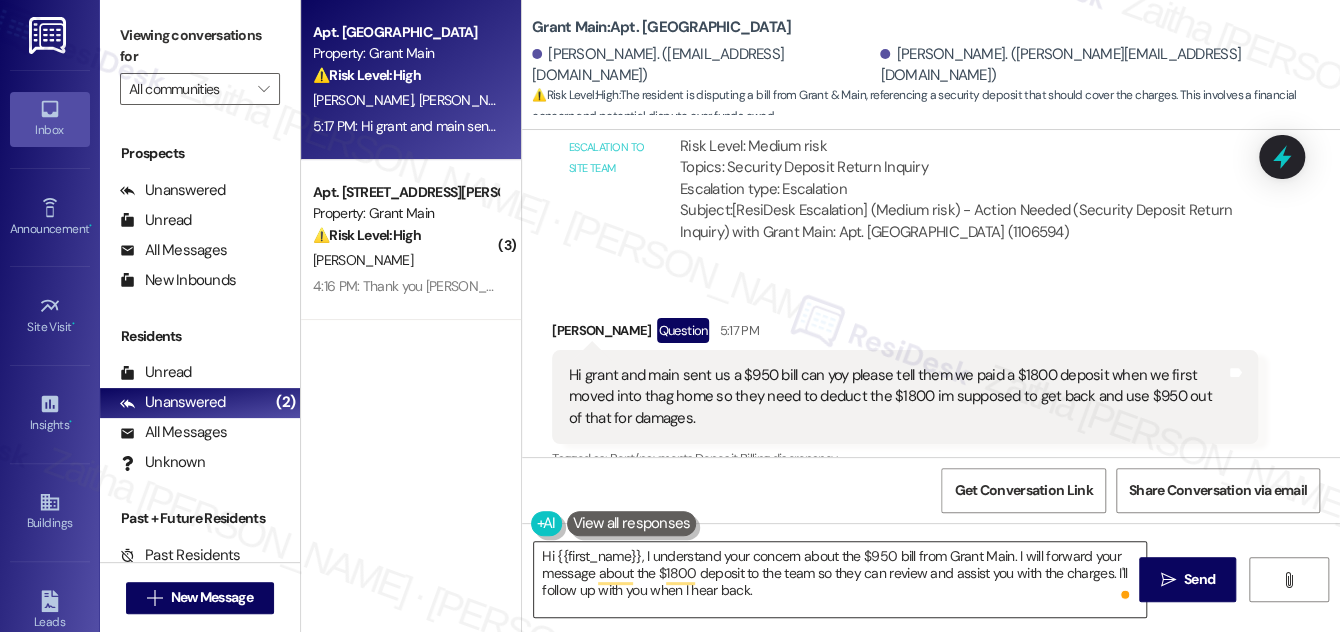 click on "Hi {{first_name}}, I understand your concern about the $950 bill from Grant Main. I will forward your message about the $1800 deposit to the team so they can review and assist you with the charges. I'll follow up with you when I hear back." at bounding box center (840, 579) 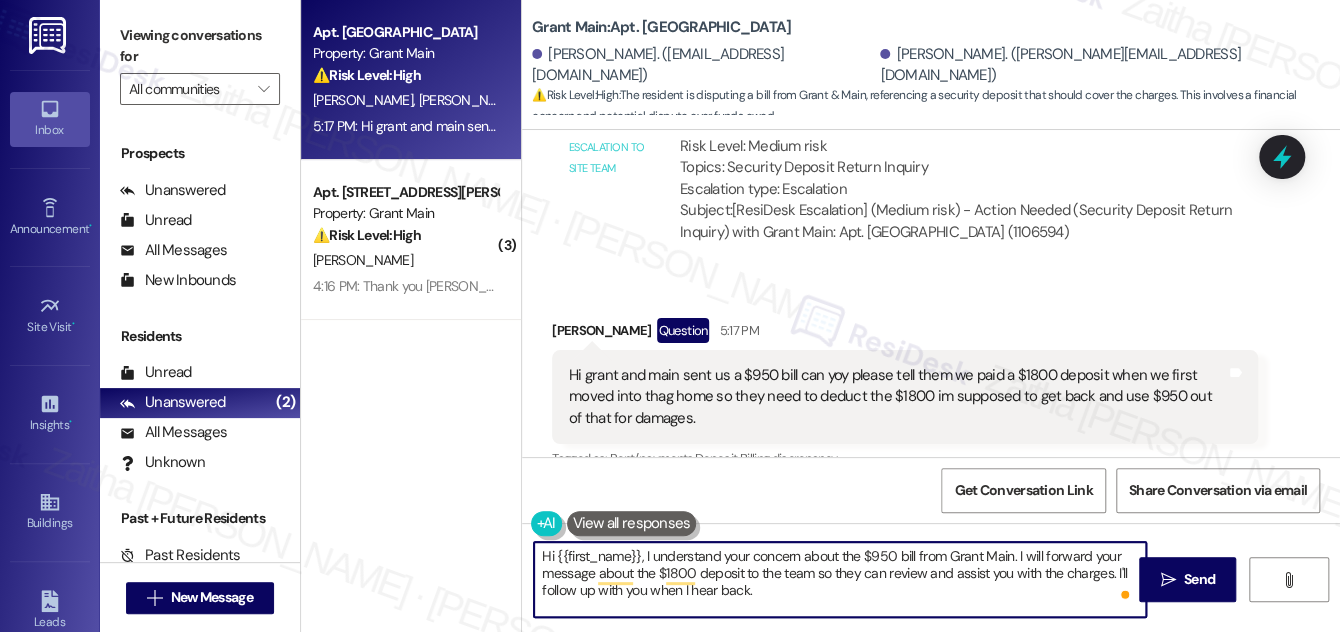 click on "Hi {{first_name}}, I understand your concern about the $950 bill from Grant Main. I will forward your message about the $1800 deposit to the team so they can review and assist you with the charges. I'll follow up with you when I hear back." at bounding box center (840, 579) 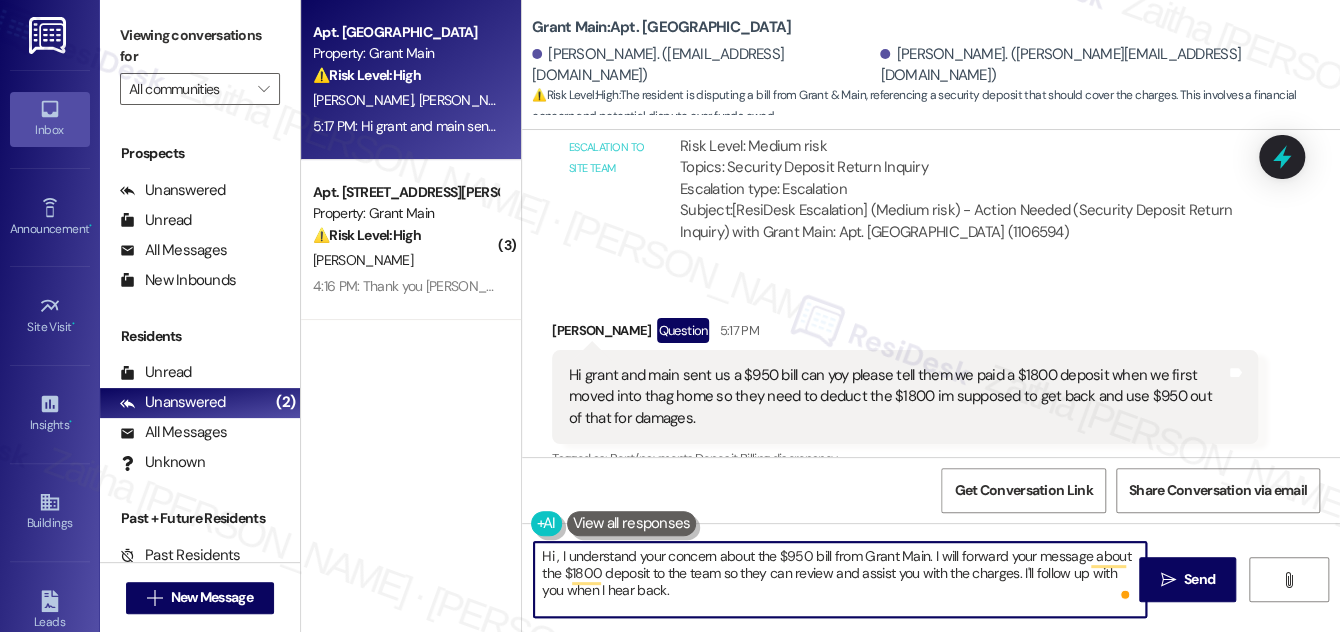 paste on "[PERSON_NAME]" 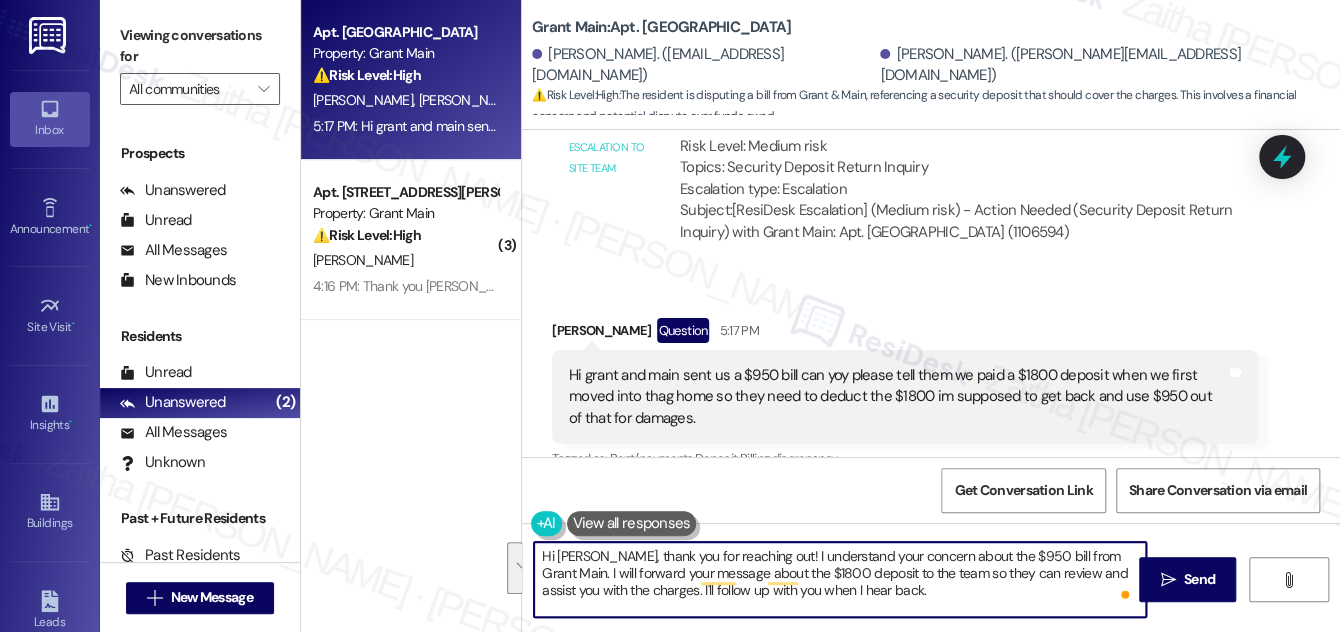 drag, startPoint x: 885, startPoint y: 591, endPoint x: 533, endPoint y: 554, distance: 353.93927 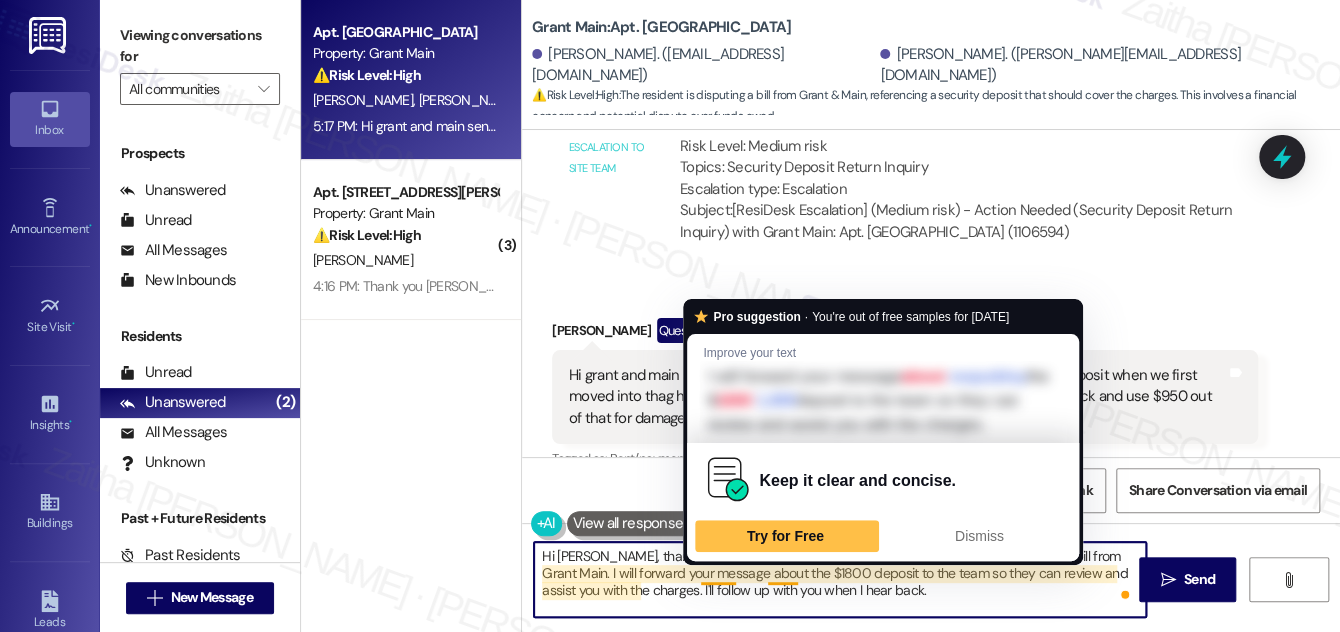 click on "Hi [PERSON_NAME], thank you for reaching out! I understand your concern about the $950 bill from Grant Main. I will forward your message about the $1800 deposit to the team so they can review and assist you with the charges. I'll follow up with you when I hear back." at bounding box center [840, 579] 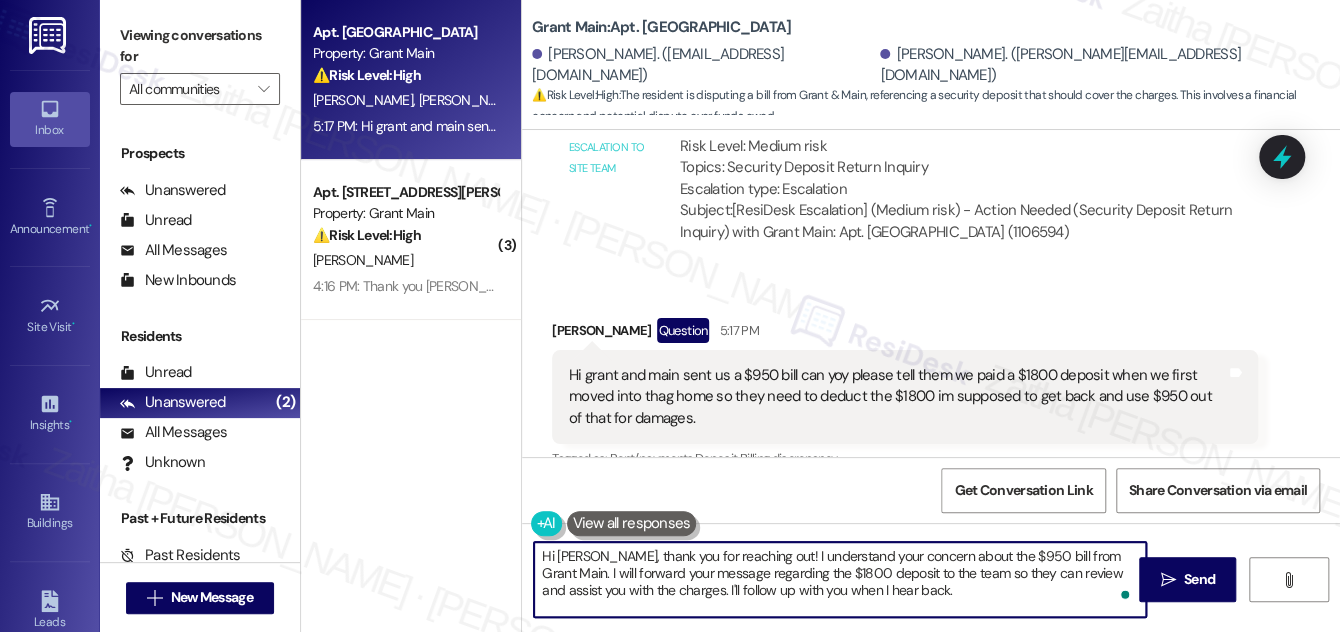 click on "Hi [PERSON_NAME], thank you for reaching out! I understand your concern about the $950 bill from Grant Main. I will forward your message regarding the $1800 deposit to the team so they can review and assist you with the charges. I'll follow up with you when I hear back." at bounding box center [840, 579] 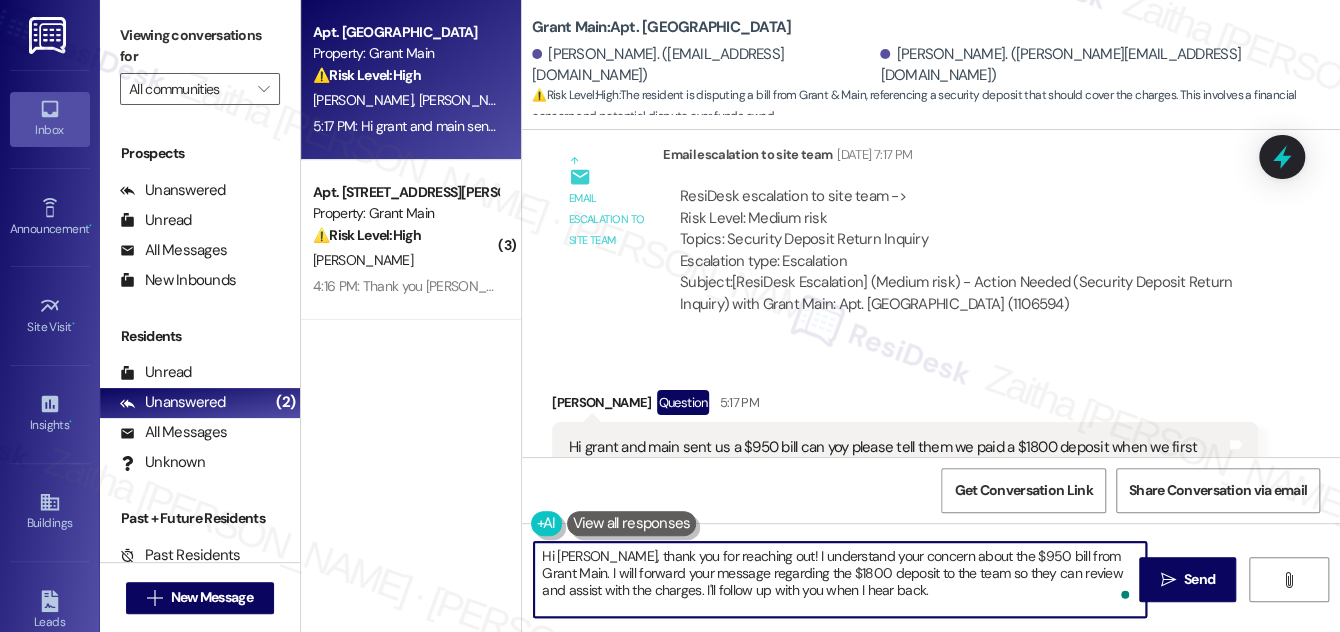 scroll, scrollTop: 9200, scrollLeft: 0, axis: vertical 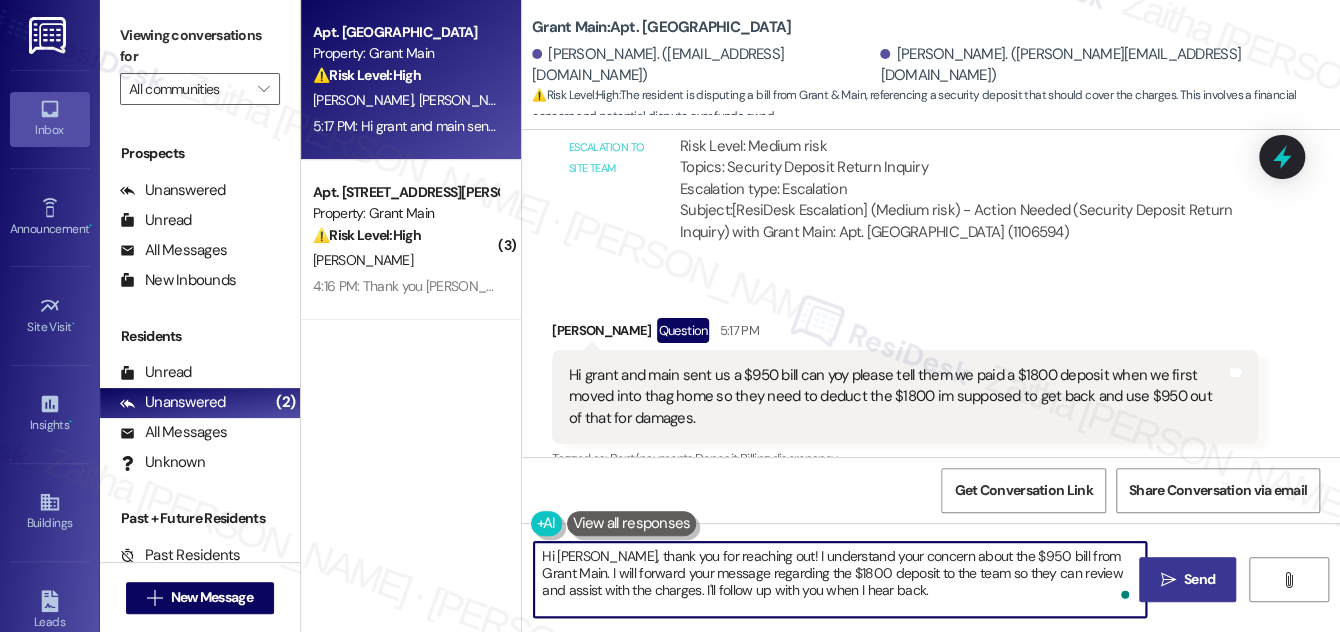 type on "Hi [PERSON_NAME], thank you for reaching out! I understand your concern about the $950 bill from Grant Main. I will forward your message regarding the $1800 deposit to the team so they can review and assist with the charges. I'll follow up with you when I hear back." 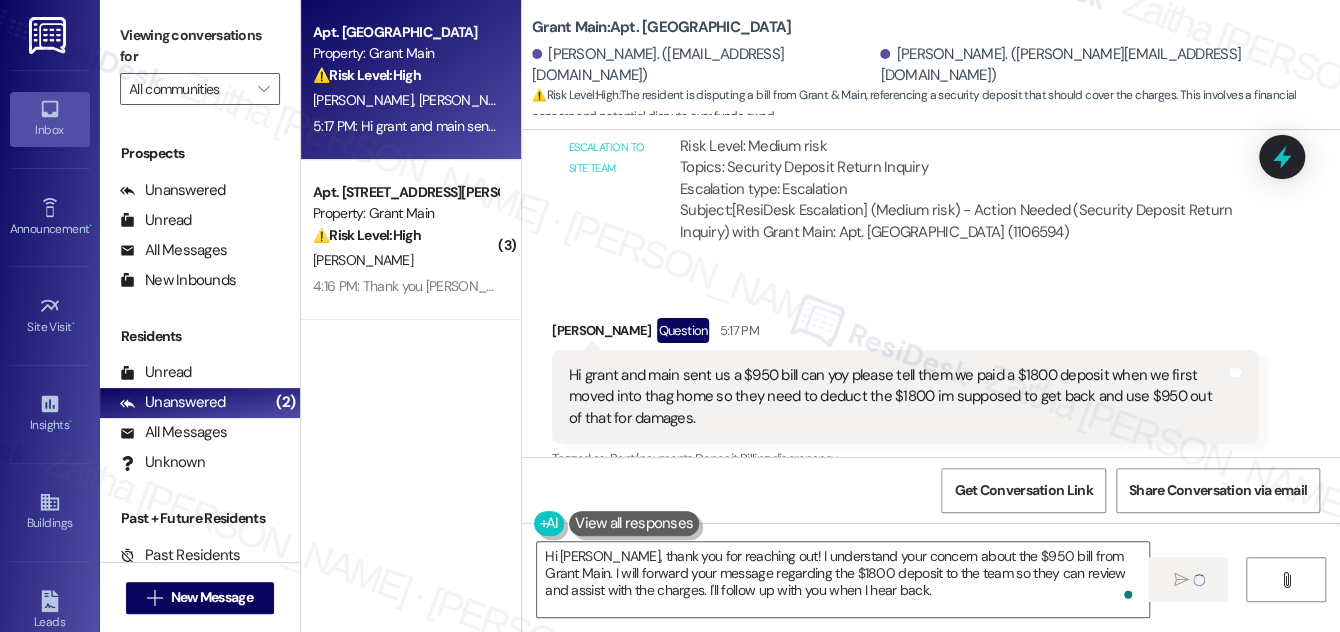 type 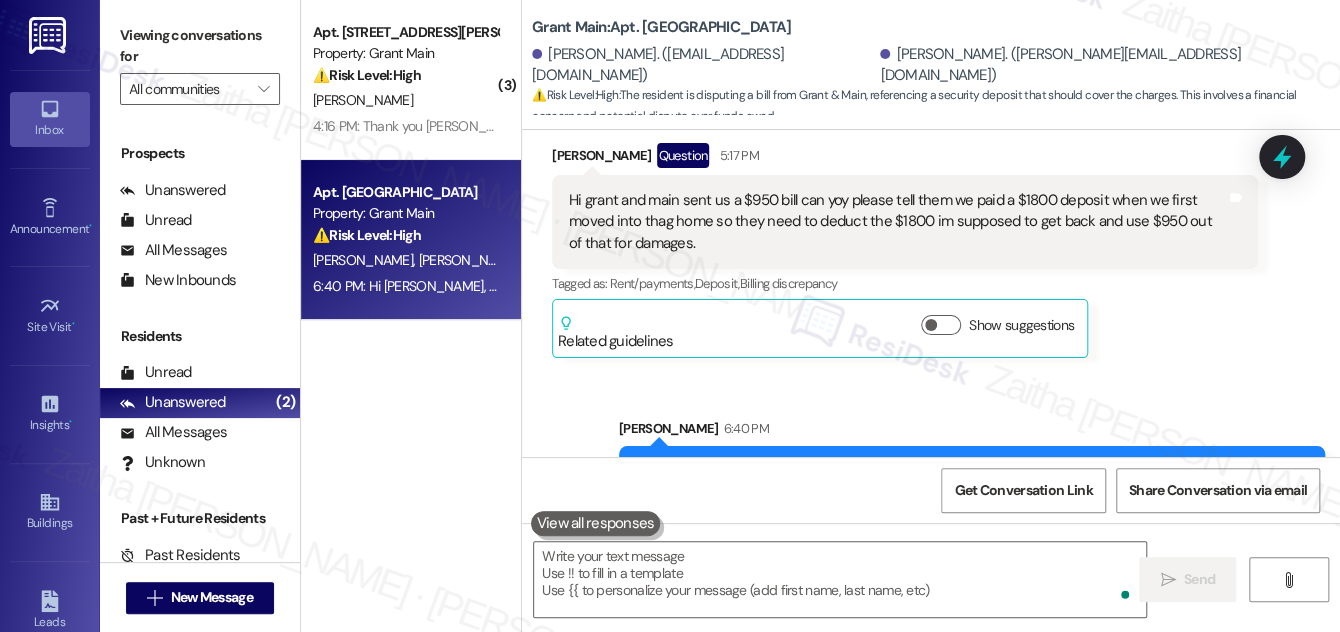 scroll, scrollTop: 9382, scrollLeft: 0, axis: vertical 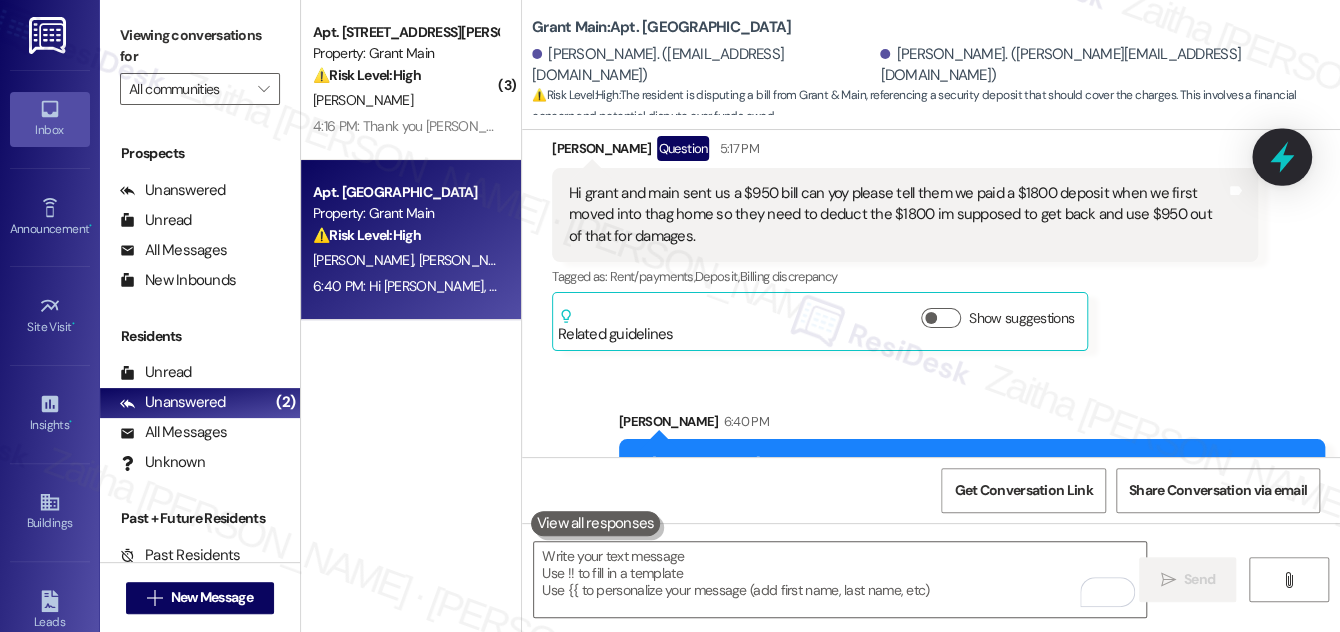click 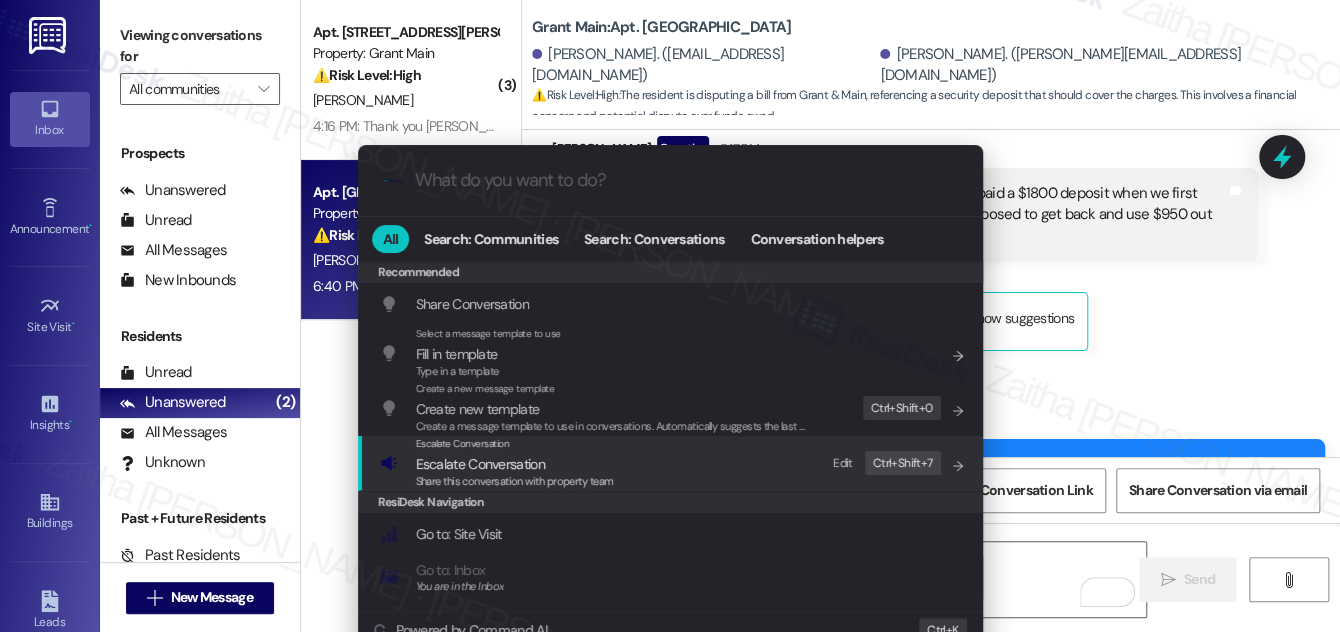 click on "Escalate Conversation" at bounding box center [480, 464] 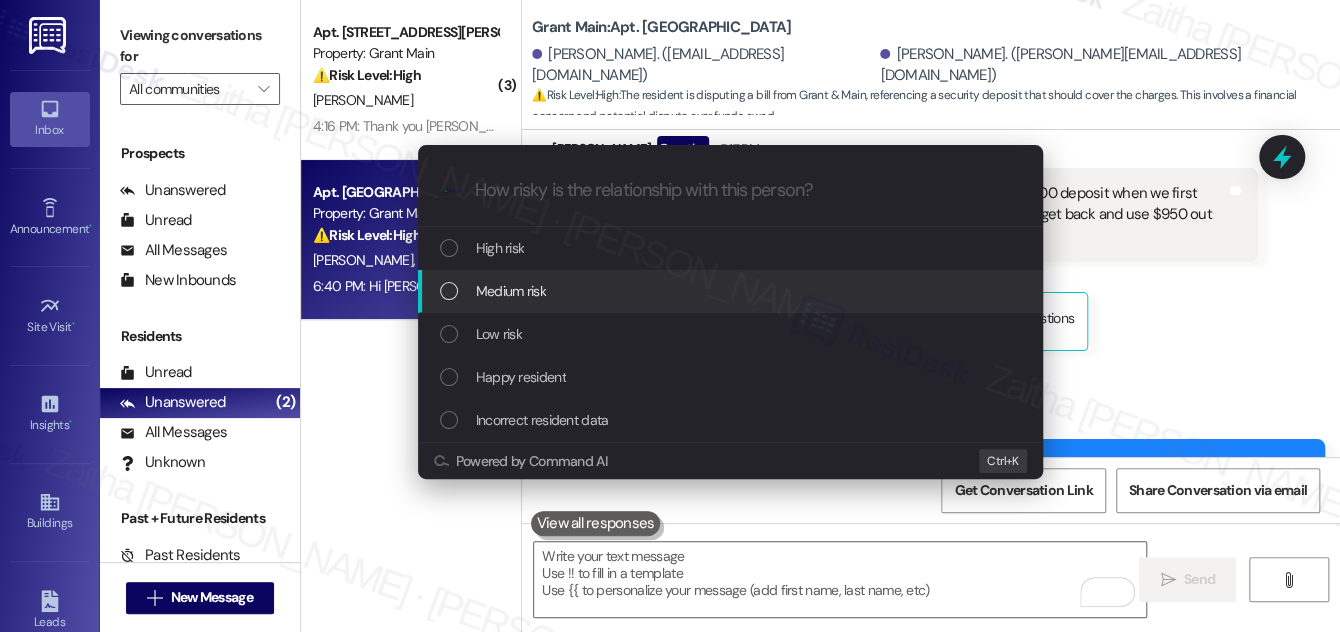click on "Medium risk" at bounding box center (511, 291) 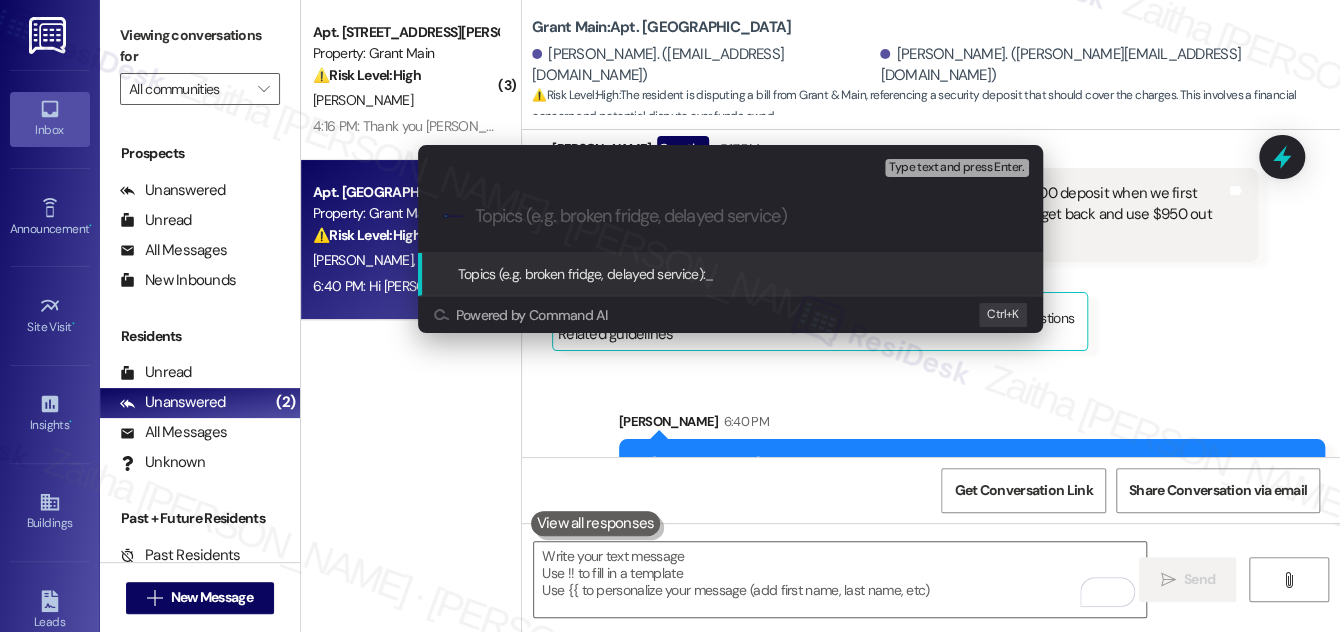 paste on "Deposit and Billing Concern" 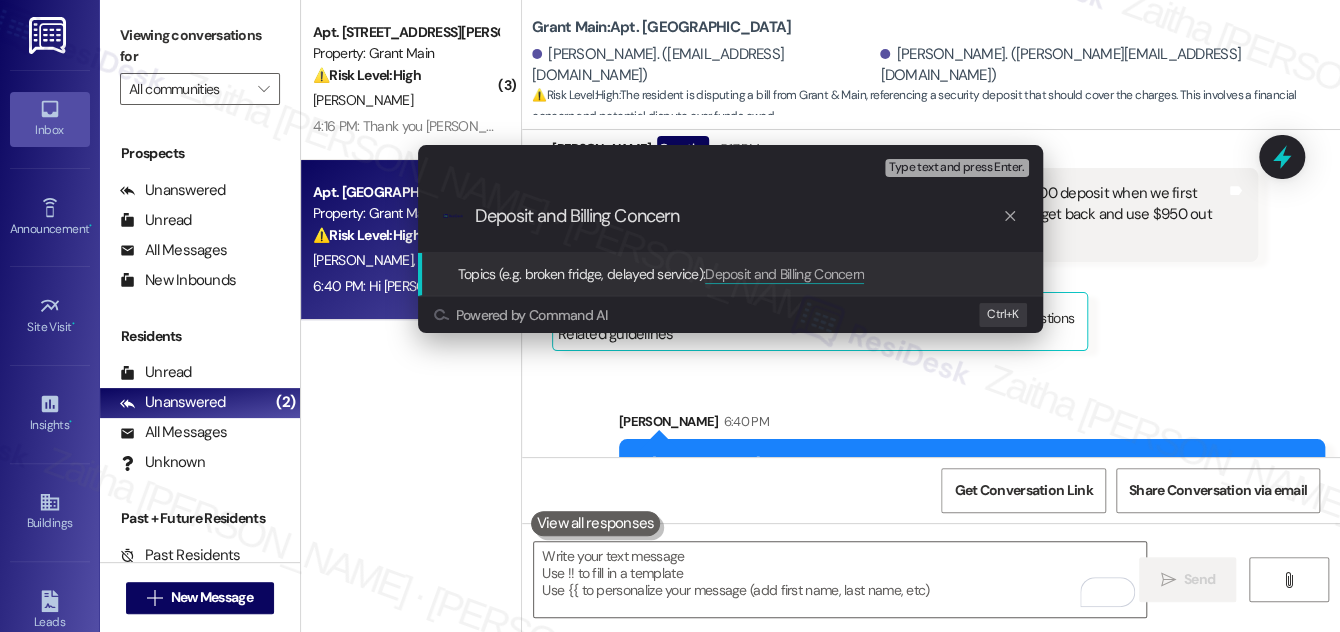 type 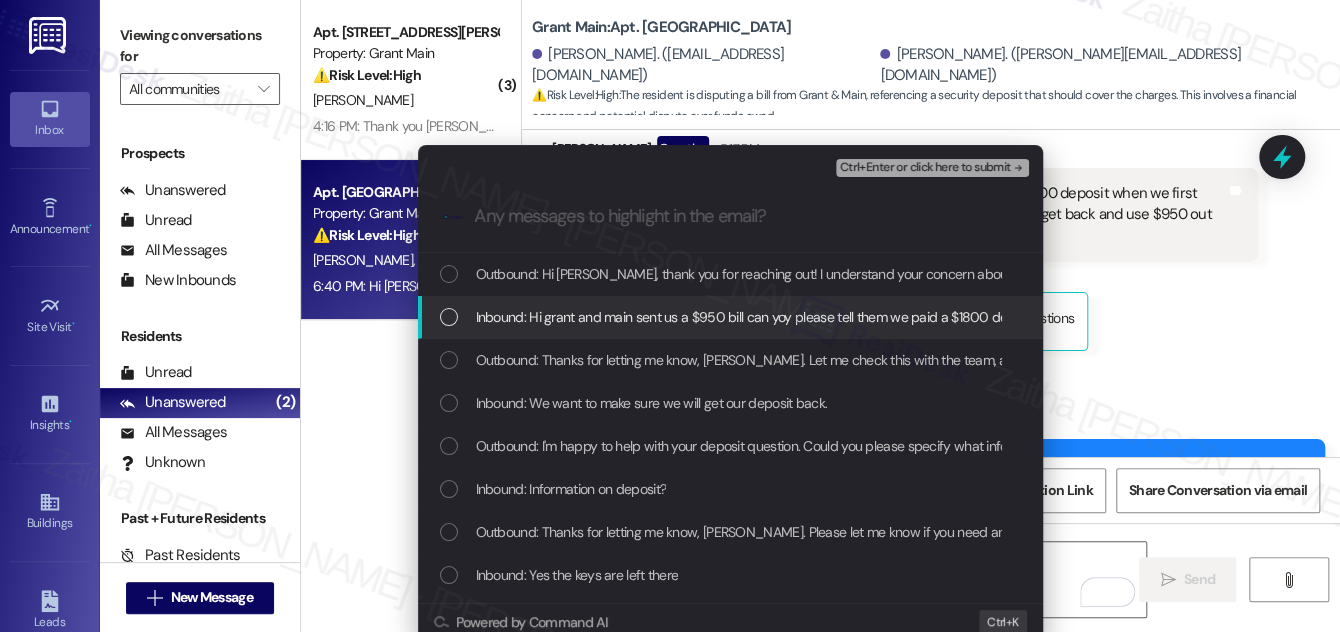 click on "Inbound: Hi grant and main sent us a $950 bill can yoy please tell them we paid a $1800 deposit when we first moved into thag home so they need to deduct the $1800 im supposed to get back and use $950 out of that for damages." at bounding box center (732, 317) 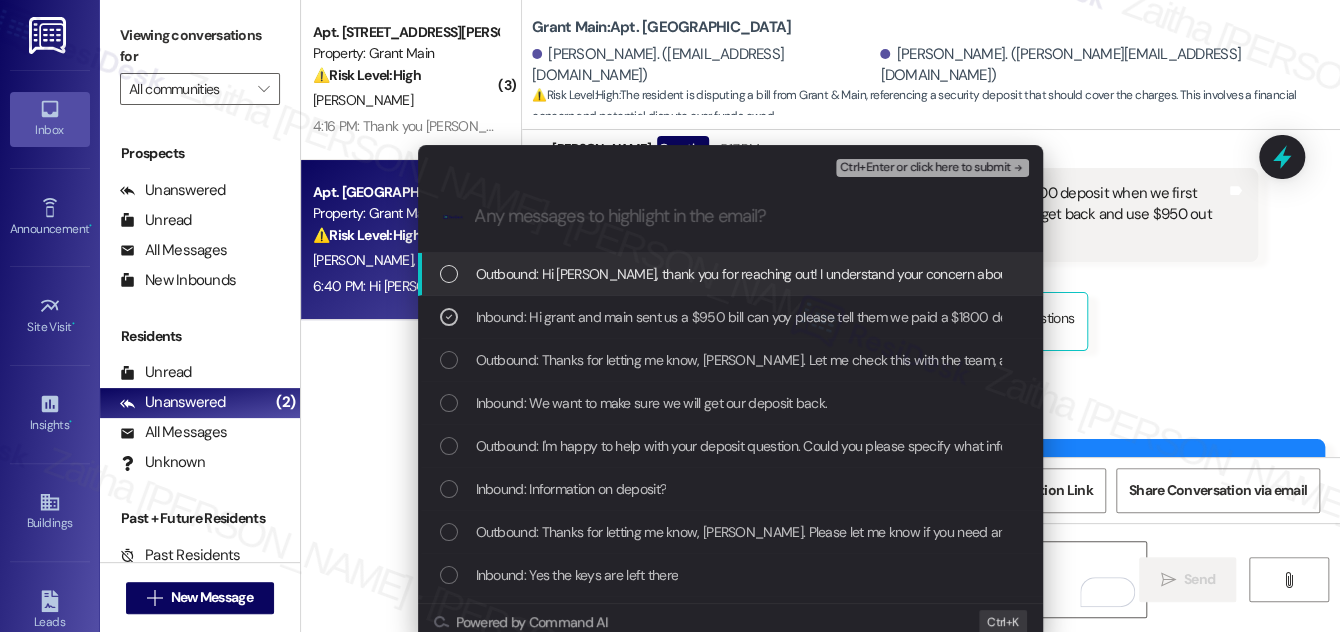 click on "Ctrl+Enter or click here to submit" at bounding box center [925, 168] 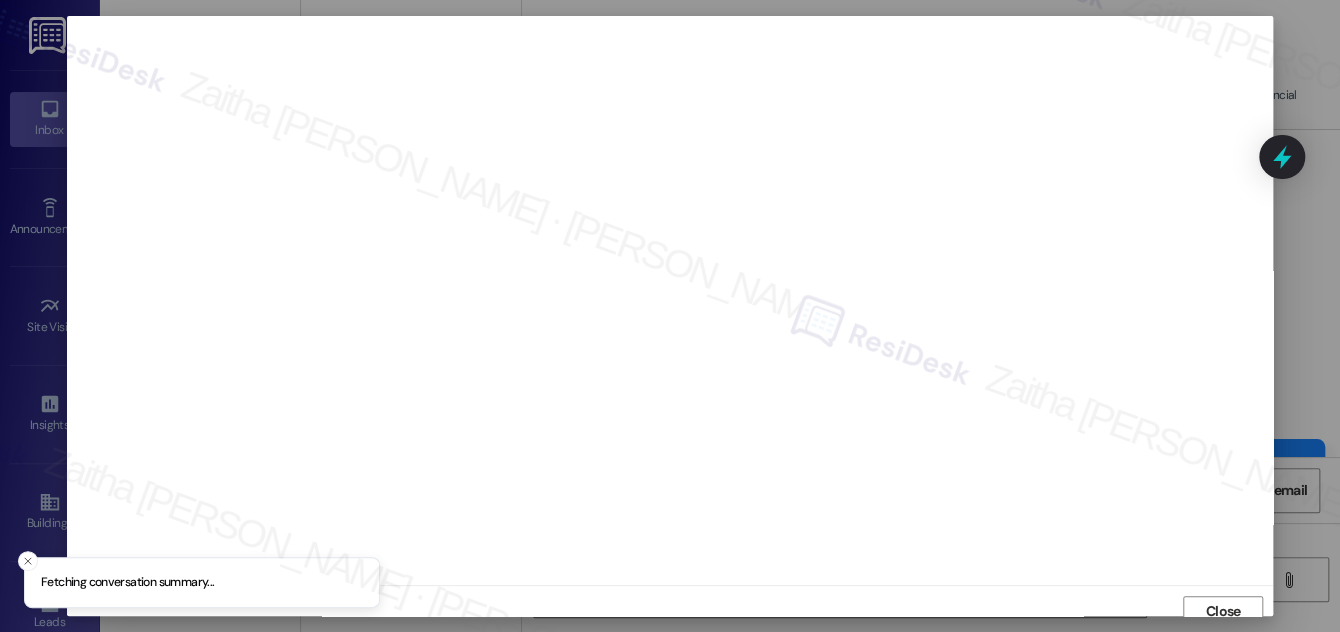 scroll, scrollTop: 11, scrollLeft: 0, axis: vertical 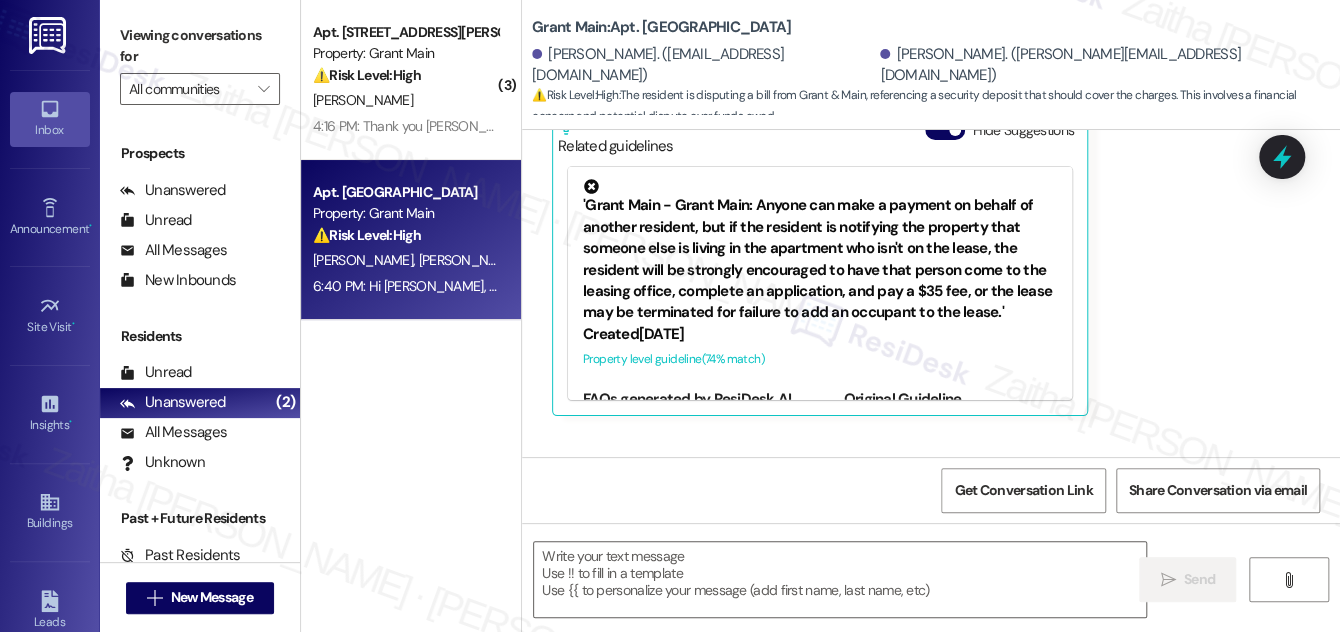 type on "Fetching suggested responses. Please feel free to read through the conversation in the meantime." 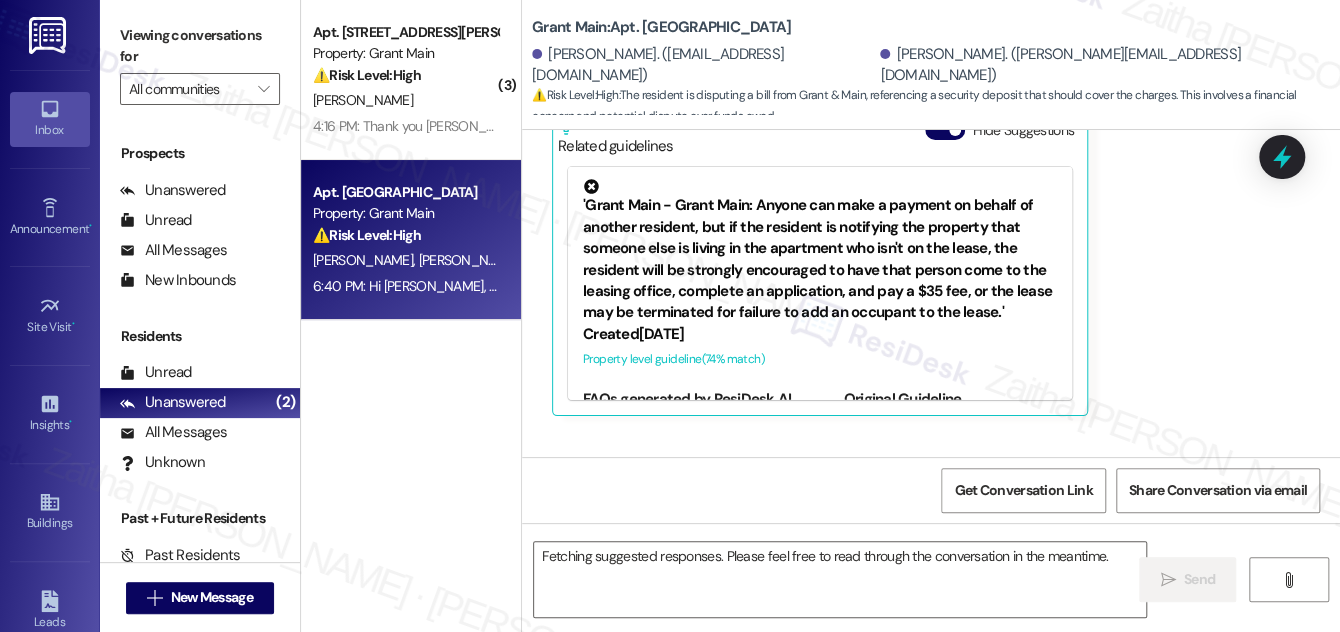 scroll, scrollTop: 9452, scrollLeft: 0, axis: vertical 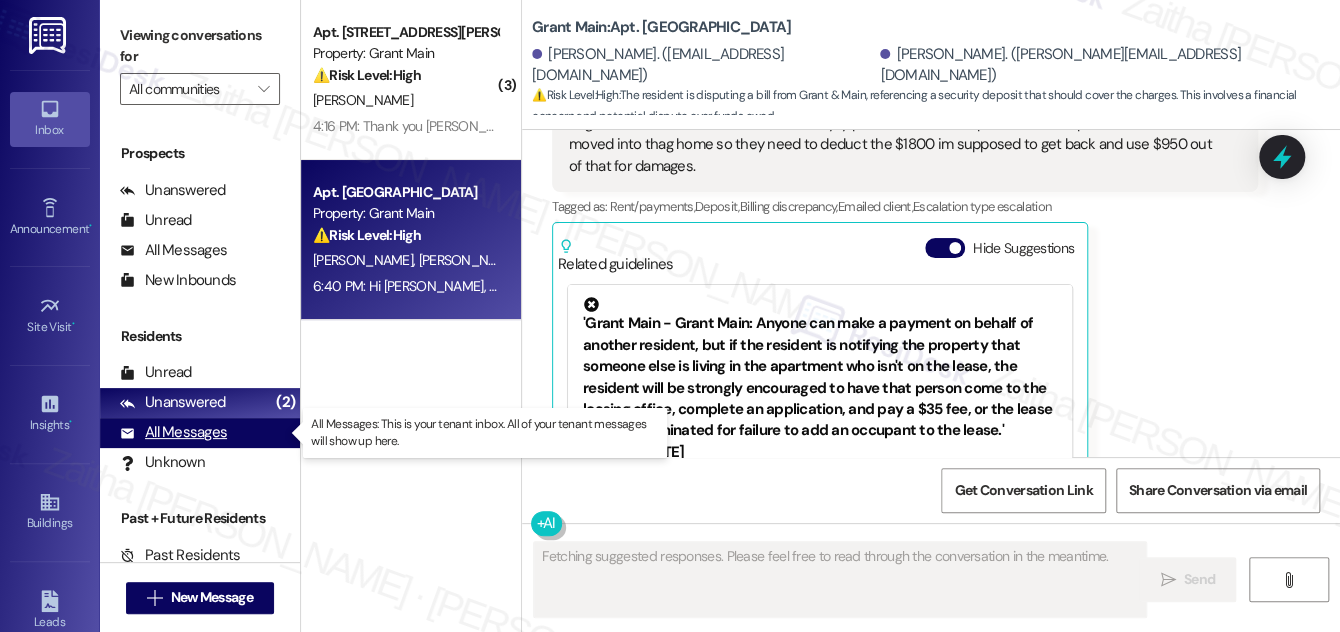 click on "All Messages" at bounding box center (173, 432) 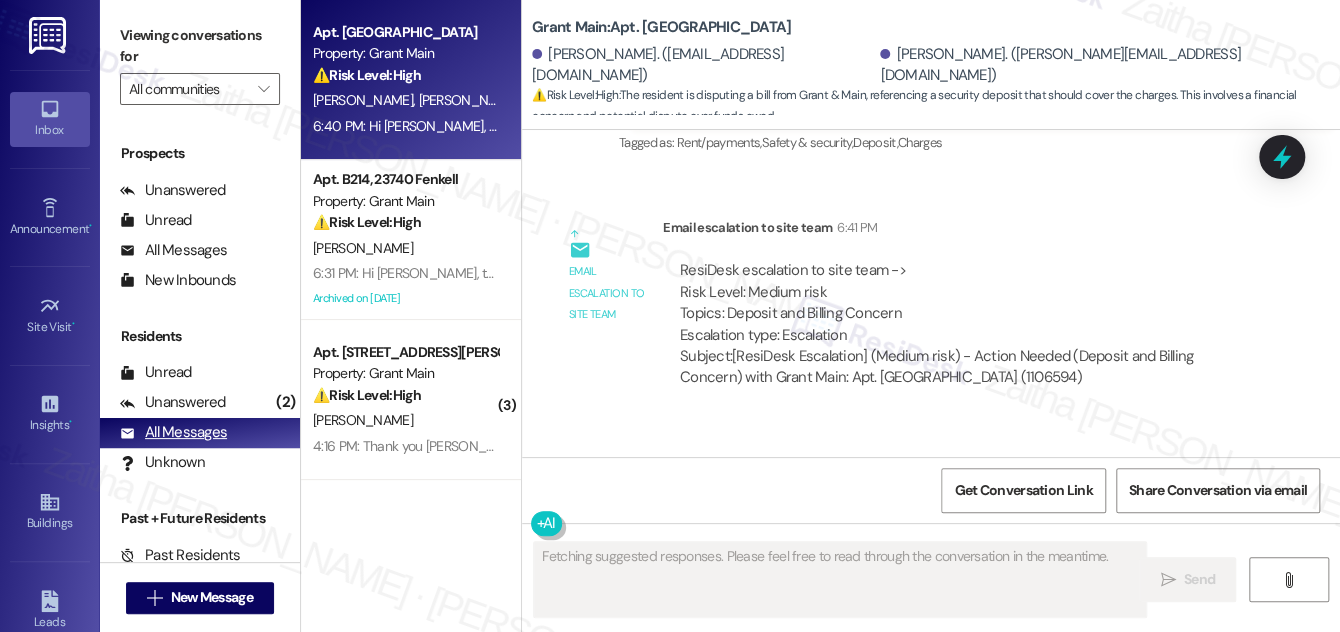 scroll, scrollTop: 9452, scrollLeft: 0, axis: vertical 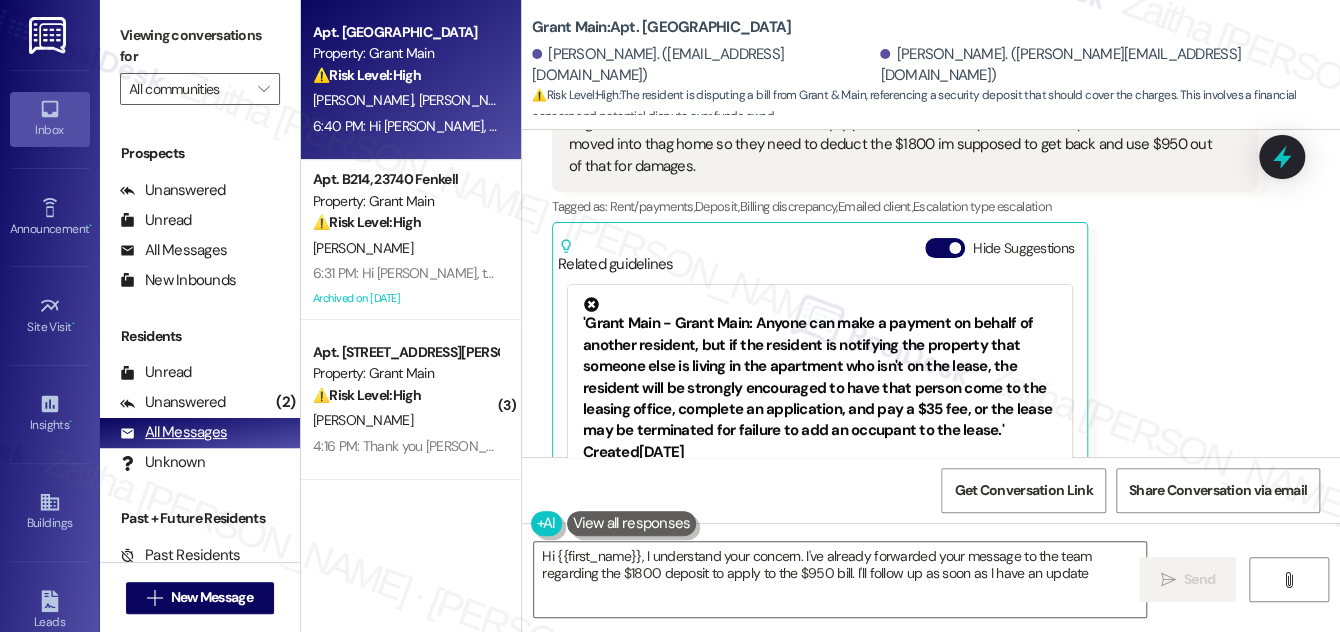 type on "Hi {{first_name}}, I understand your concern. I've already forwarded your message to the team regarding the $1800 deposit to apply to the $950 bill. I'll follow up as soon as I have an update." 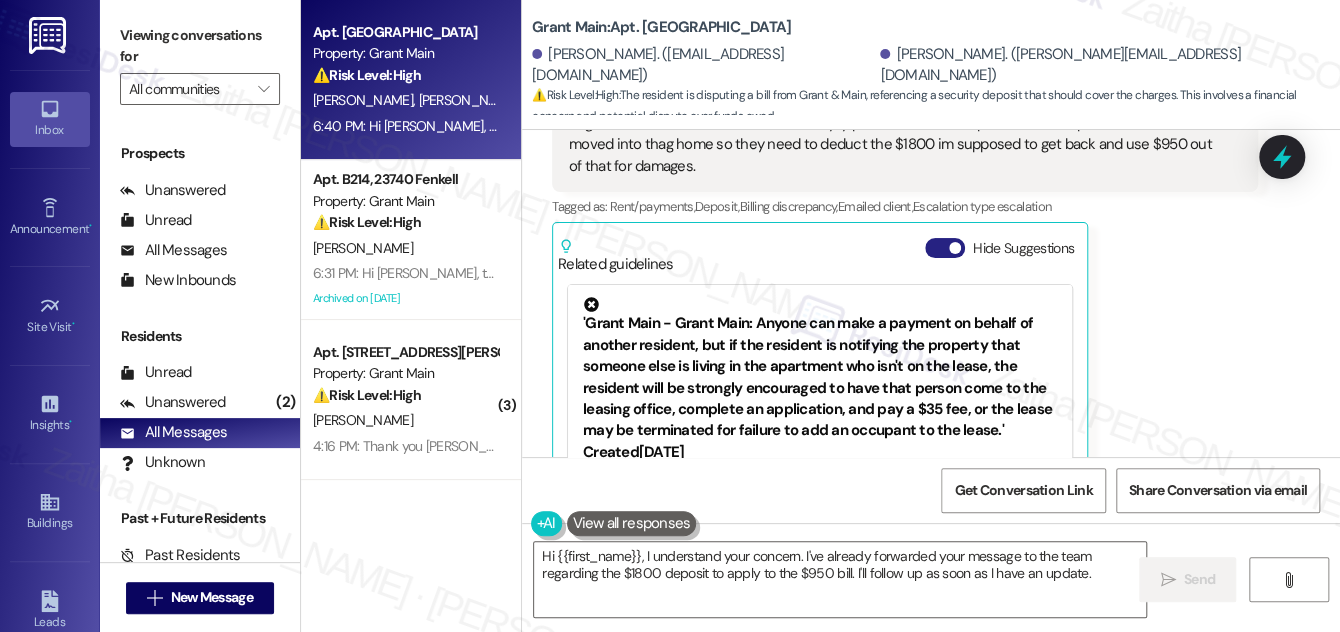 click on "Hide Suggestions" at bounding box center [945, 248] 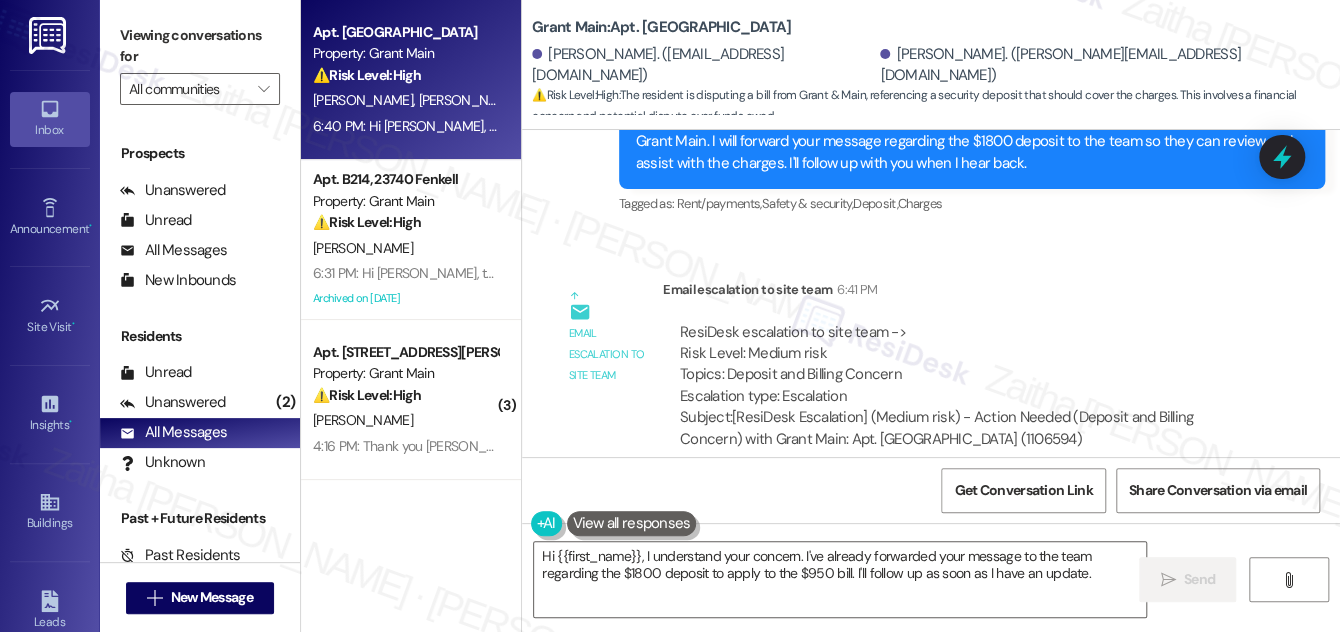 scroll, scrollTop: 9840, scrollLeft: 0, axis: vertical 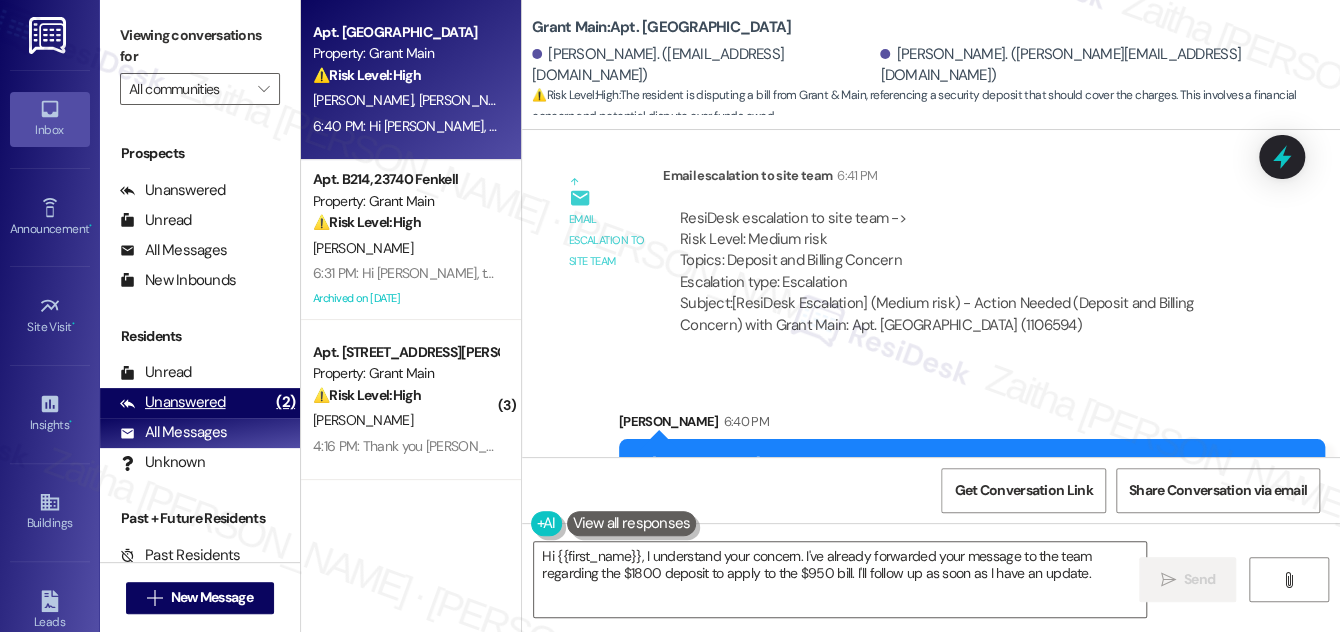 click on "Unanswered" at bounding box center [173, 402] 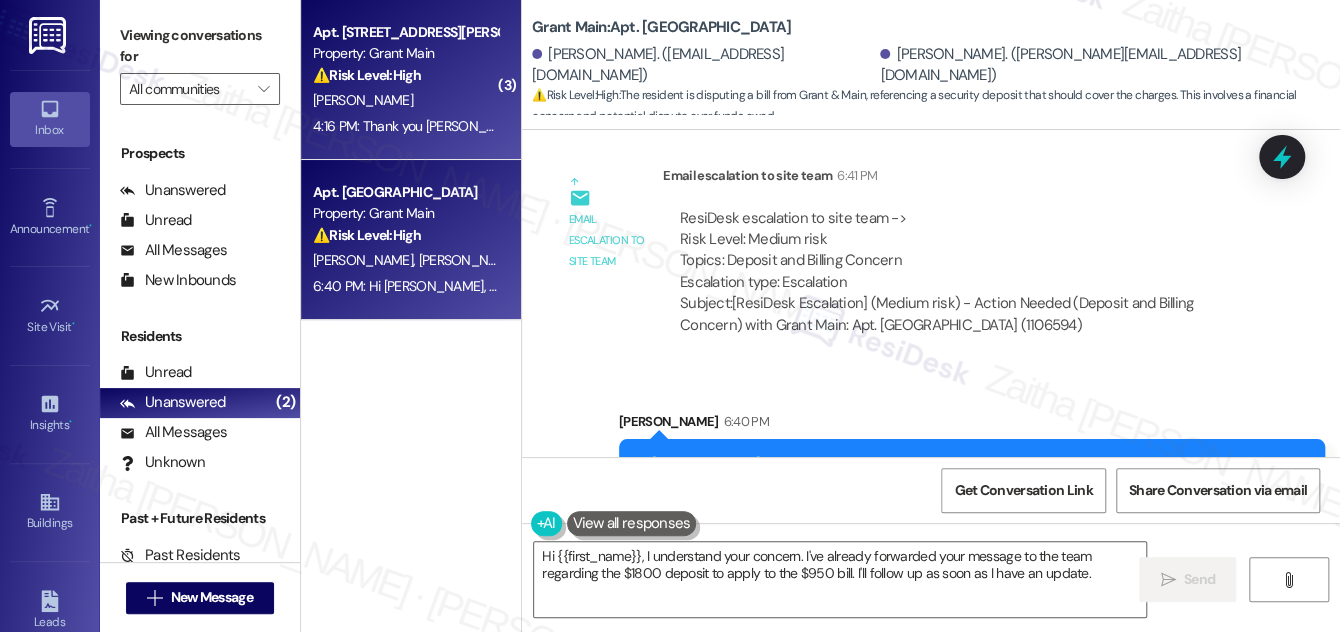 click on "[PERSON_NAME]" at bounding box center [405, 100] 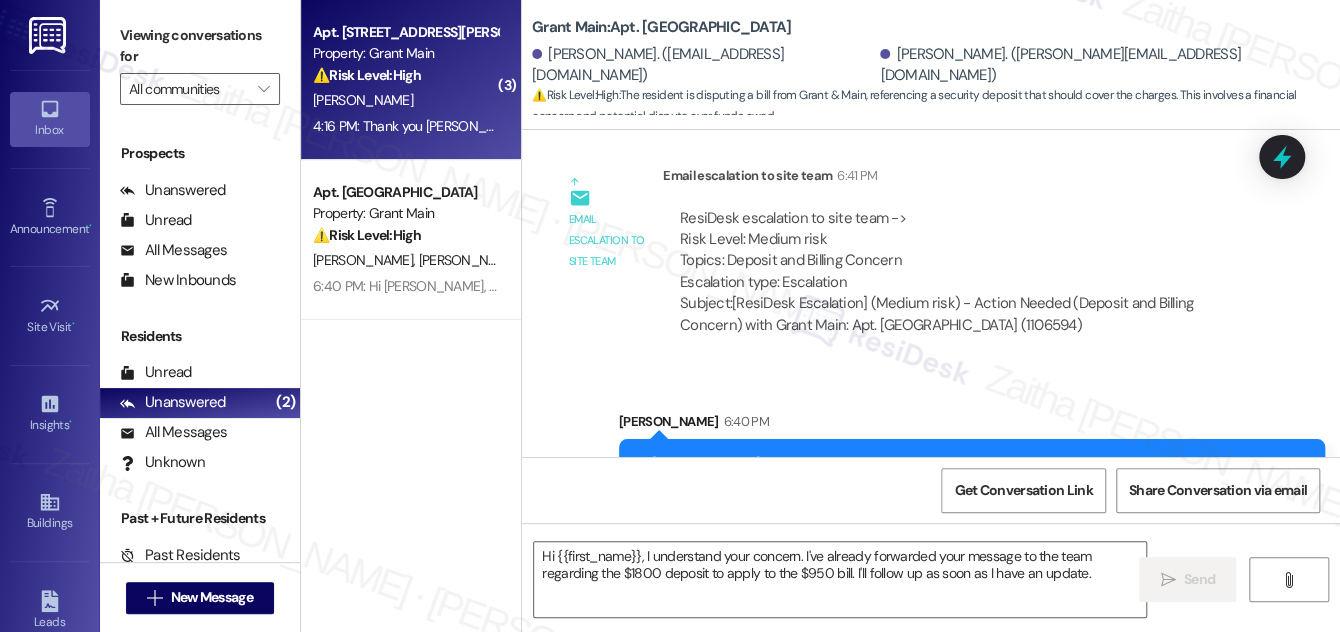 type on "Fetching suggested responses. Please feel free to read through the conversation in the meantime." 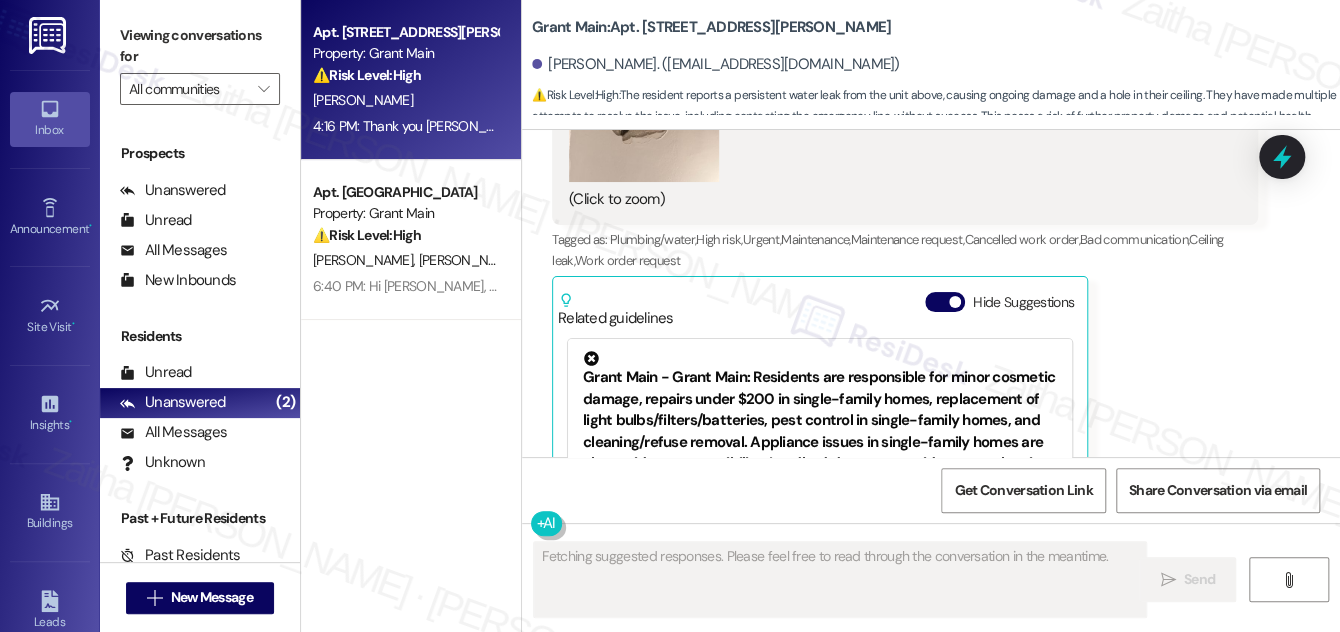 scroll, scrollTop: 3417, scrollLeft: 0, axis: vertical 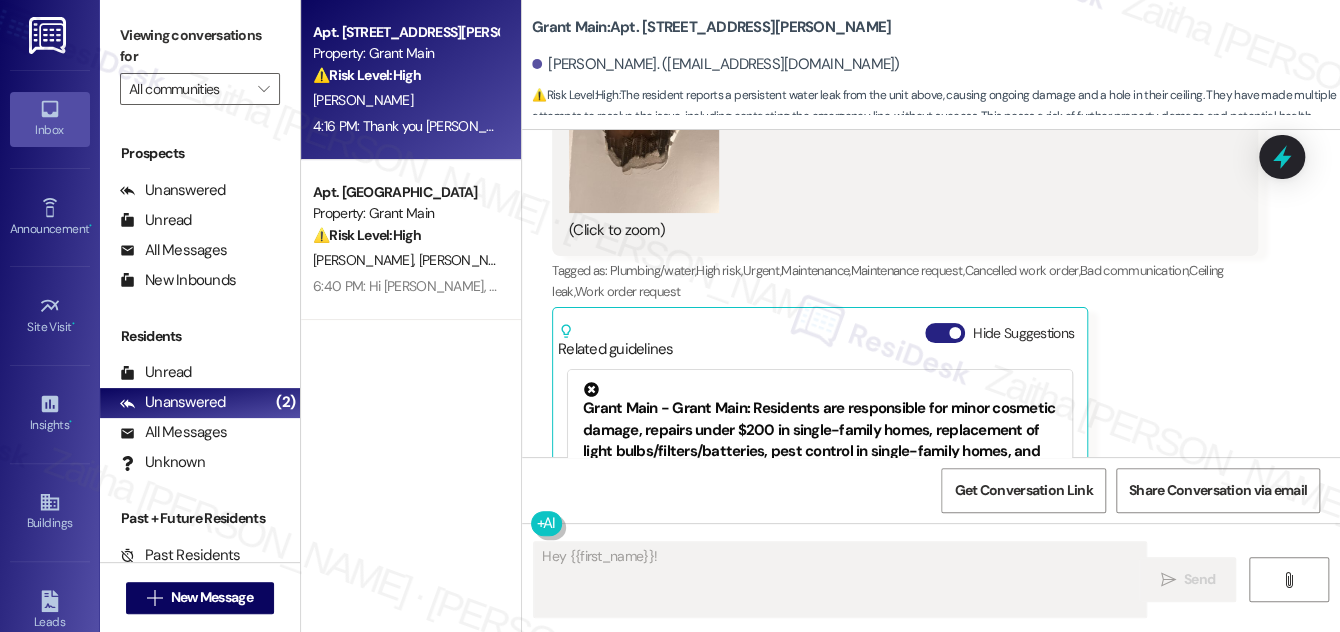 click on "Hide Suggestions" at bounding box center [945, 333] 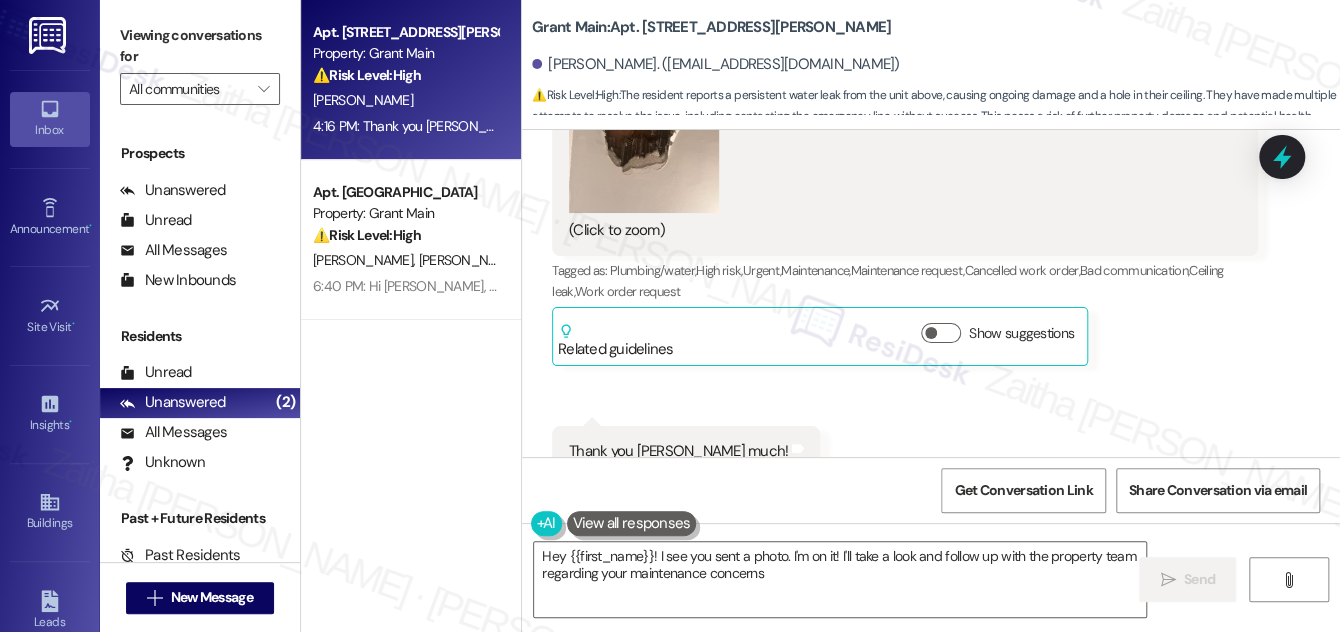 scroll, scrollTop: 3144, scrollLeft: 0, axis: vertical 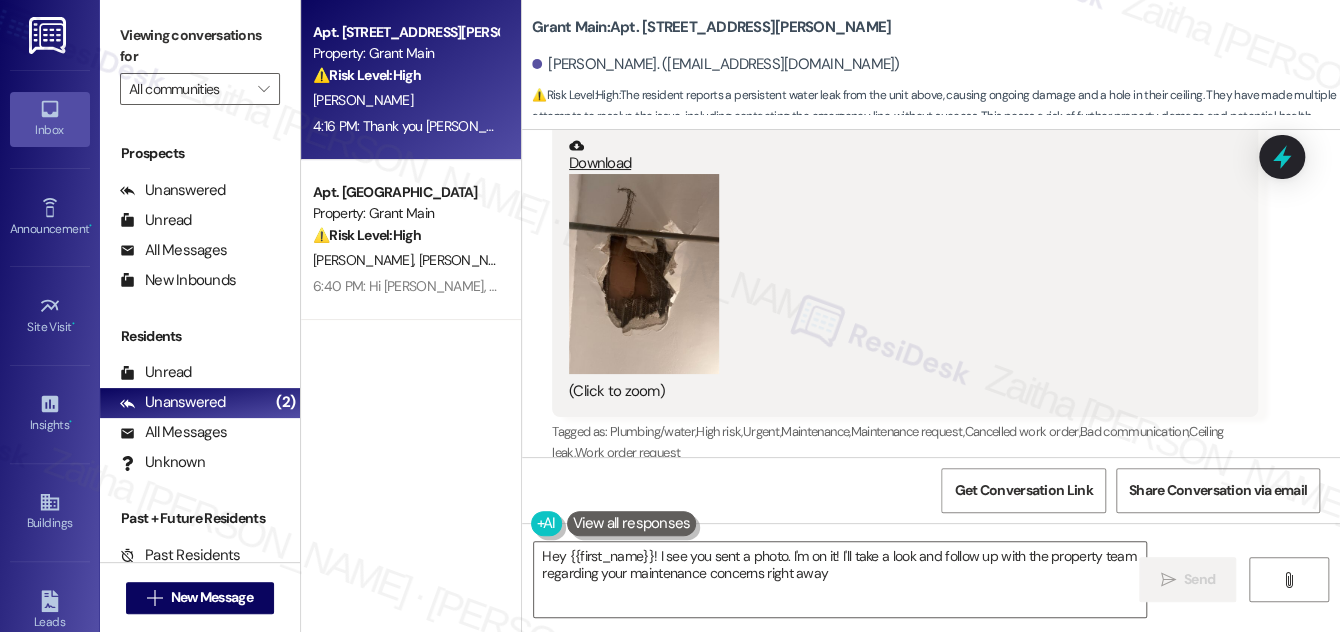 type on "Hey {{first_name}}! I see you sent a photo. I'm on it! I'll take a look and follow up with the property team regarding your maintenance concerns right away." 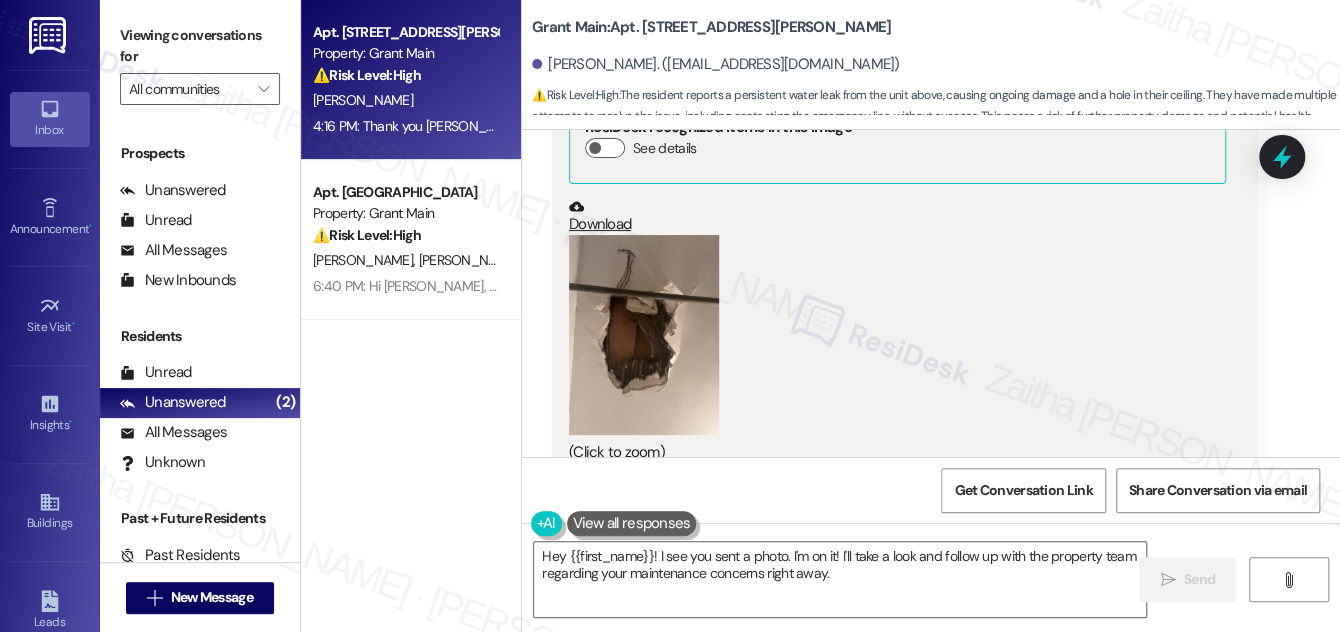 scroll, scrollTop: 3235, scrollLeft: 0, axis: vertical 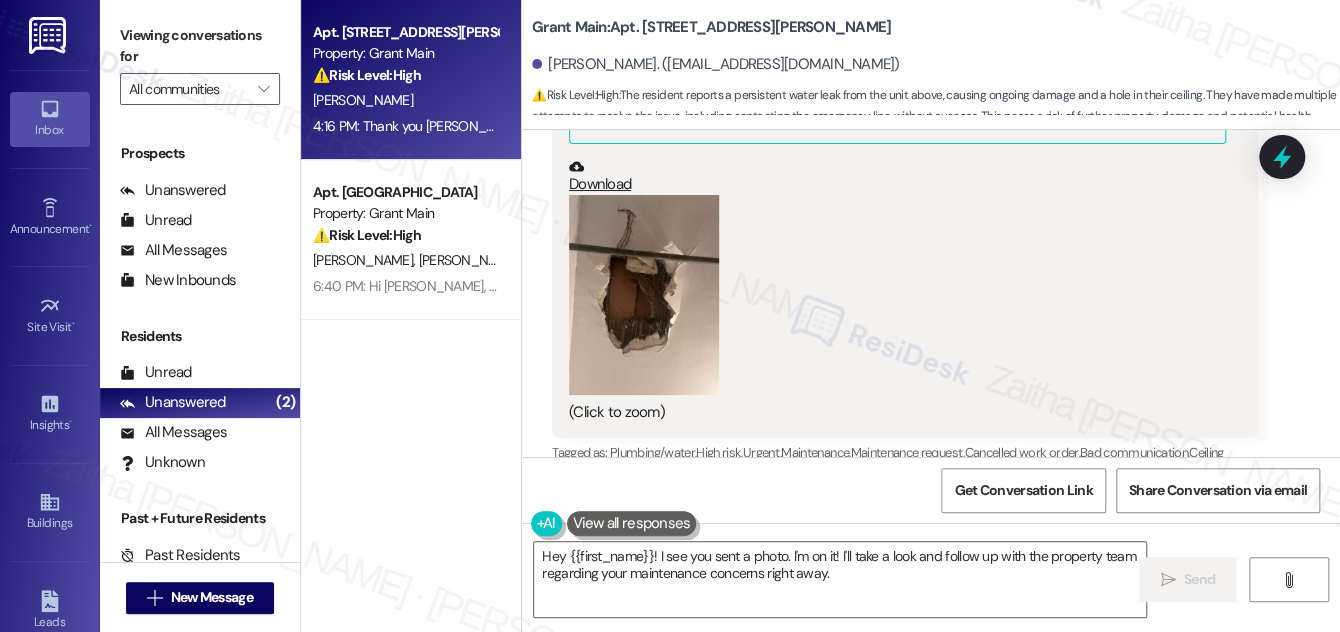 click at bounding box center (644, 295) 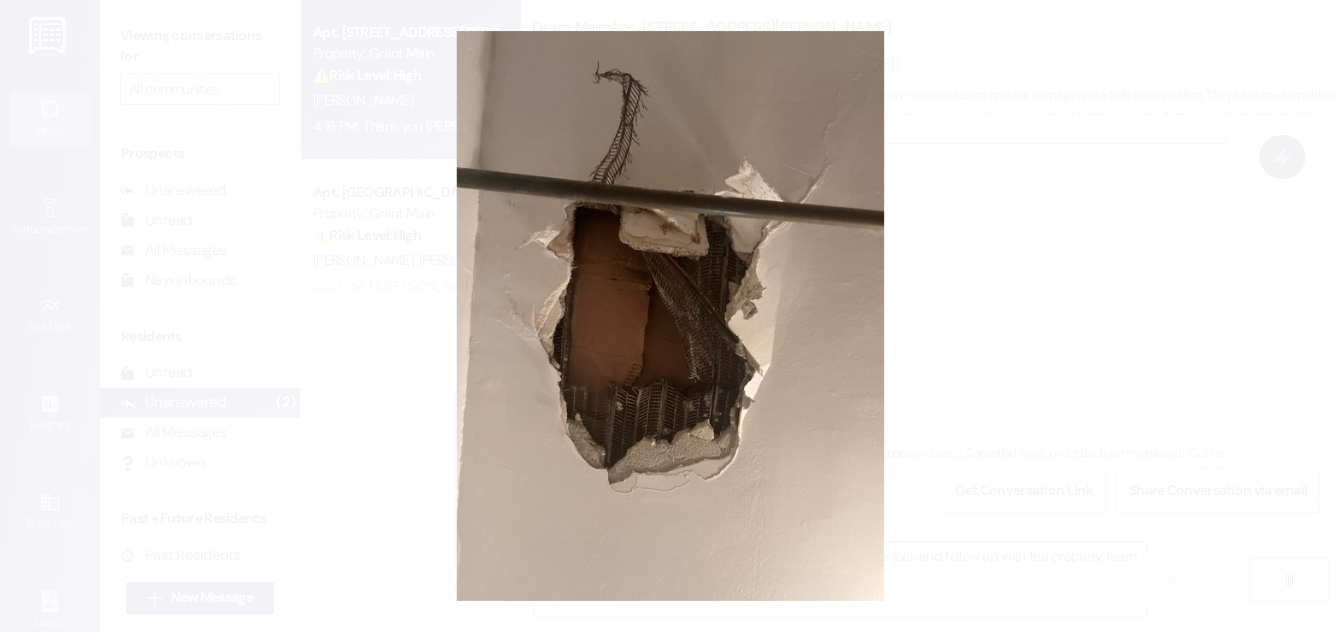click at bounding box center [670, 316] 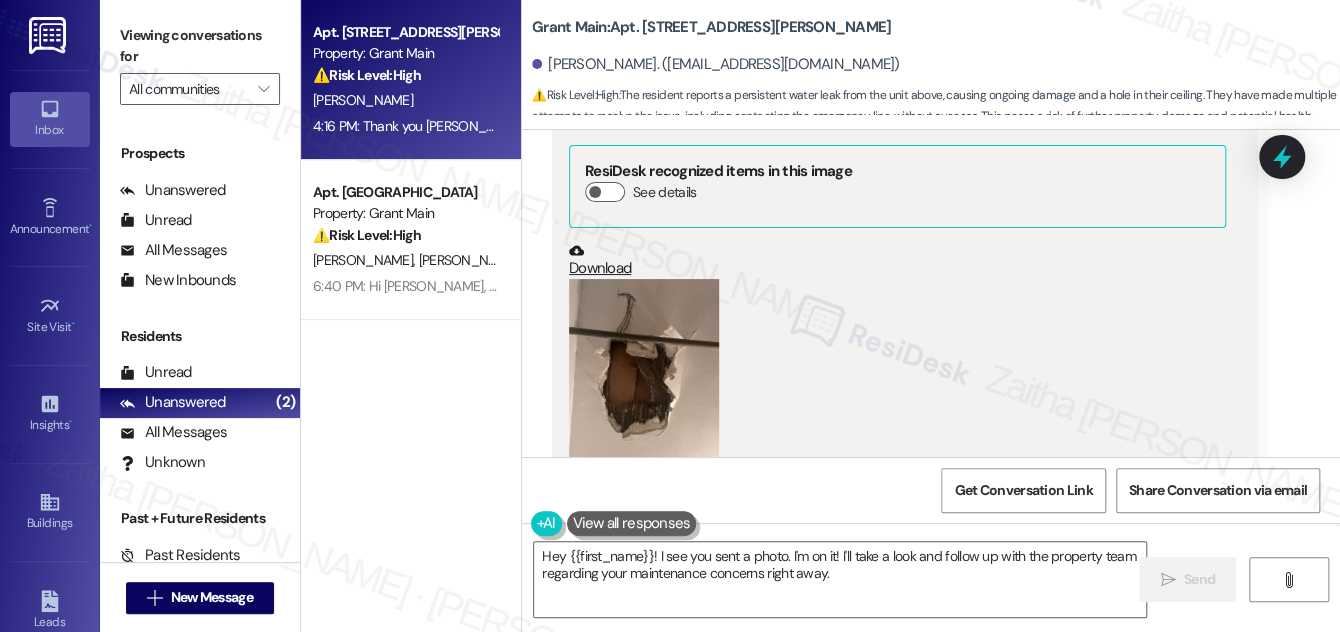 scroll, scrollTop: 3053, scrollLeft: 0, axis: vertical 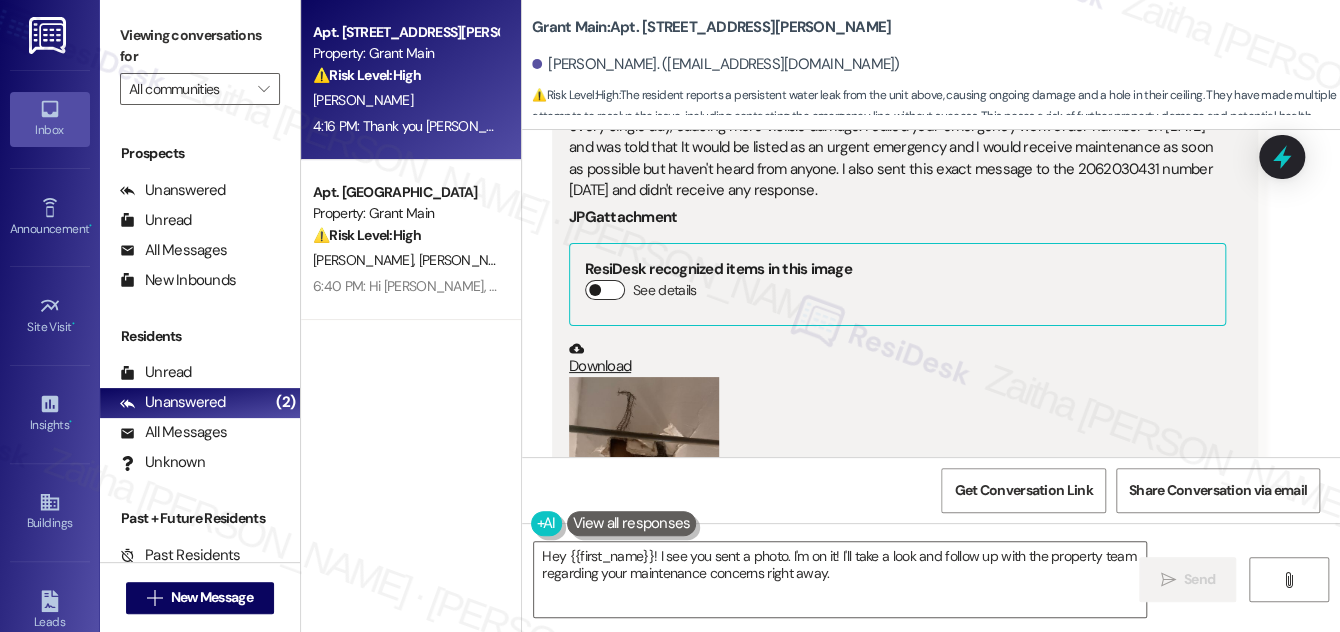 click on "See details" at bounding box center (605, 290) 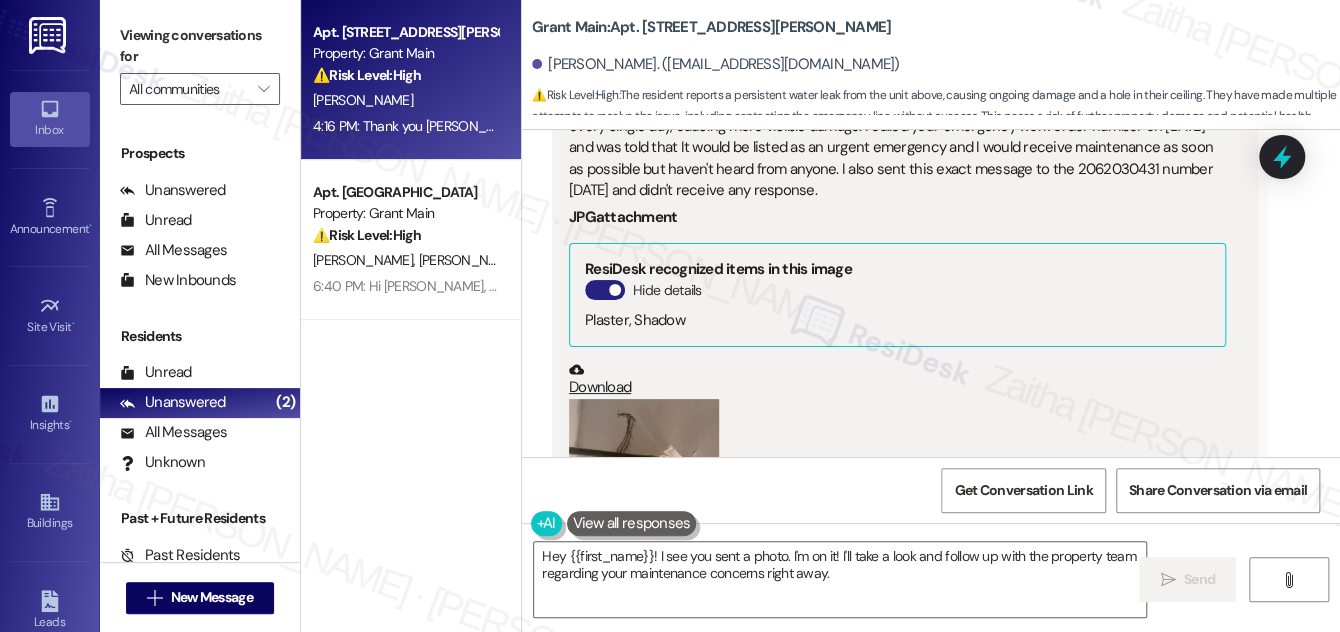 click on "Hide details" at bounding box center [605, 290] 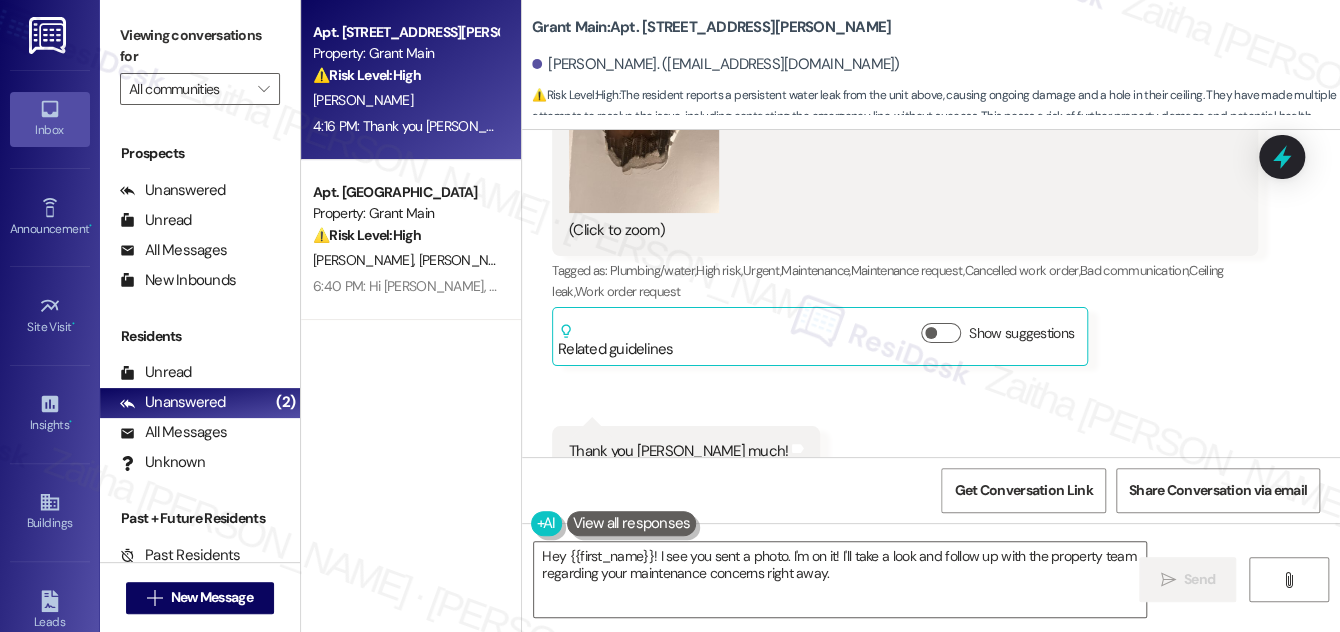 scroll, scrollTop: 3437, scrollLeft: 0, axis: vertical 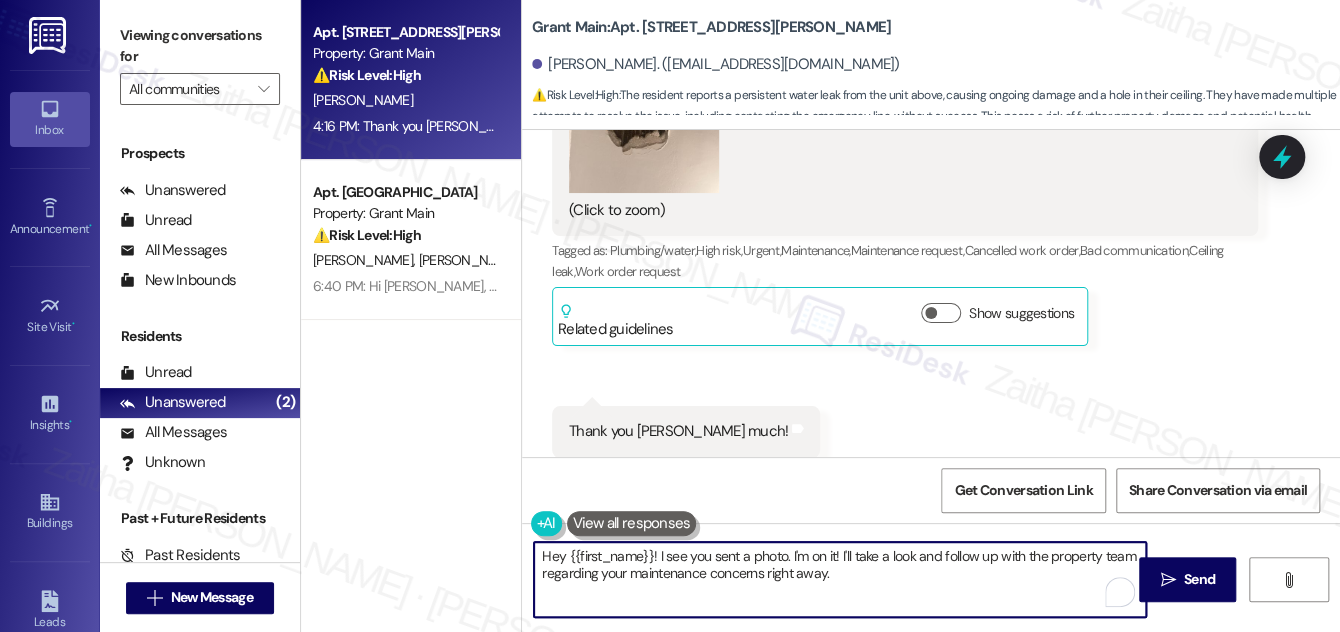 drag, startPoint x: 542, startPoint y: 554, endPoint x: 840, endPoint y: 578, distance: 298.96487 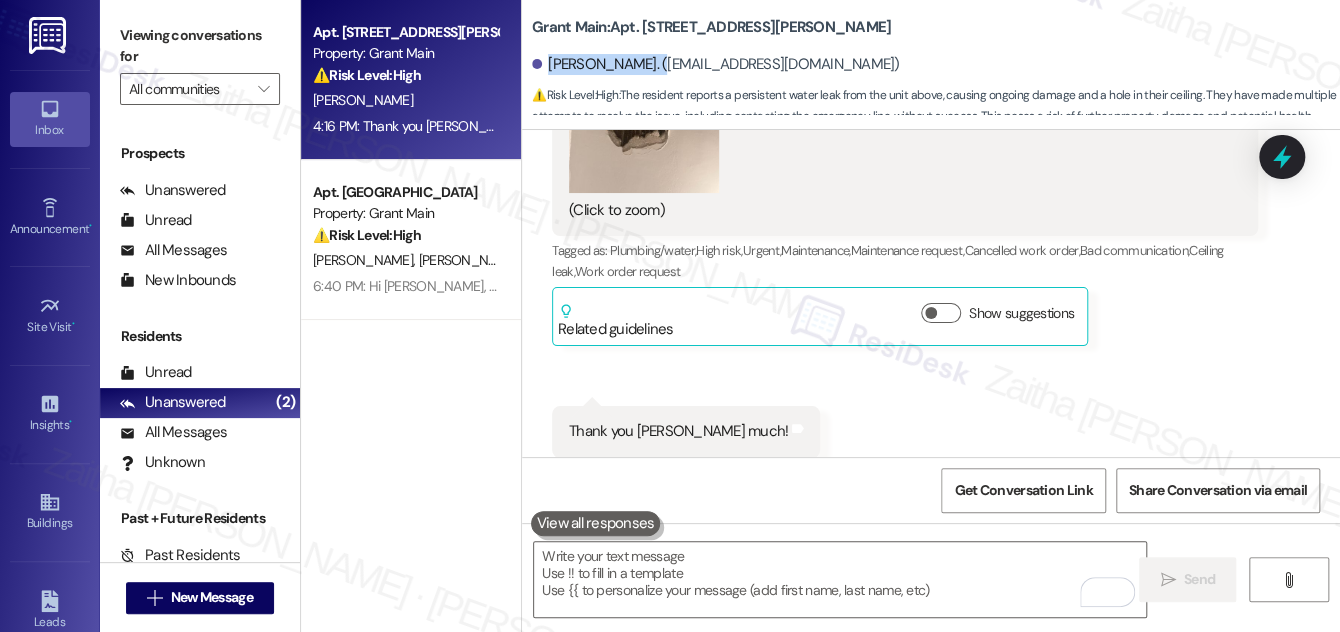 drag, startPoint x: 549, startPoint y: 58, endPoint x: 656, endPoint y: 58, distance: 107 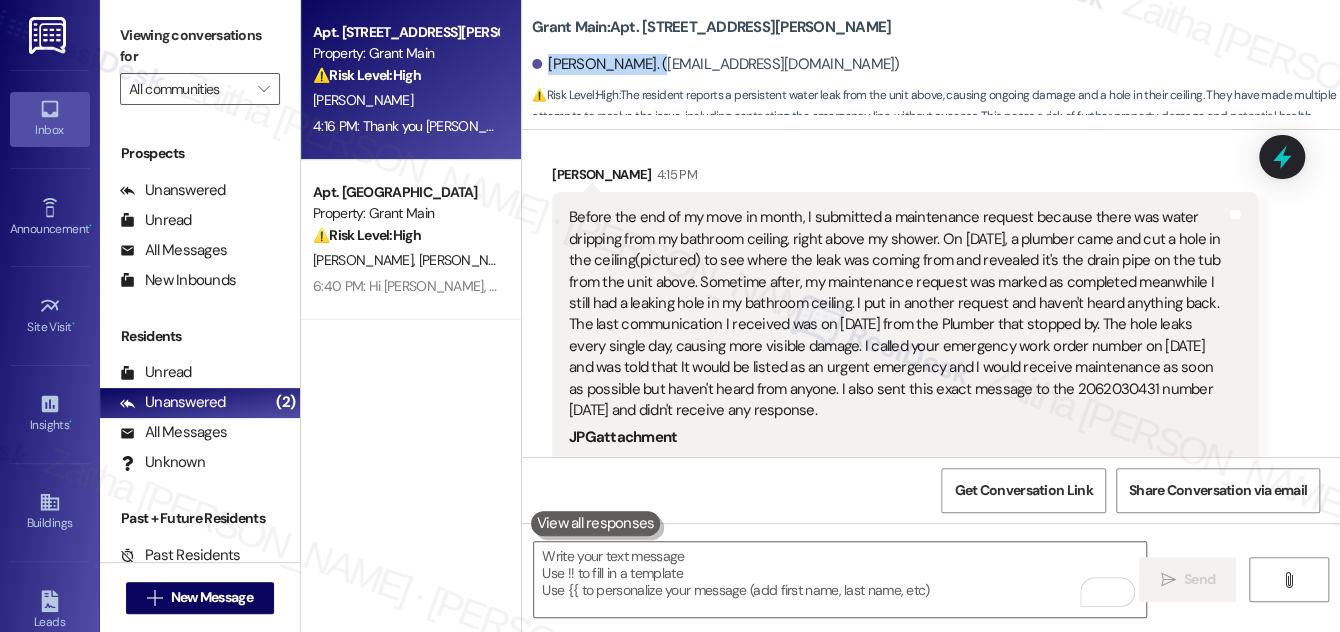 scroll, scrollTop: 2801, scrollLeft: 0, axis: vertical 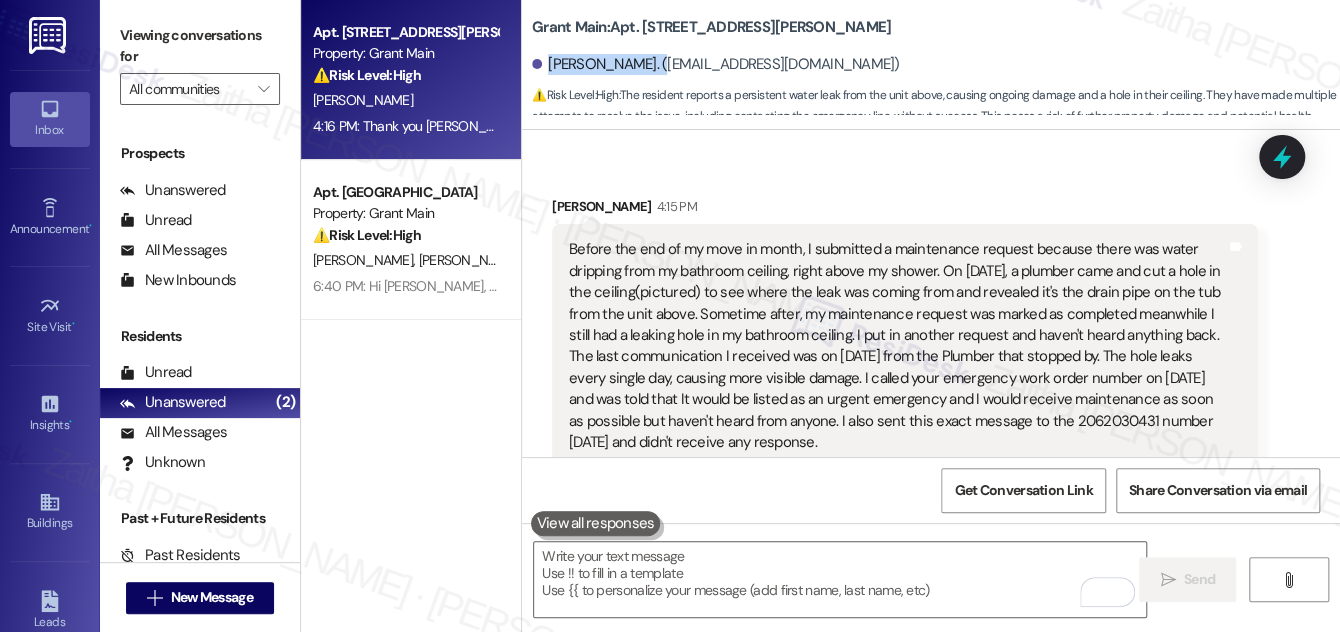 drag, startPoint x: 565, startPoint y: 198, endPoint x: 861, endPoint y: 407, distance: 362.34927 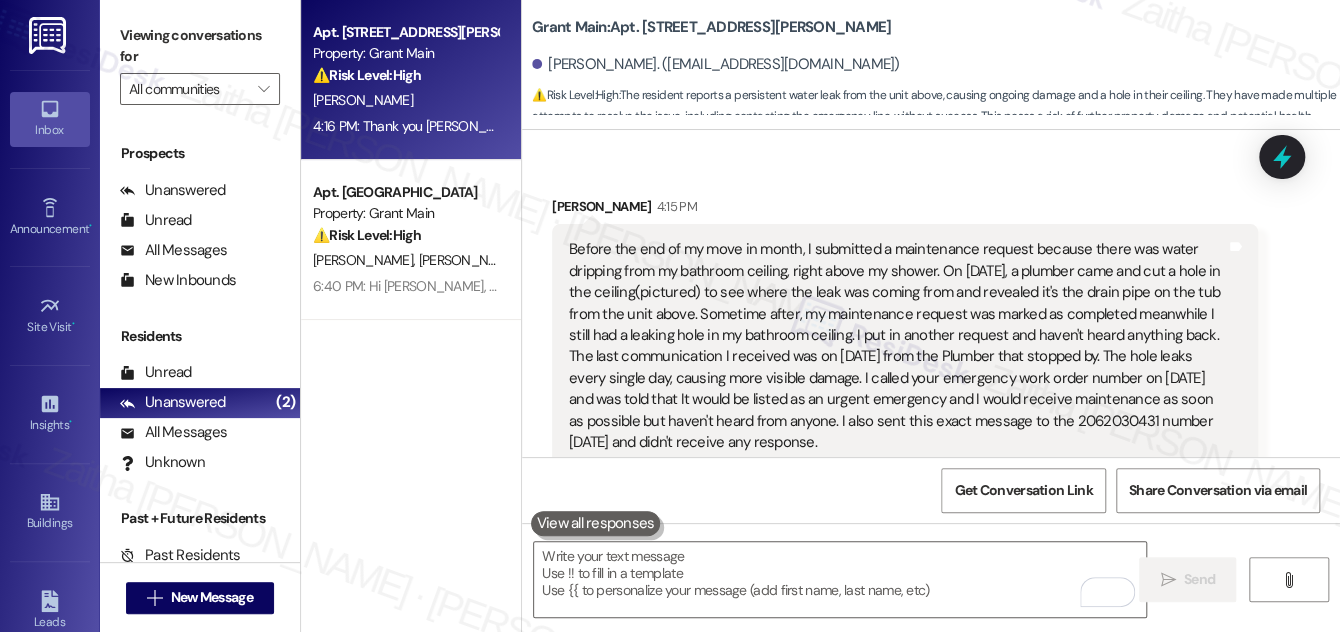 click on "Received via SMS Diamond [PERSON_NAME] 4:15 PM Before the end of my move in month, I submitted a maintenance request because there was water dripping from my bathroom ceiling, right above my shower. On [DATE], a plumber came and cut a hole in the ceiling(pictured) to see where the leak was coming from and revealed it's the drain pipe on the tub from the unit above. Sometime after, my maintenance request was marked as completed meanwhile I still had a leaking hole in my bathroom ceiling. I put in another request and haven't heard anything back. The last communication I received was on [DATE] from the Plumber that stopped by. The hole leaks every single day, causing more visible damage. I called your emergency work order number on [DATE] and was told that It would be listed as an urgent emergency and I would receive maintenance as soon as possible but haven't heard from anyone. I also sent this exact message to the 2062030431 number [DATE] and didn't receive any response. JPG  attachment See details" at bounding box center [931, 644] 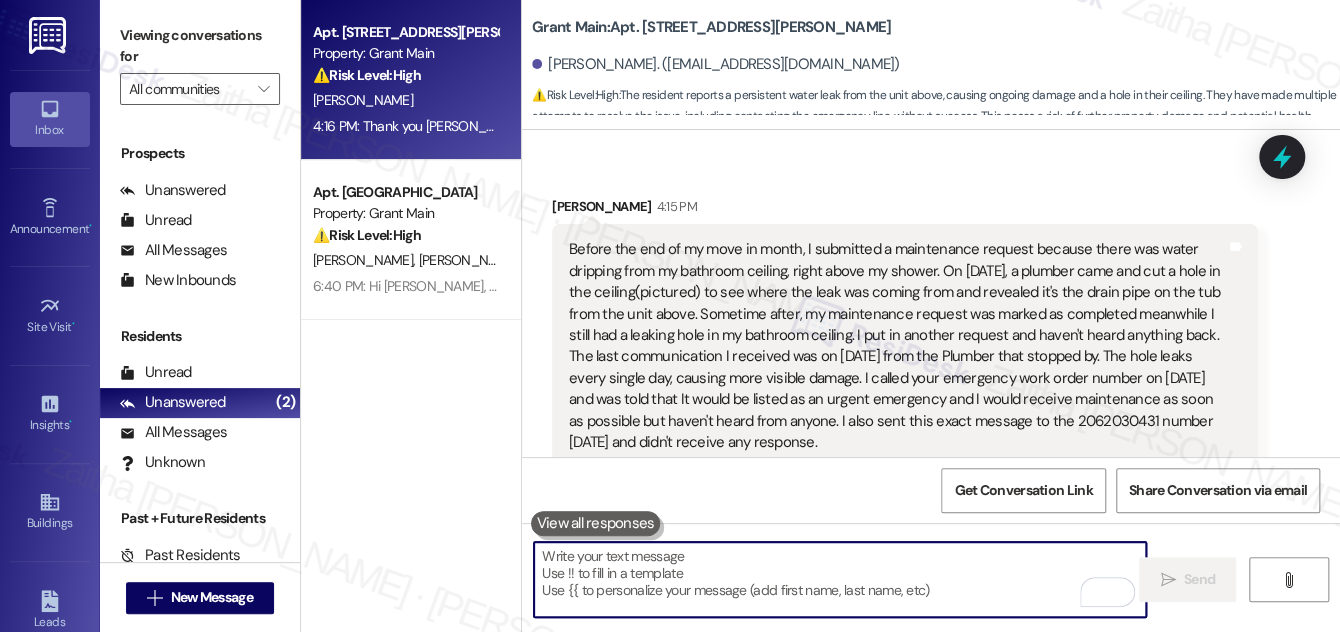 click at bounding box center (840, 579) 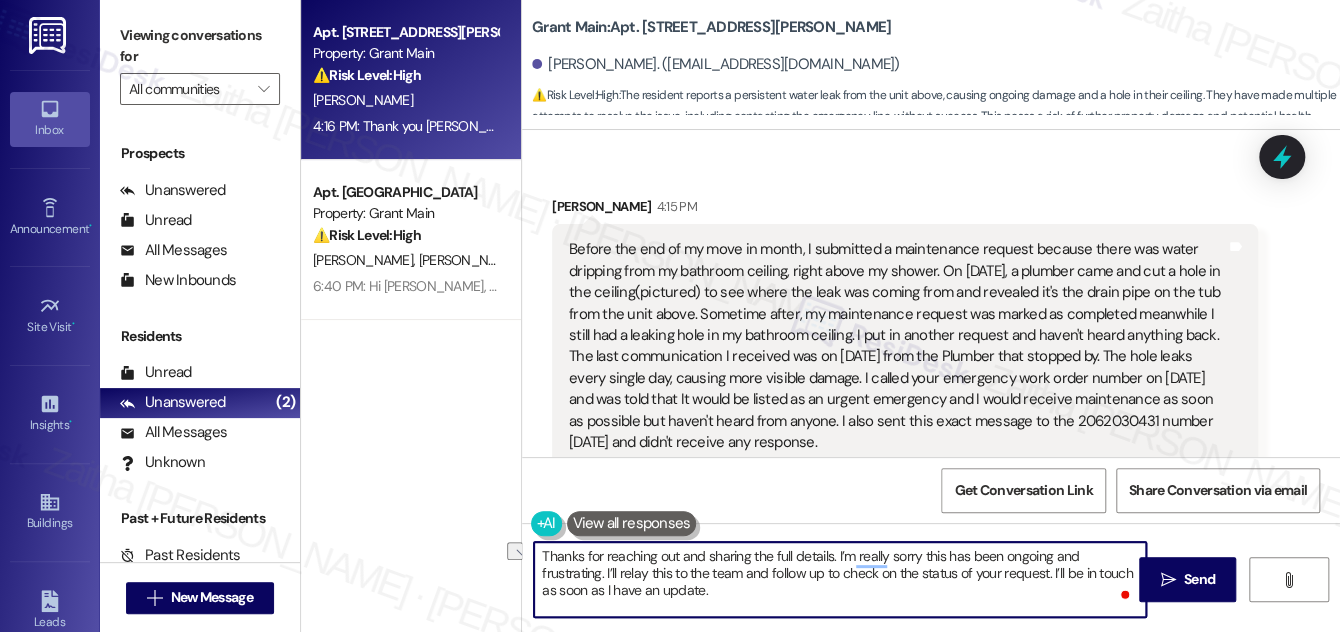 drag, startPoint x: 705, startPoint y: 555, endPoint x: 616, endPoint y: 554, distance: 89.005615 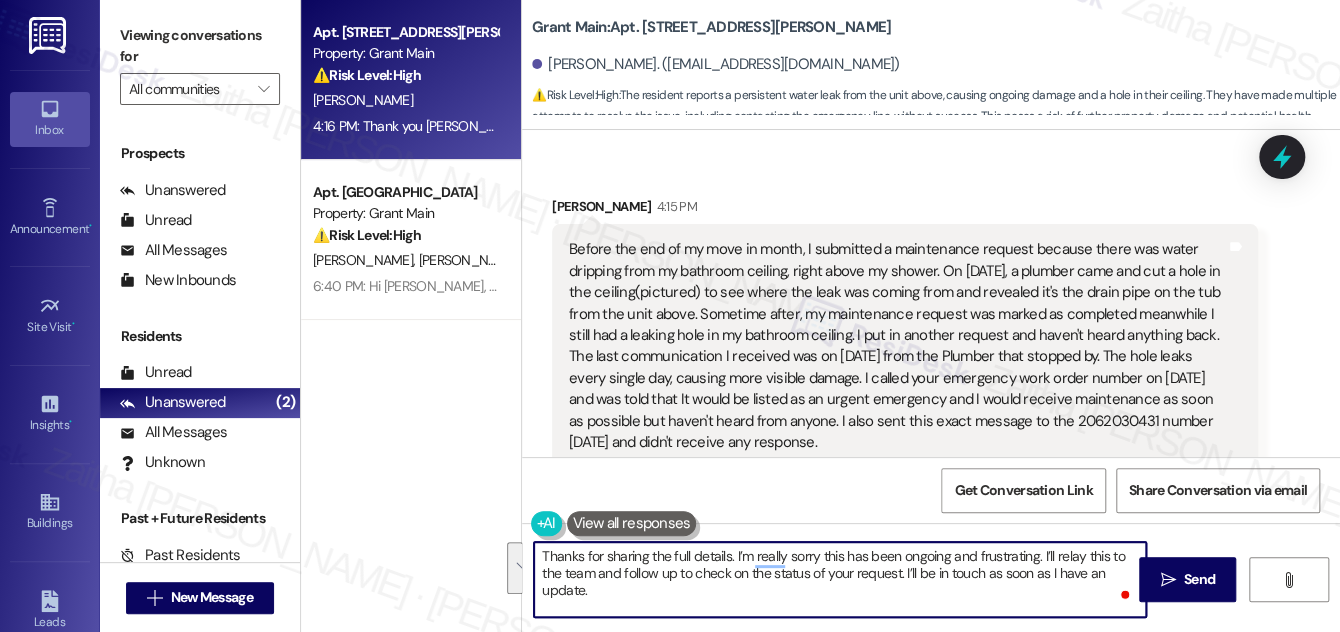 drag, startPoint x: 731, startPoint y: 554, endPoint x: 757, endPoint y: 599, distance: 51.971146 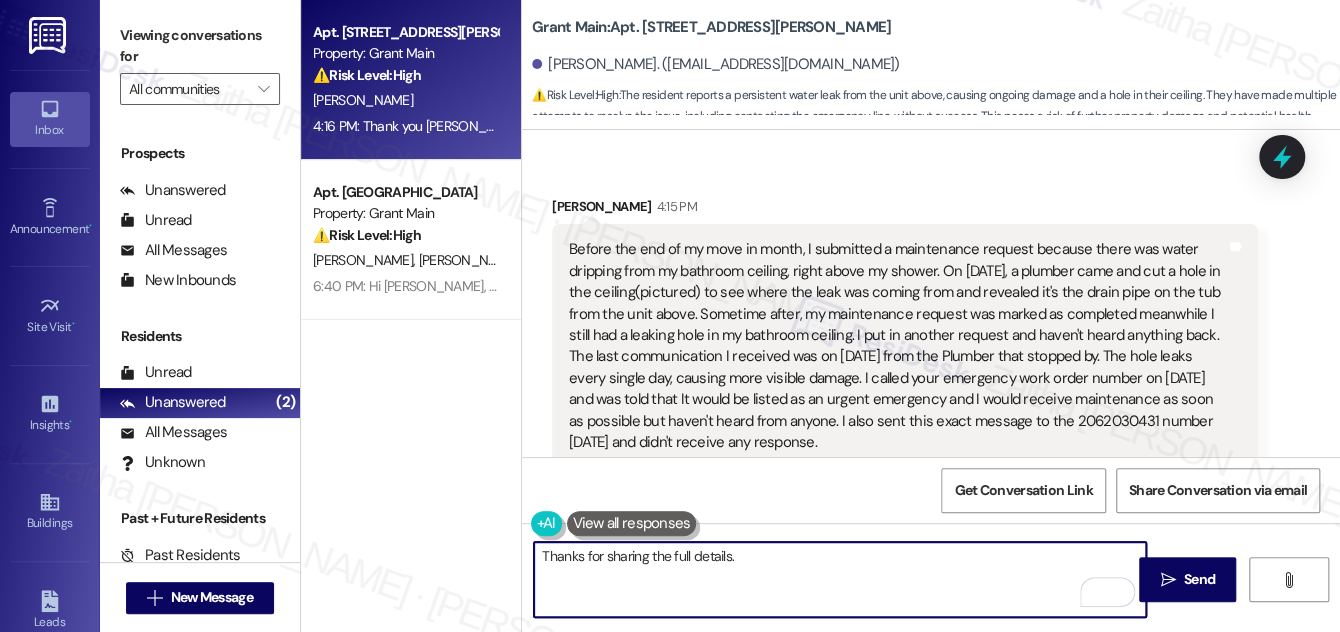 paste on "I’m really sorry to hear you’re still dealing with an active leak and an open hole in your ceiling—that’s definitely not ideal. I’ll relay this to the team and follow up to check on the status of your request. I’ll be in touch as soon as I have an update." 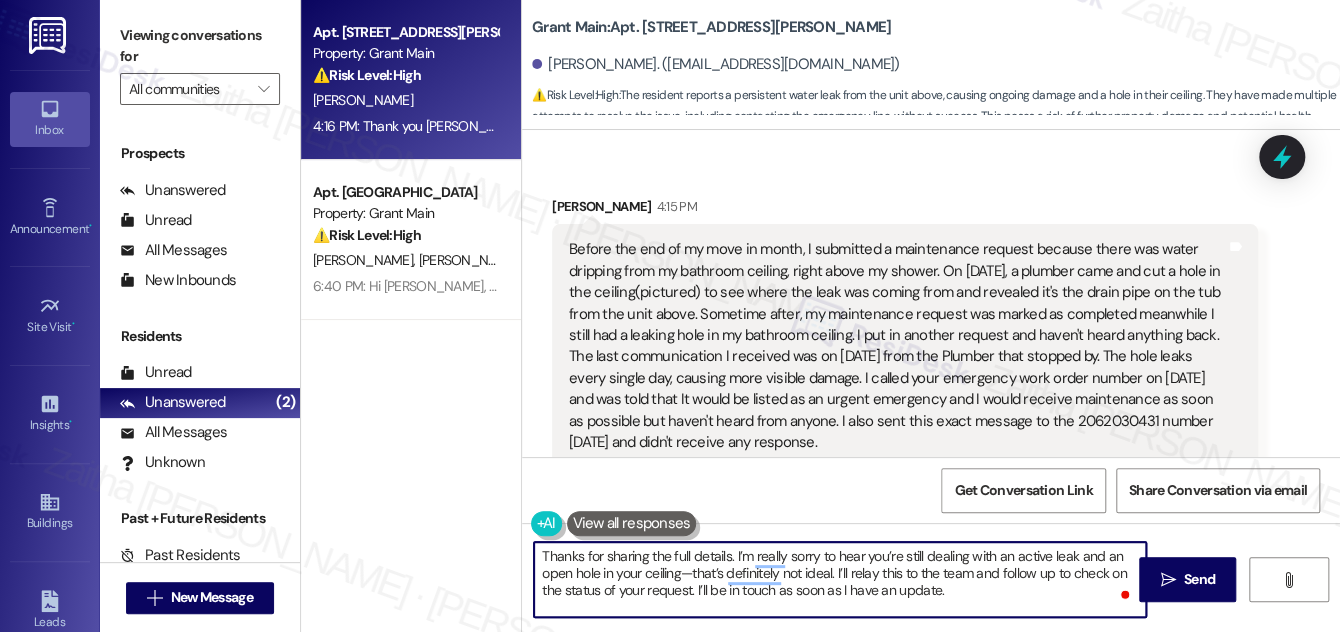 click on "Thanks for sharing the full details. I’m really sorry to hear you’re still dealing with an active leak and an open hole in your ceiling—that’s definitely not ideal. I’ll relay this to the team and follow up to check on the status of your request. I’ll be in touch as soon as I have an update." at bounding box center (840, 579) 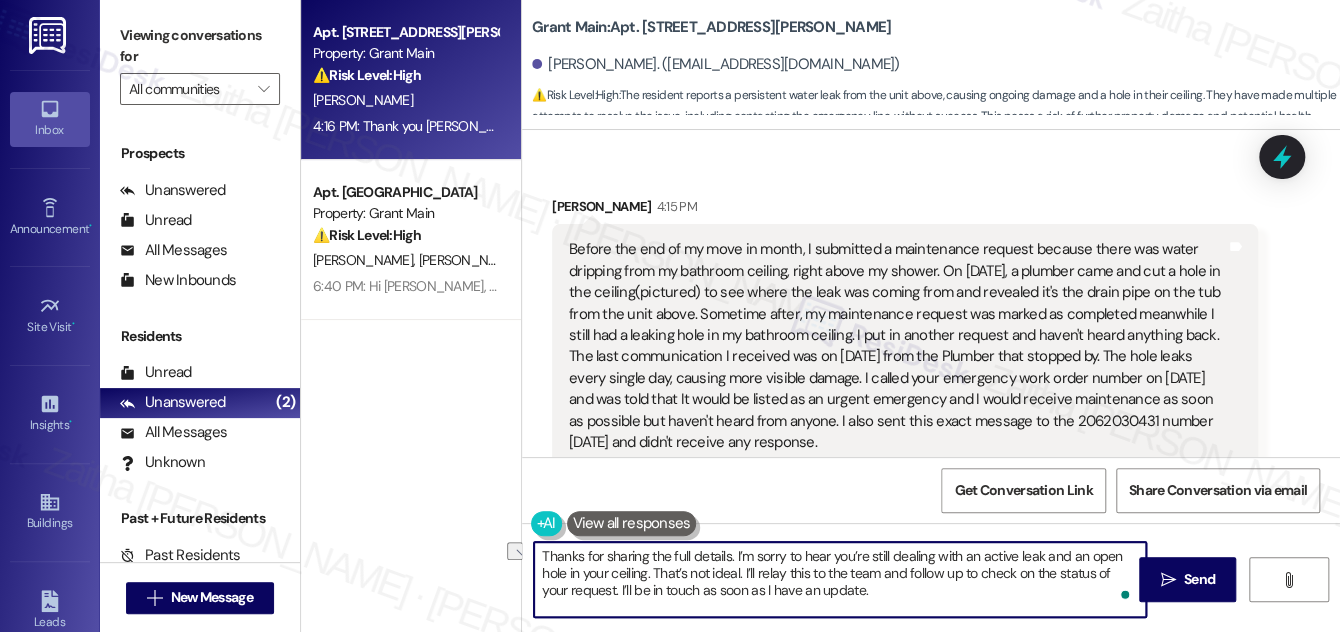 drag, startPoint x: 690, startPoint y: 569, endPoint x: 737, endPoint y: 570, distance: 47.010635 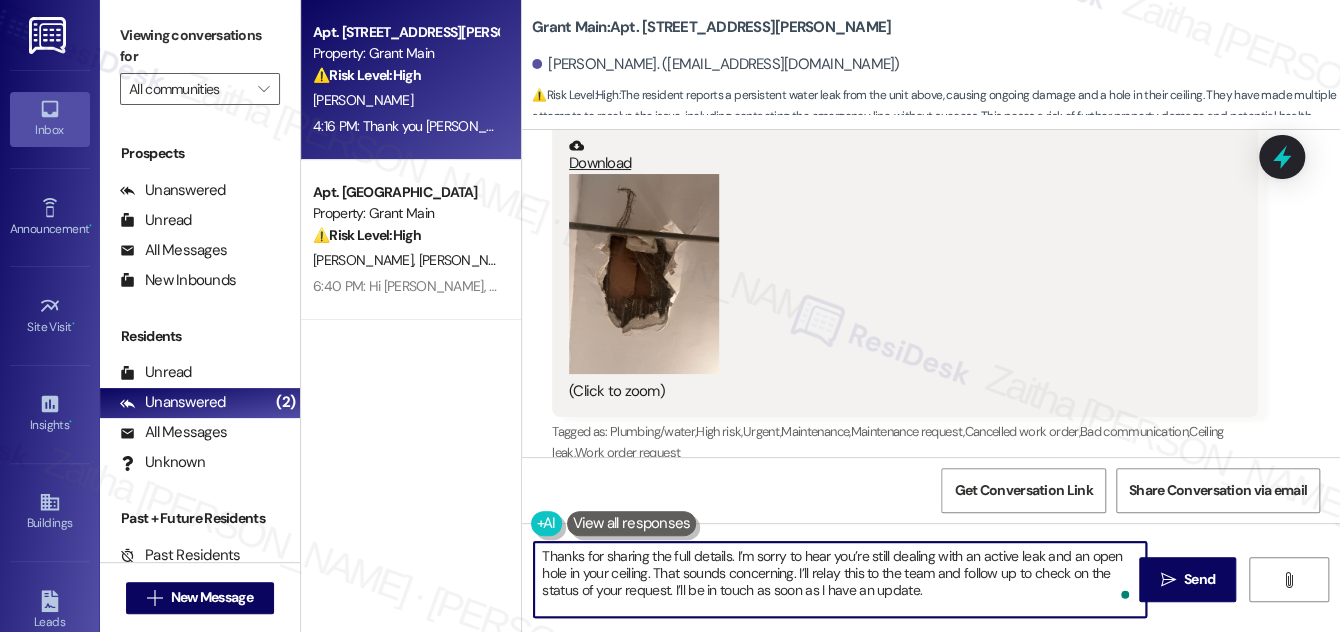 scroll, scrollTop: 3437, scrollLeft: 0, axis: vertical 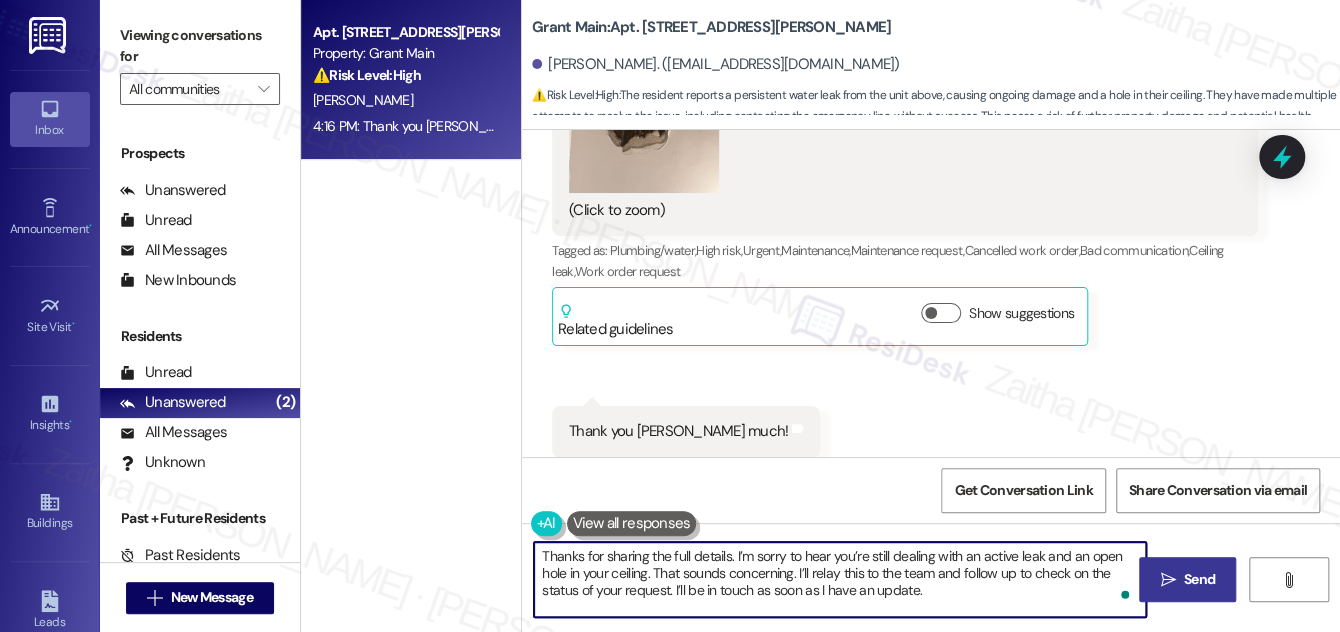 type on "Thanks for sharing the full details. I’m sorry to hear you’re still dealing with an active leak and an open hole in your ceiling. That sounds concerning. I’ll relay this to the team and follow up to check on the status of your request. I’ll be in touch as soon as I have an update." 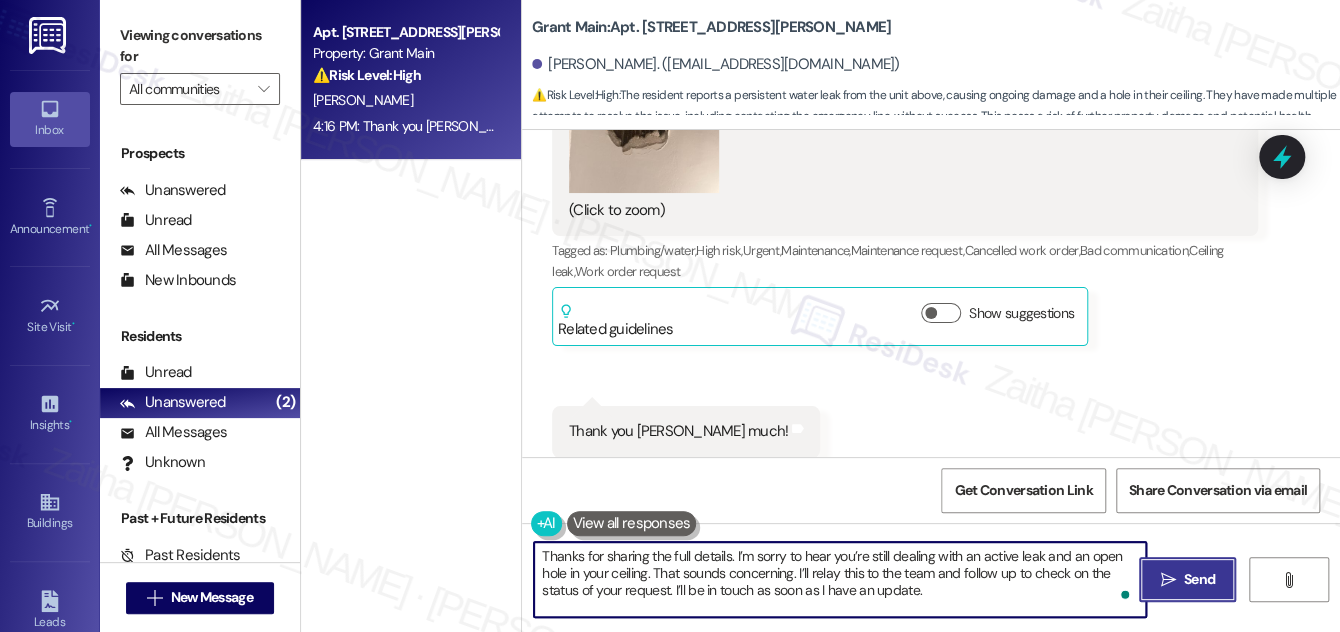 click on "Send" at bounding box center (1199, 579) 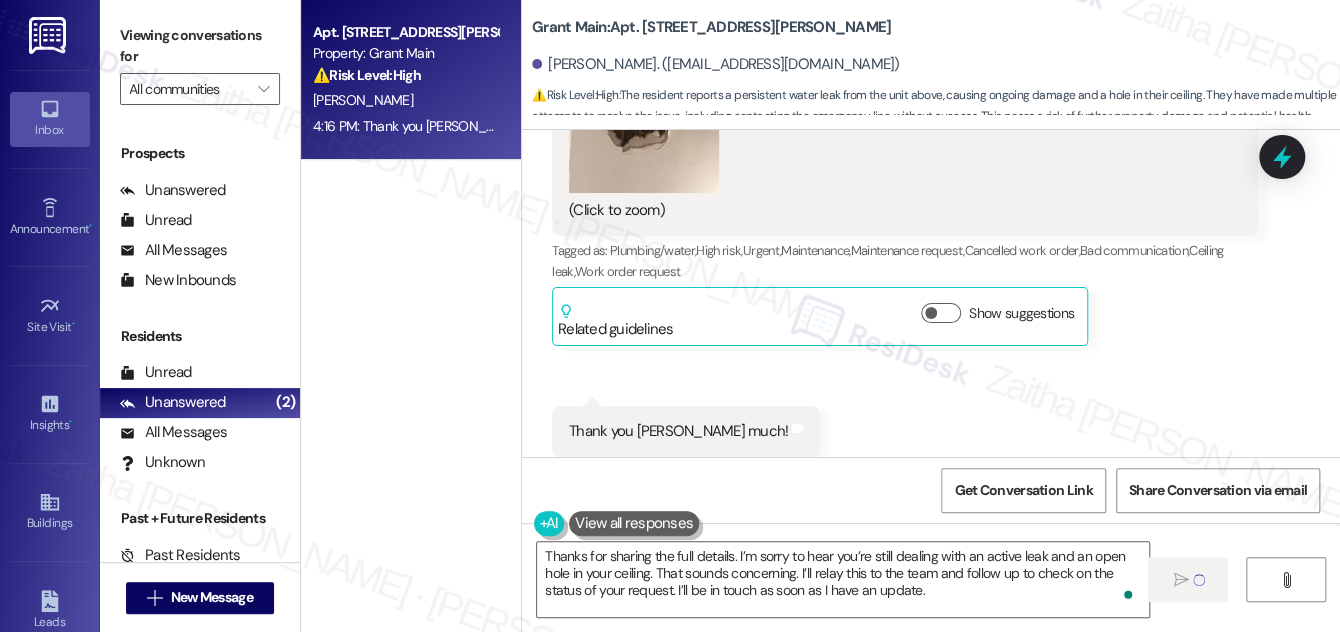 type 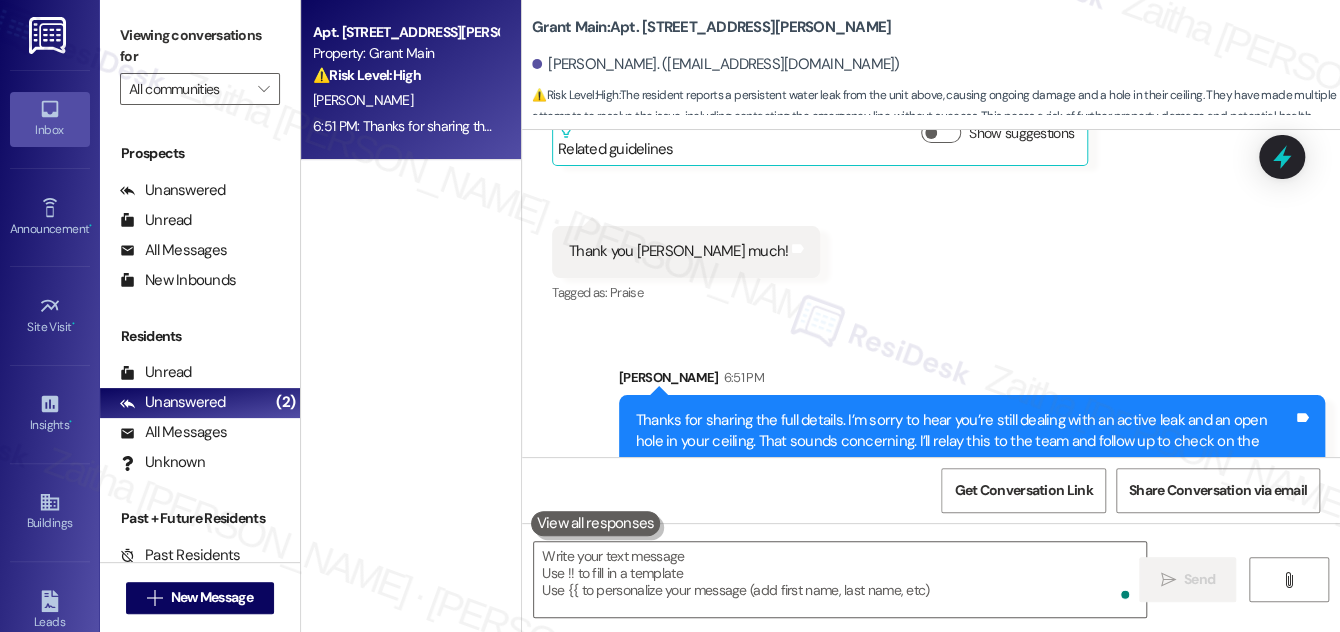 scroll, scrollTop: 3619, scrollLeft: 0, axis: vertical 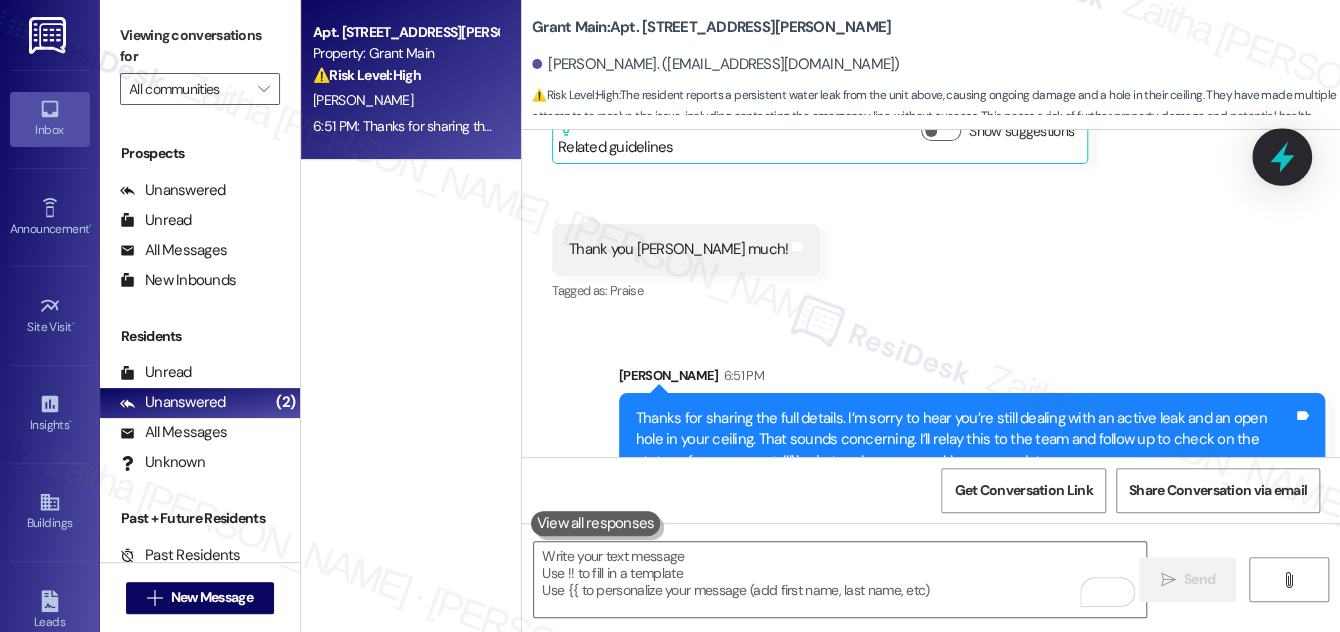 click 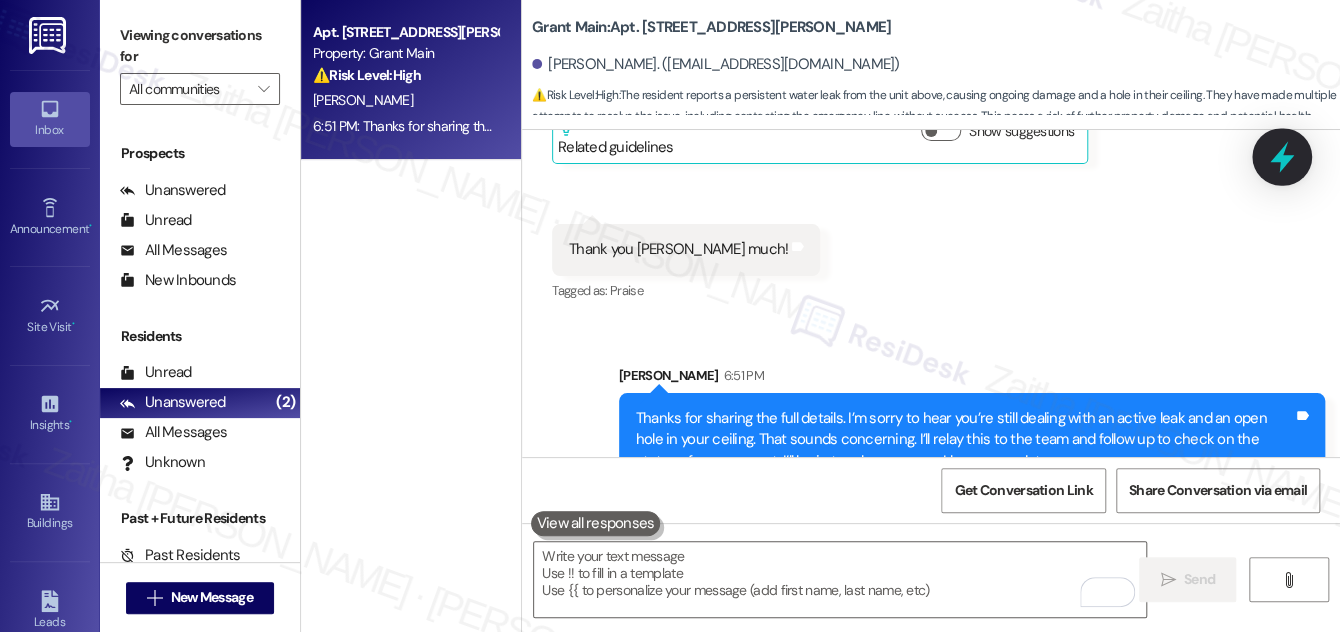 click 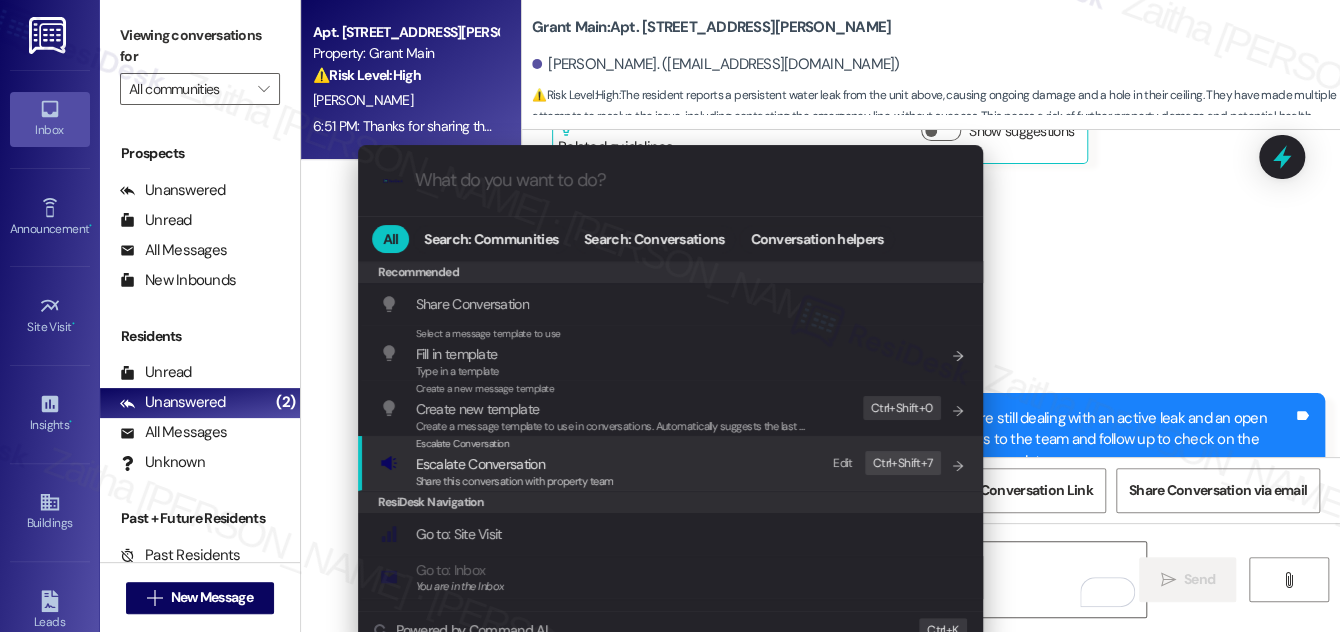 click on "Escalate Conversation" at bounding box center (480, 464) 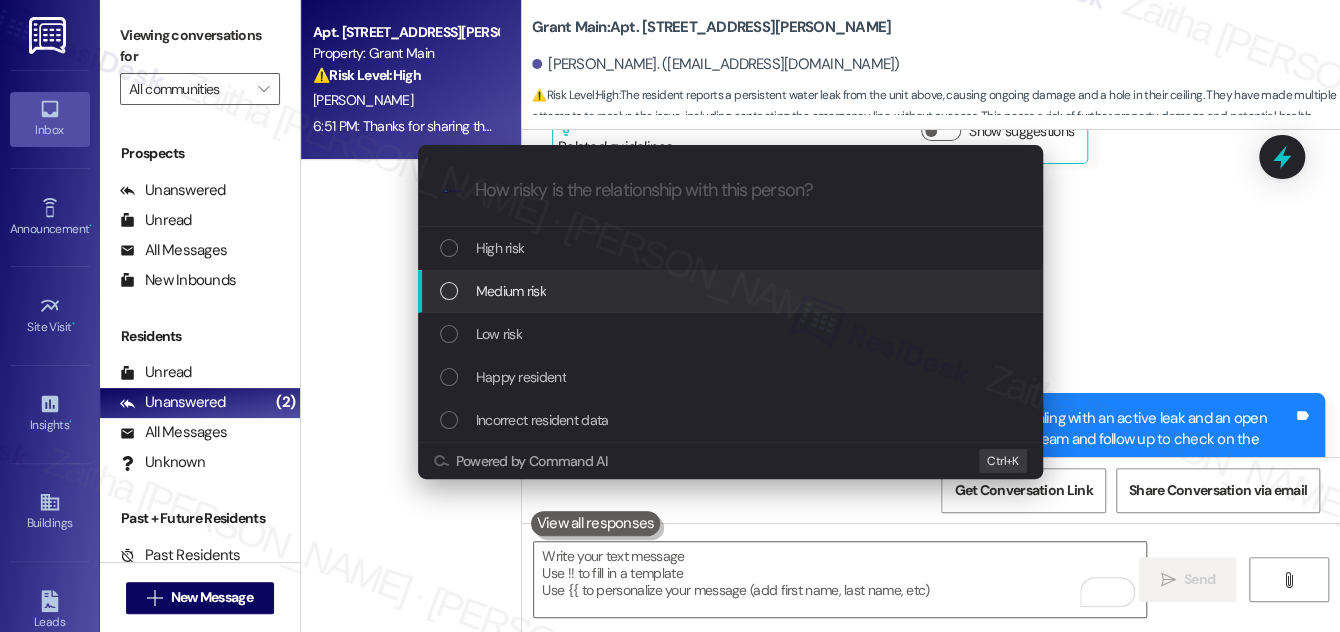 click on "Medium risk" at bounding box center (732, 291) 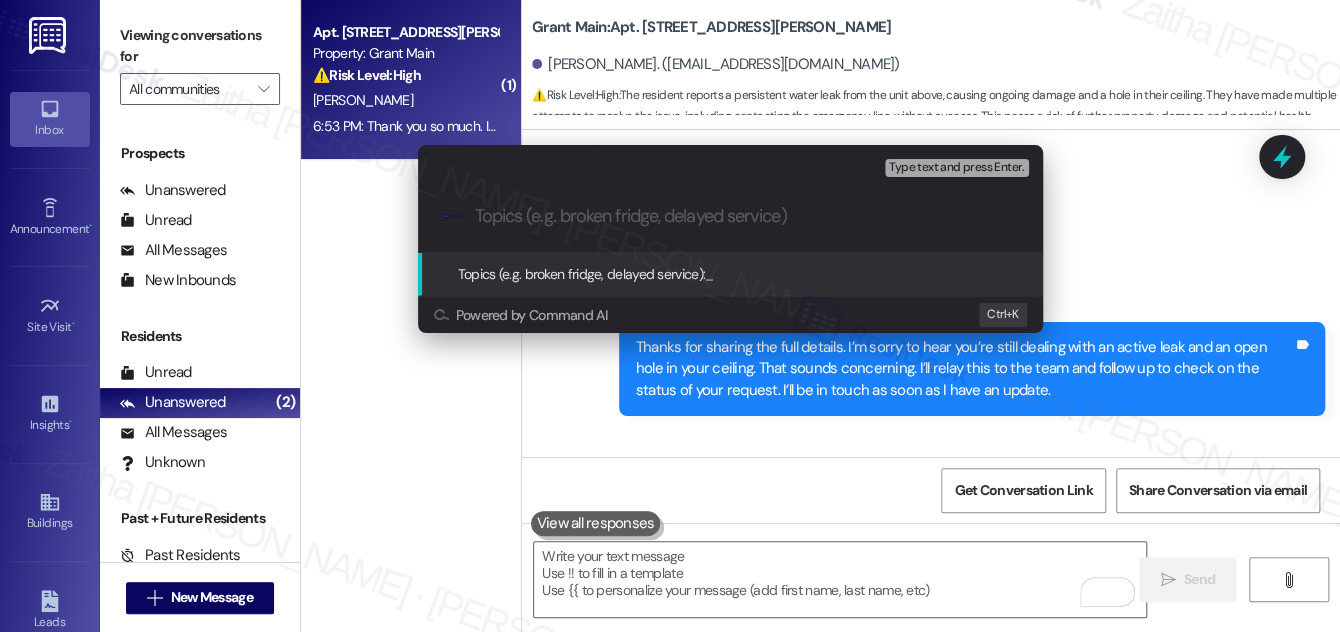 scroll, scrollTop: 3758, scrollLeft: 0, axis: vertical 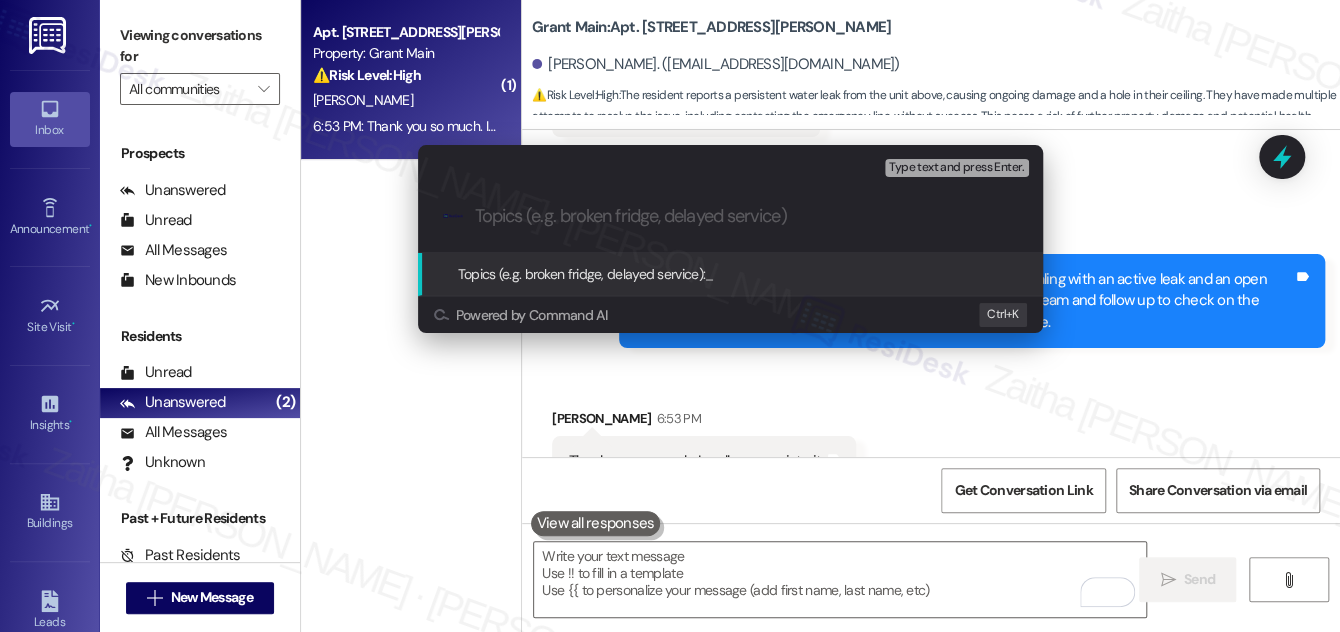 paste on "Leak and Ceiling Repair" 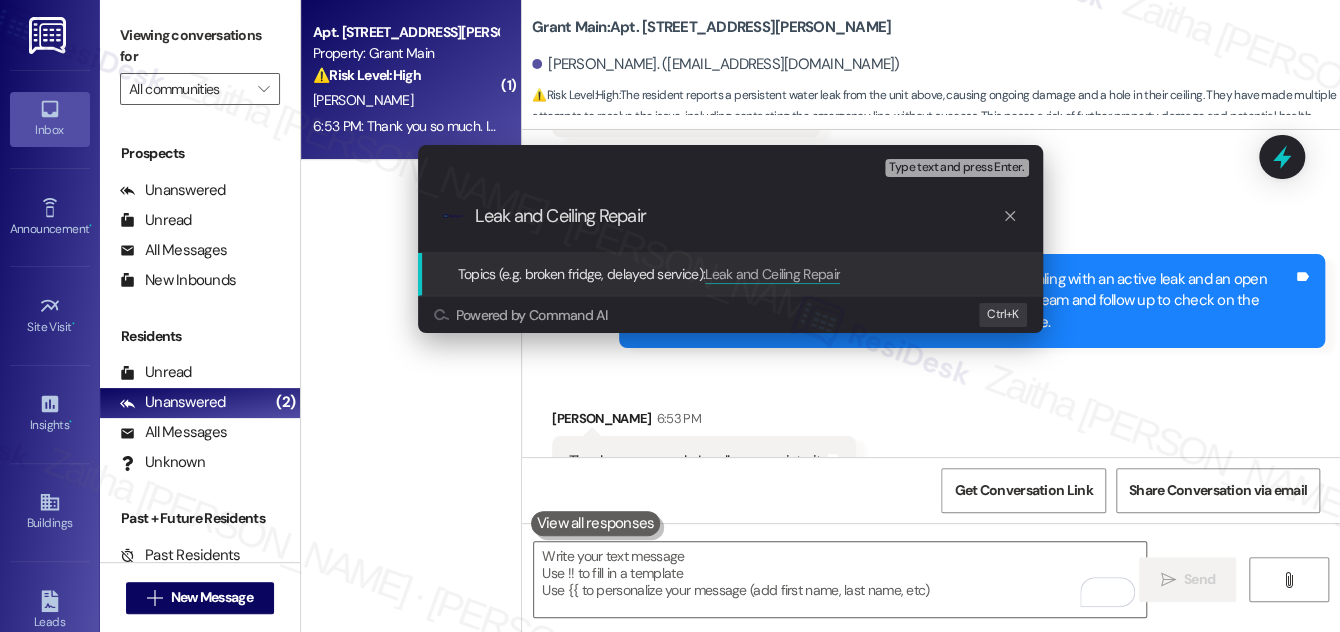 click on "Leak and Ceiling Repair" at bounding box center [738, 216] 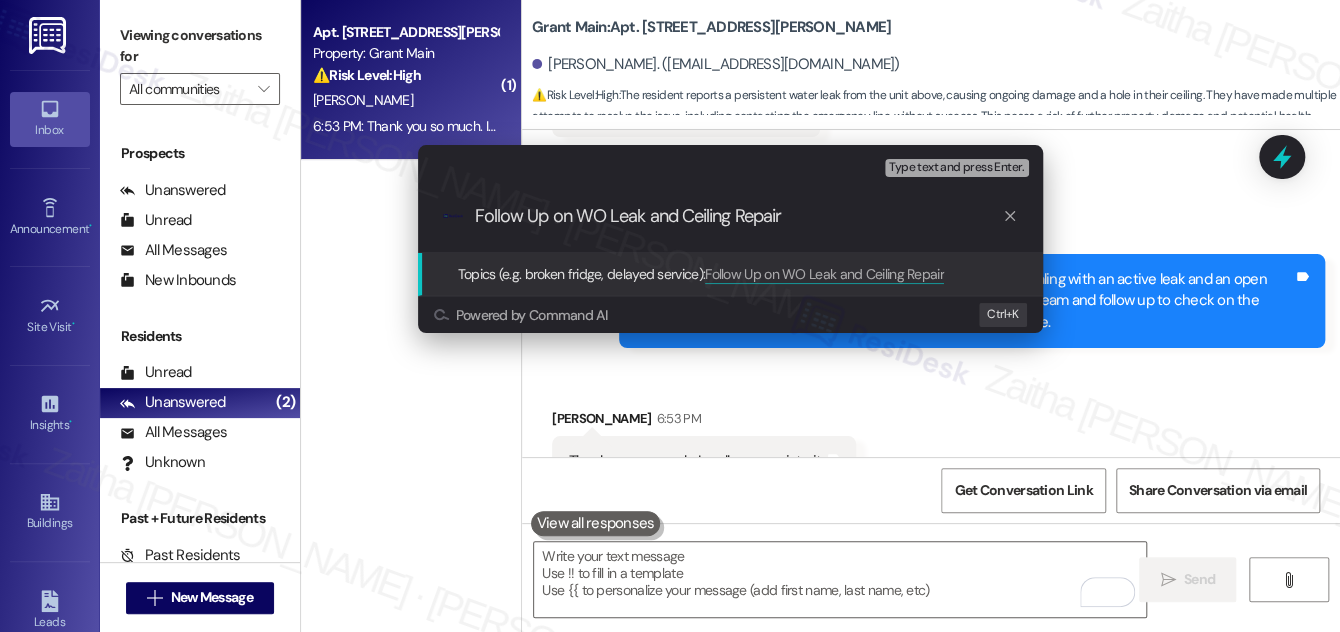 paste on "46148-1" 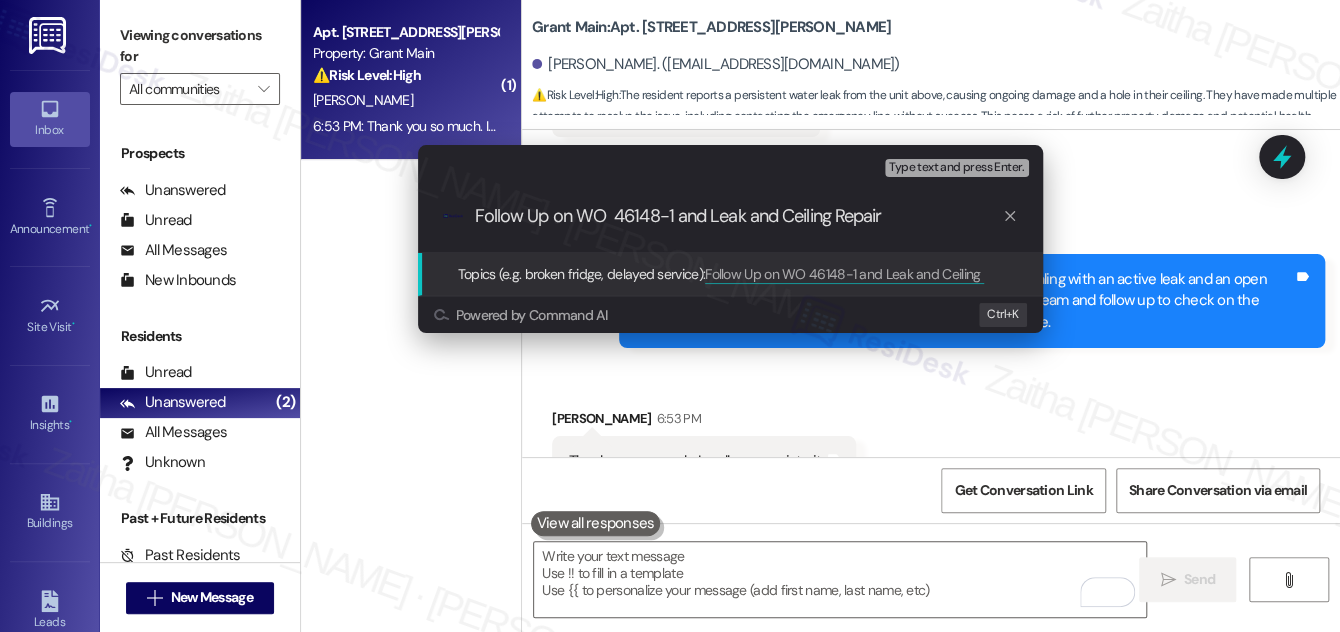 paste on "46111-2" 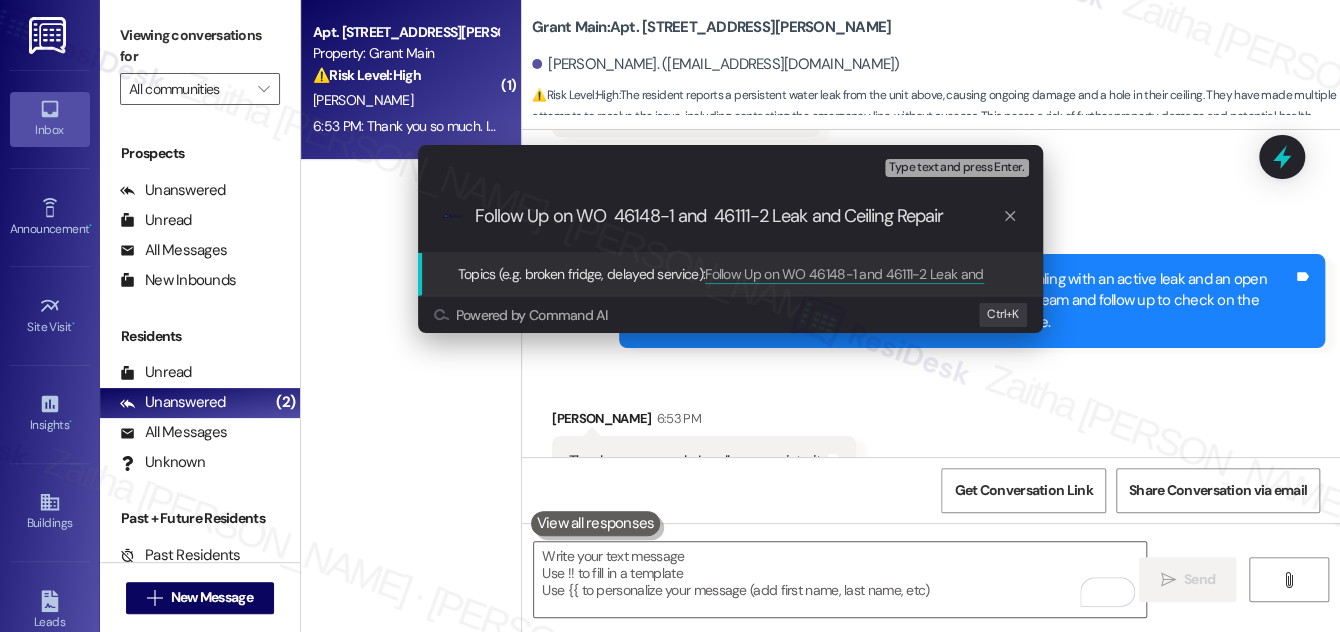 type on "Follow Up on WO  46148-1 and  46111-2 -Leak and Ceiling Repair" 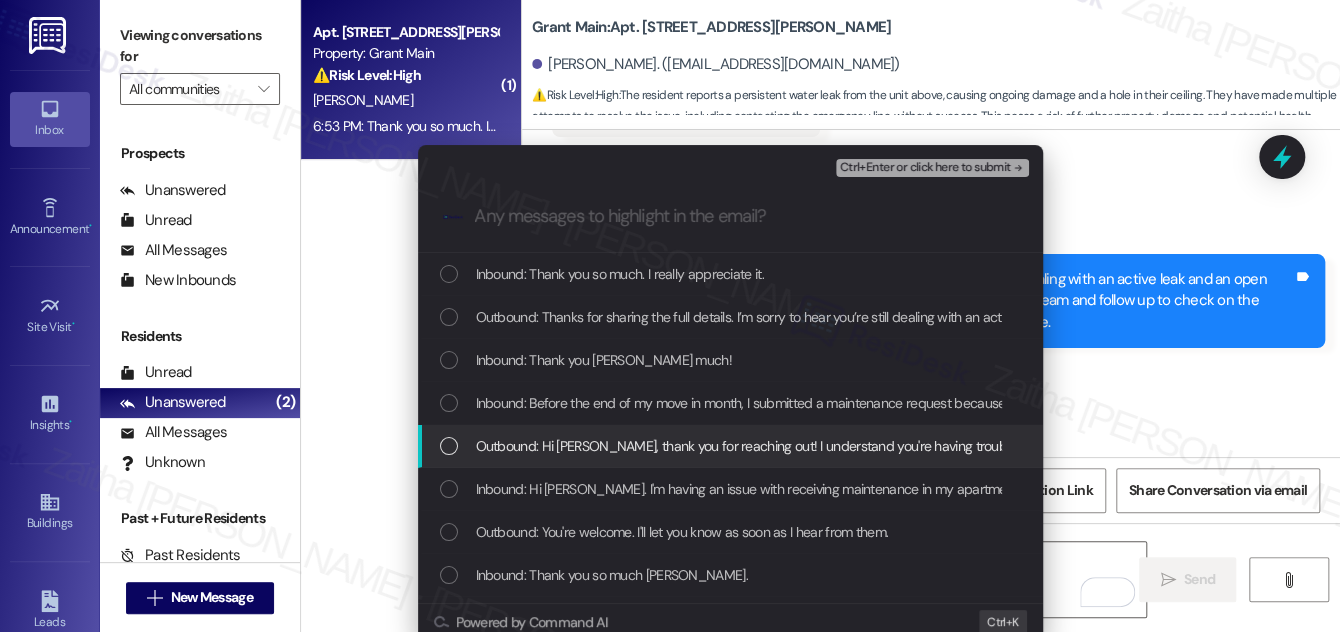 type 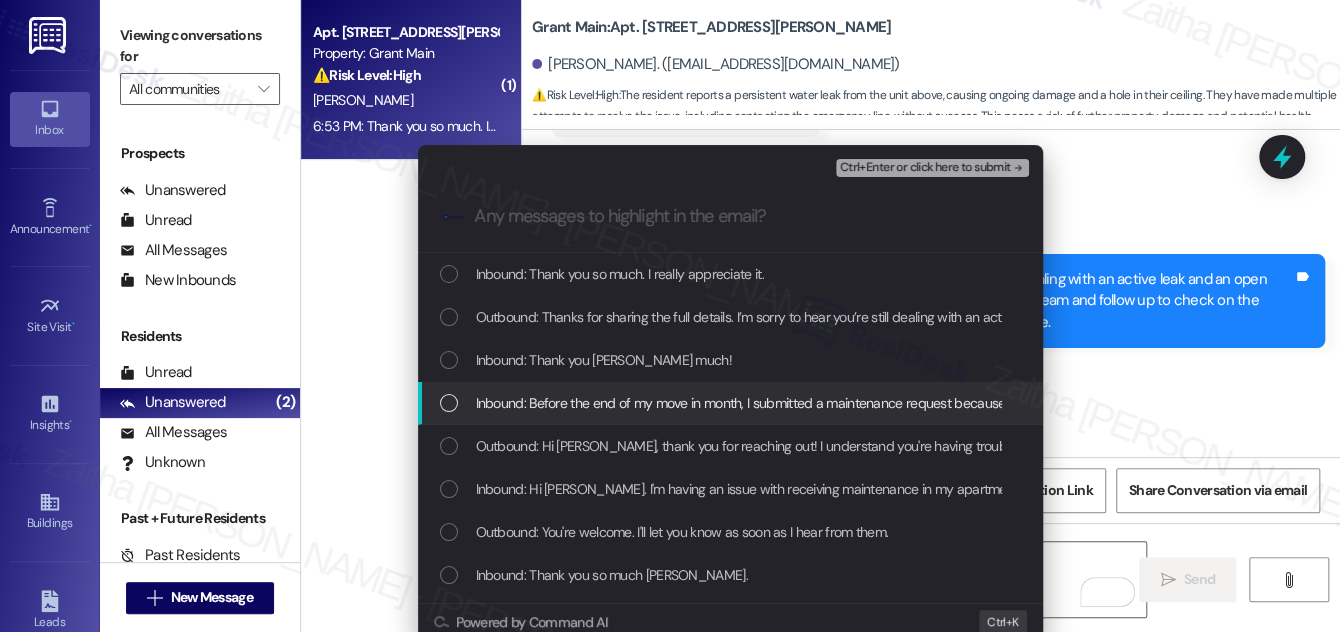 click at bounding box center (449, 403) 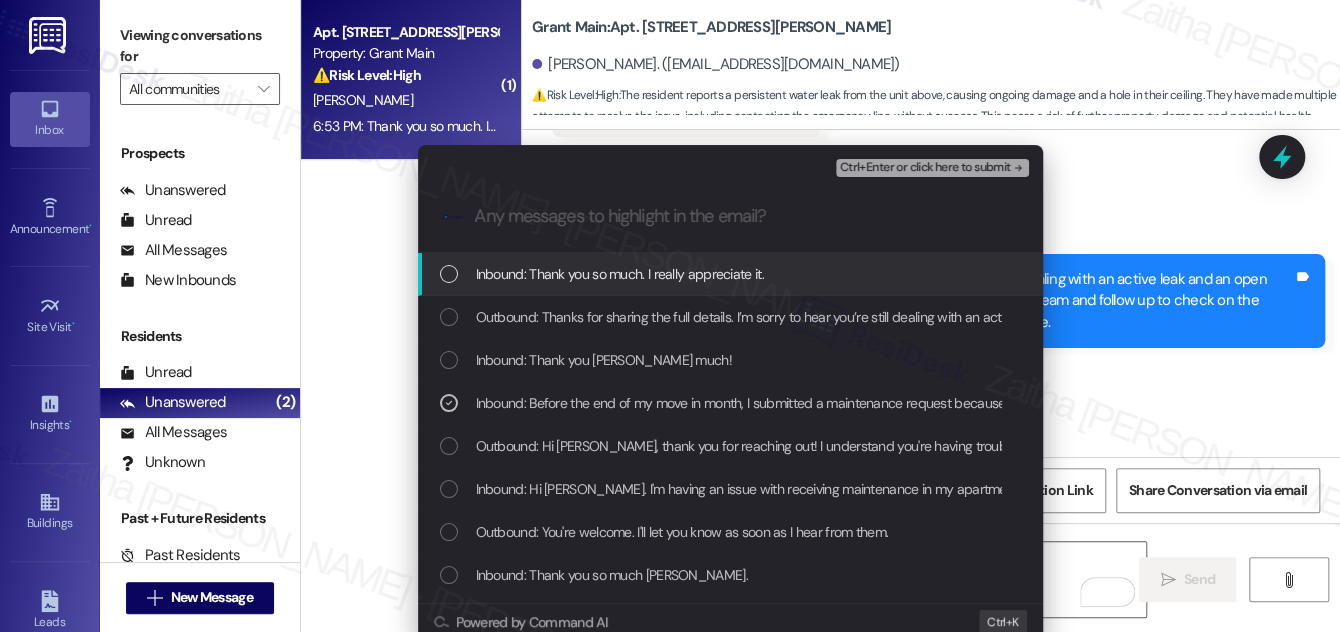 click on "Ctrl+Enter or click here to submit" at bounding box center (925, 168) 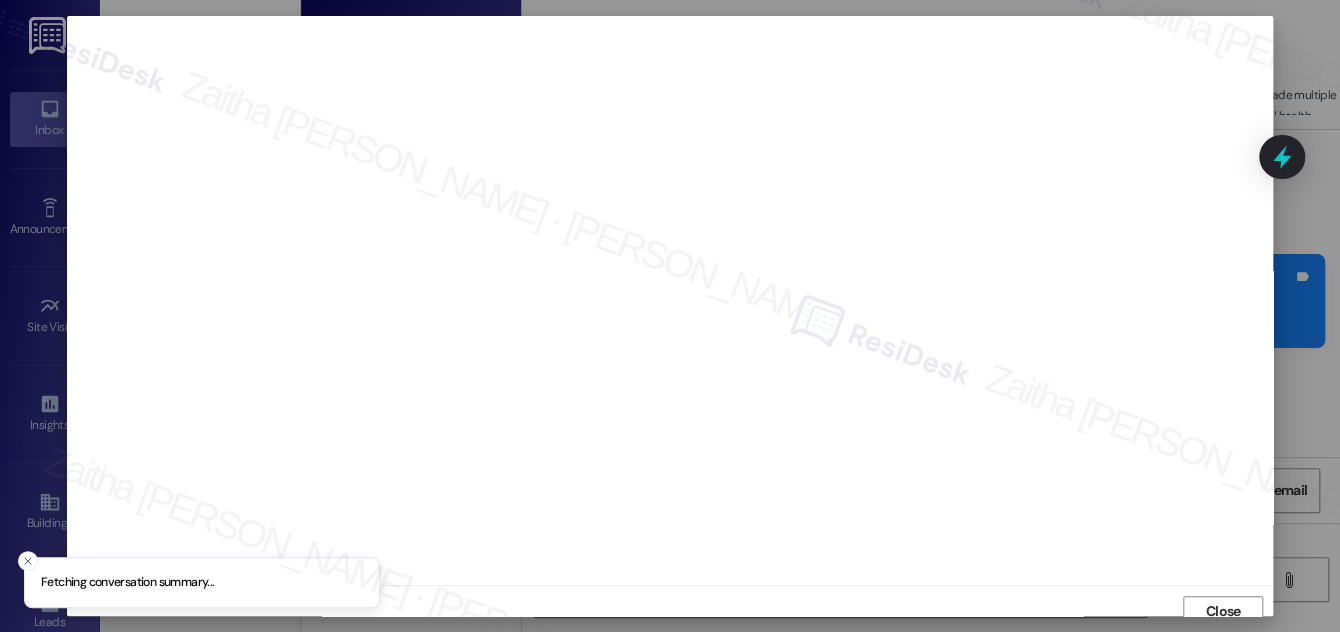 scroll, scrollTop: 11, scrollLeft: 0, axis: vertical 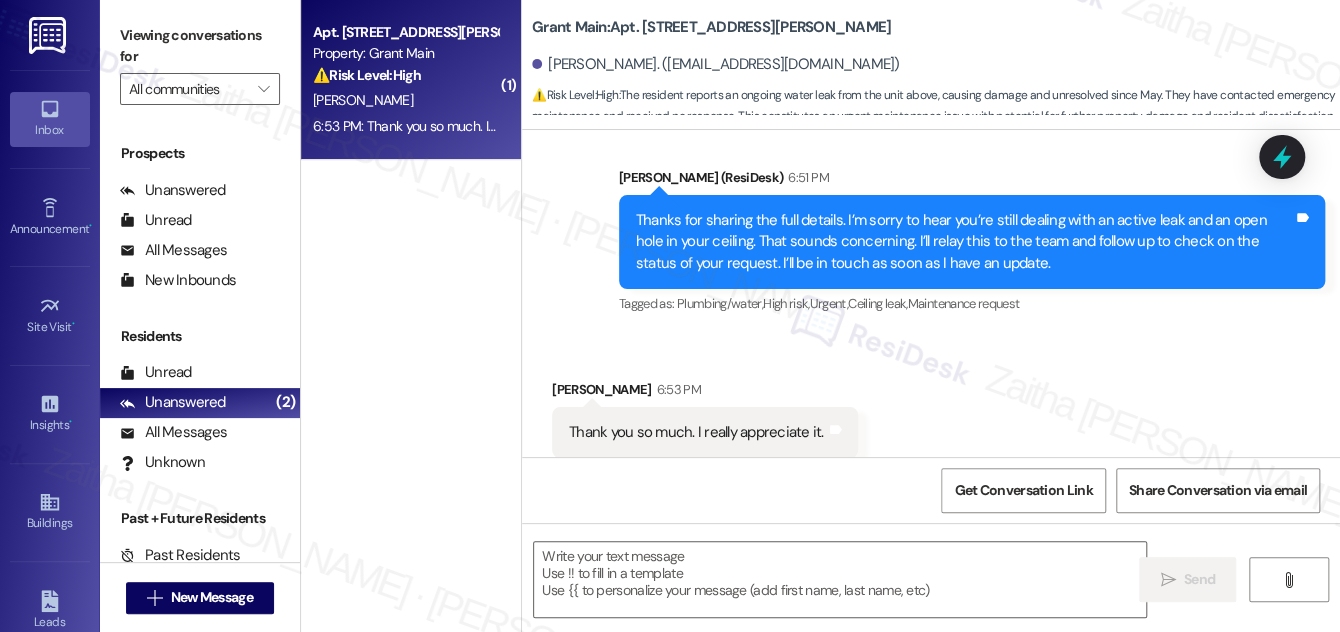 type on "Fetching suggested responses. Please feel free to read through the conversation in the meantime." 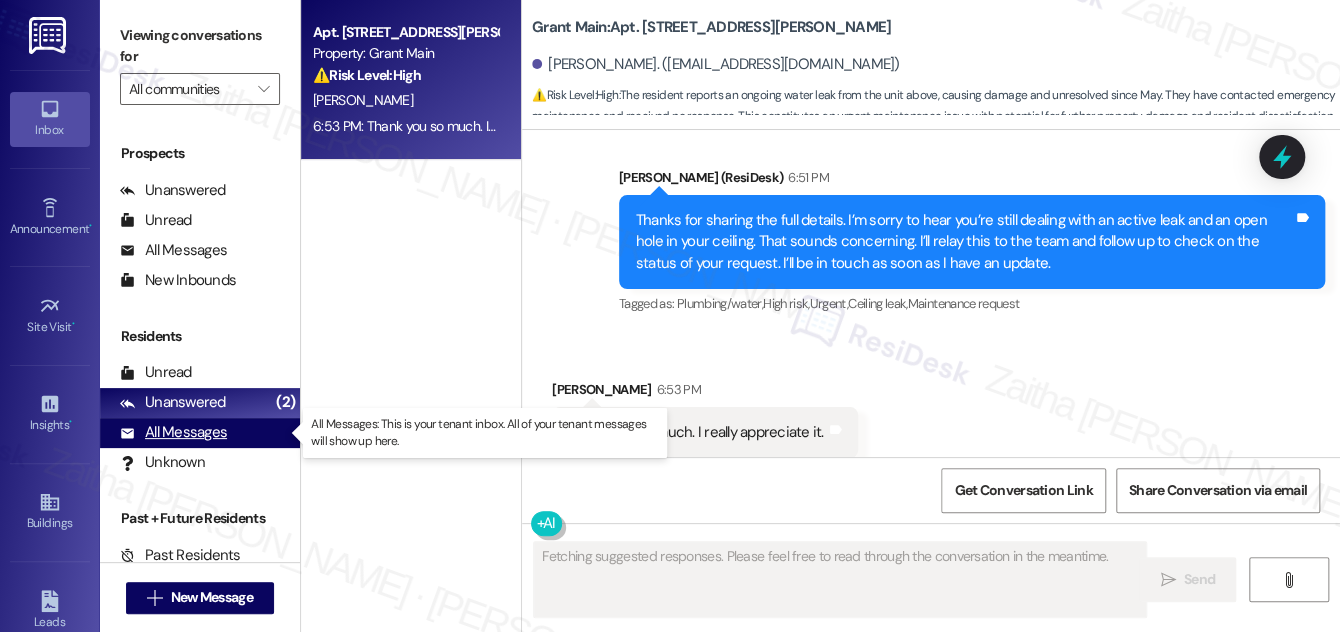 click on "All Messages" at bounding box center (173, 432) 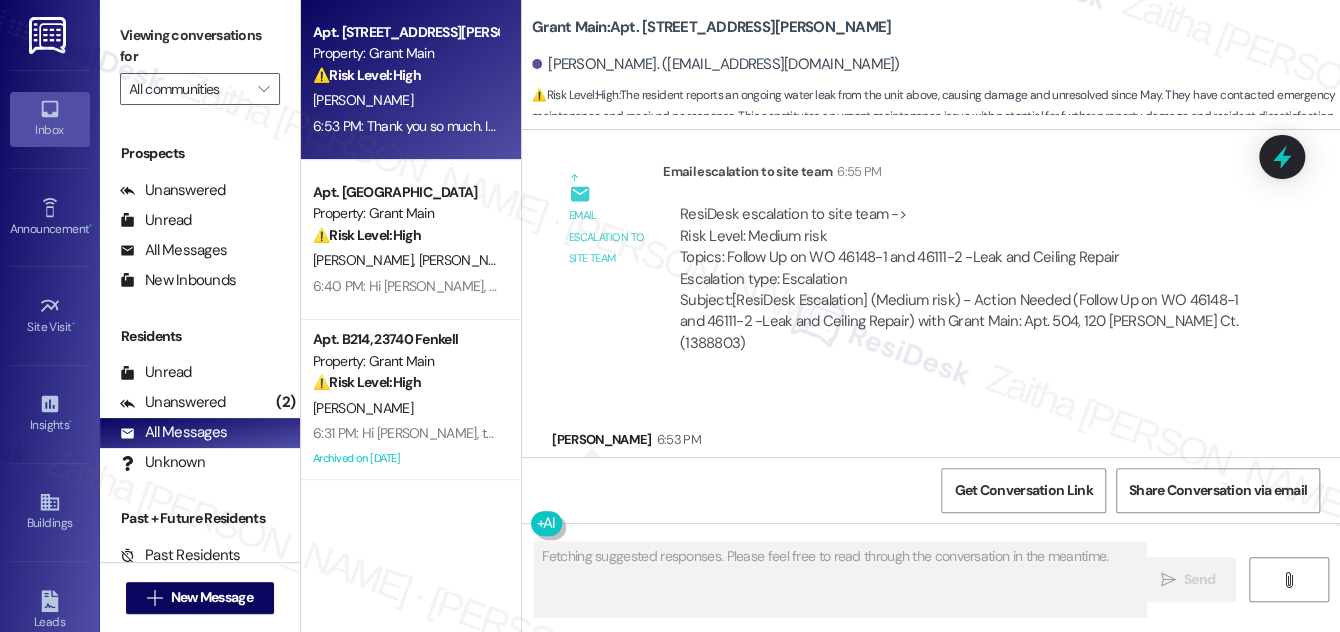 scroll, scrollTop: 4204, scrollLeft: 0, axis: vertical 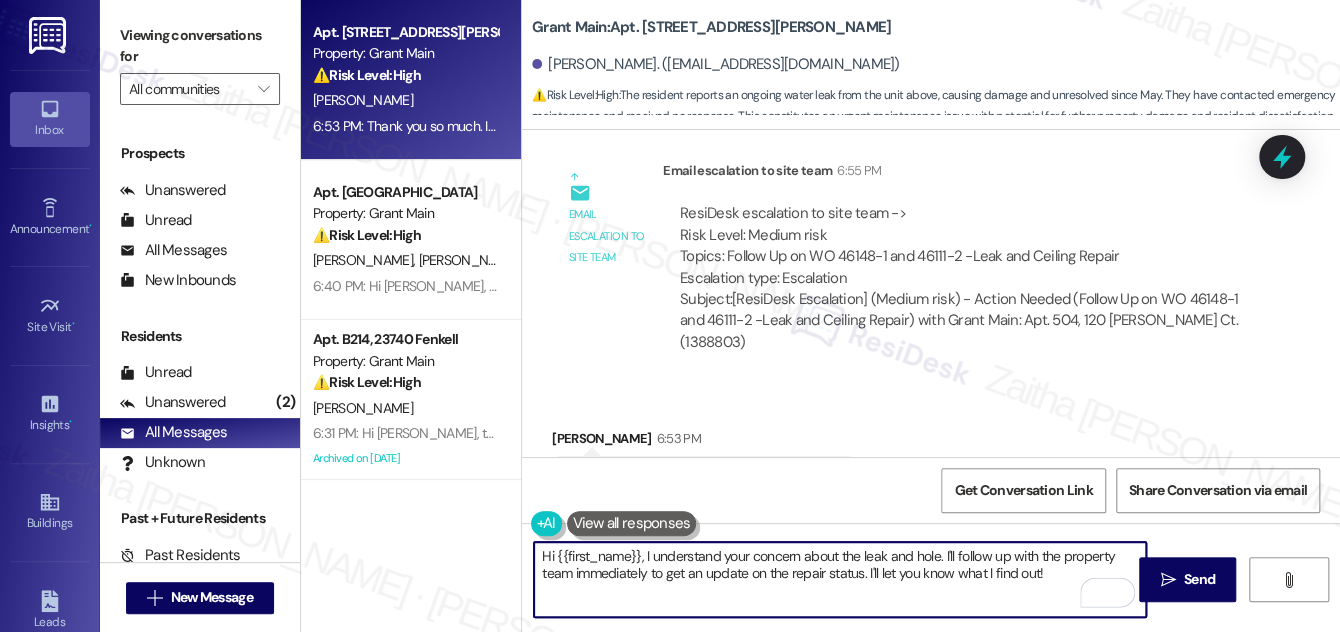 drag, startPoint x: 1034, startPoint y: 574, endPoint x: 542, endPoint y: 551, distance: 492.53732 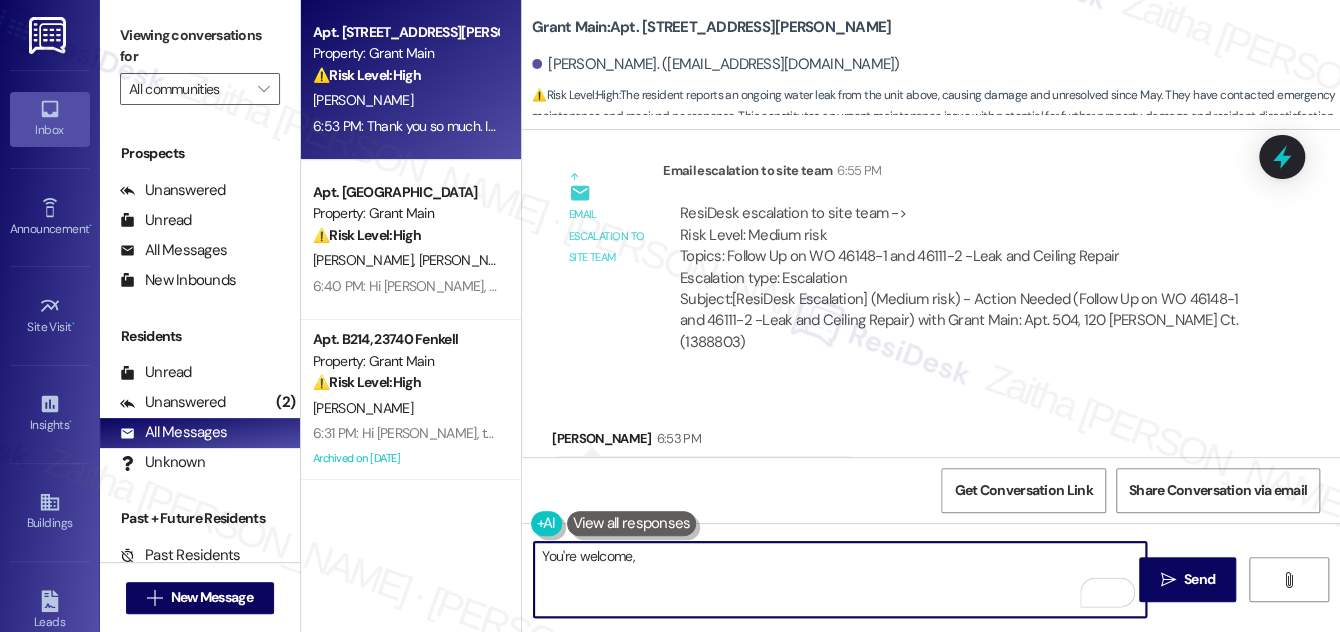 type on "You're welcome," 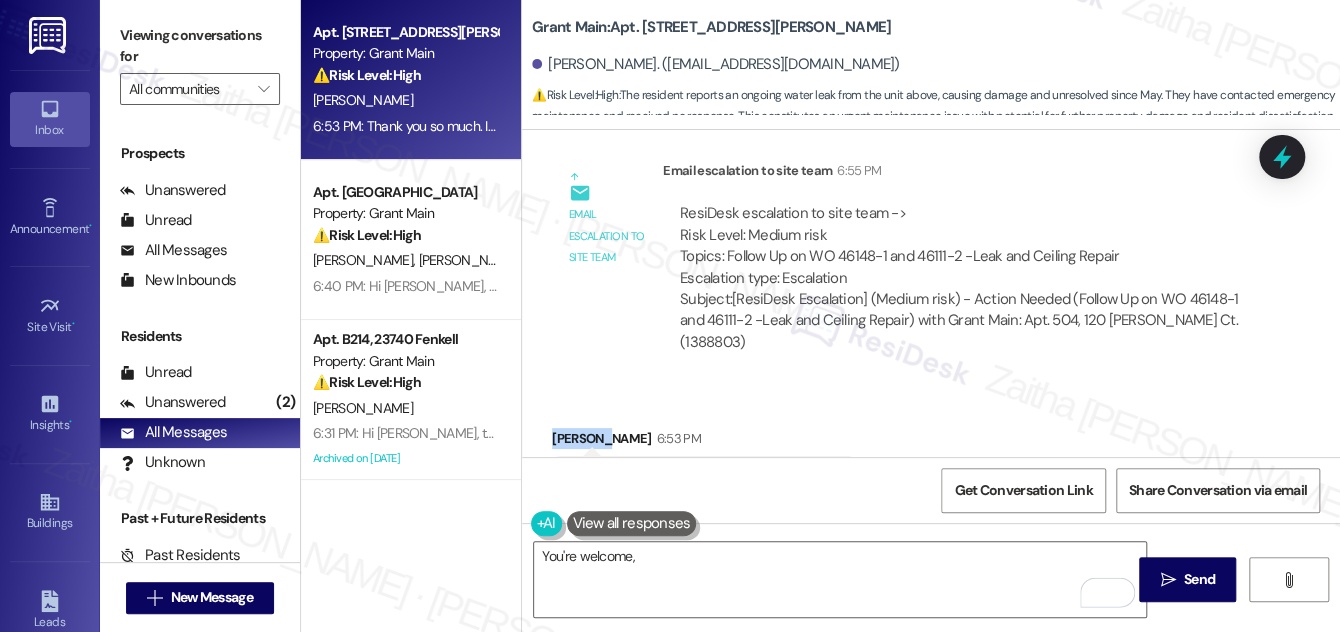 click on "[PERSON_NAME] 6:53 PM" at bounding box center (704, 442) 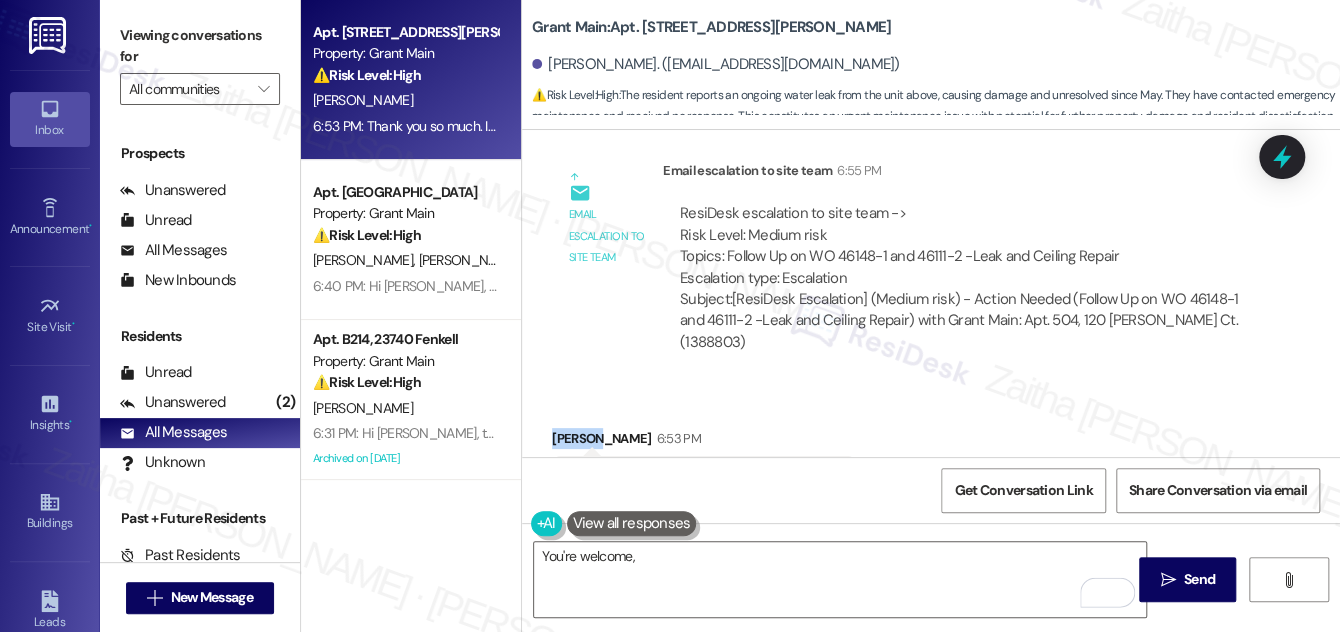 copy on "Diamond" 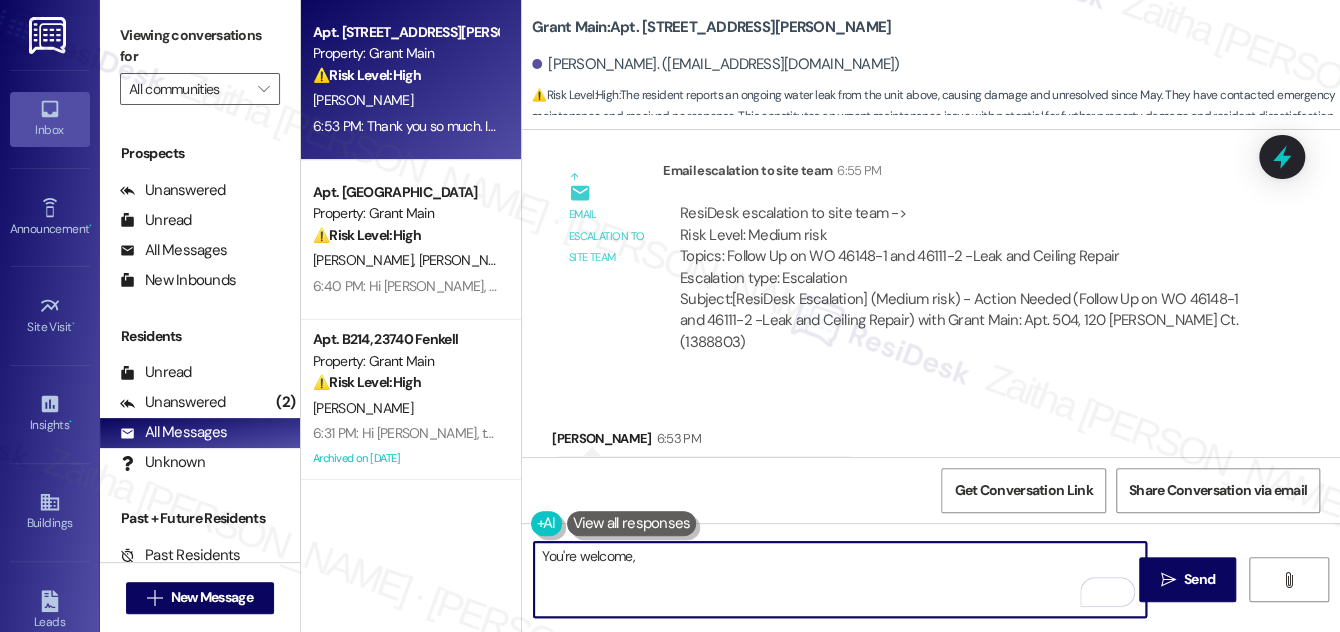 click on "You're welcome," at bounding box center (840, 579) 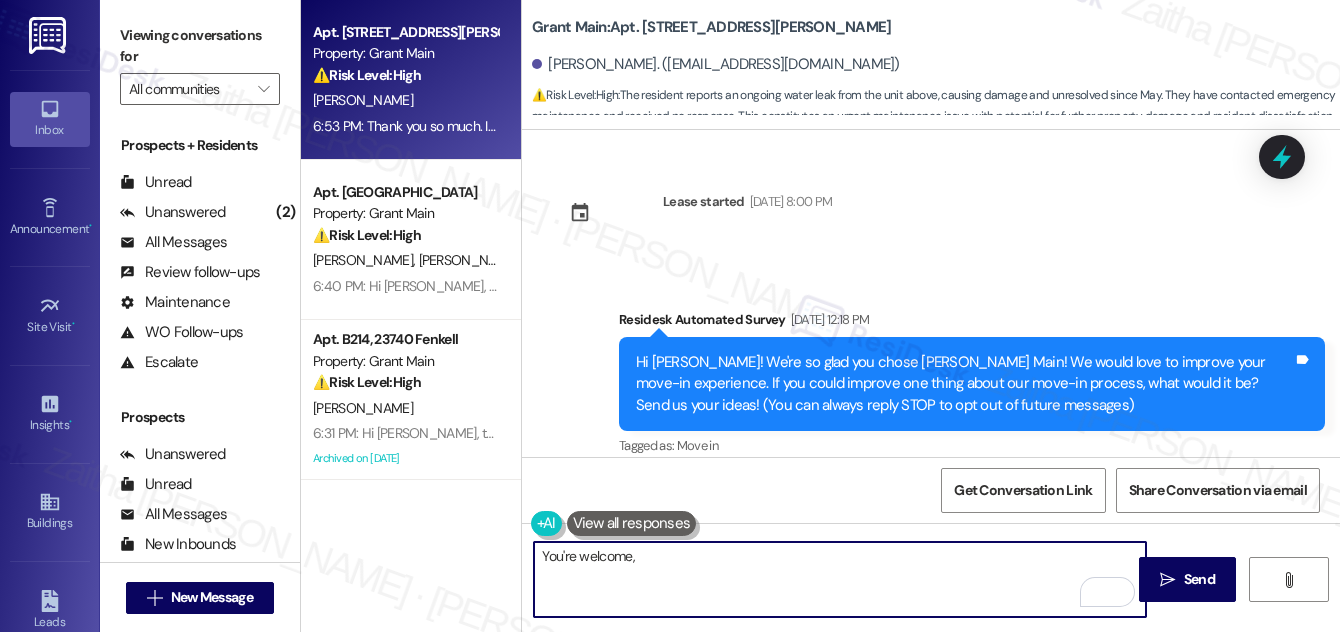 scroll, scrollTop: 0, scrollLeft: 0, axis: both 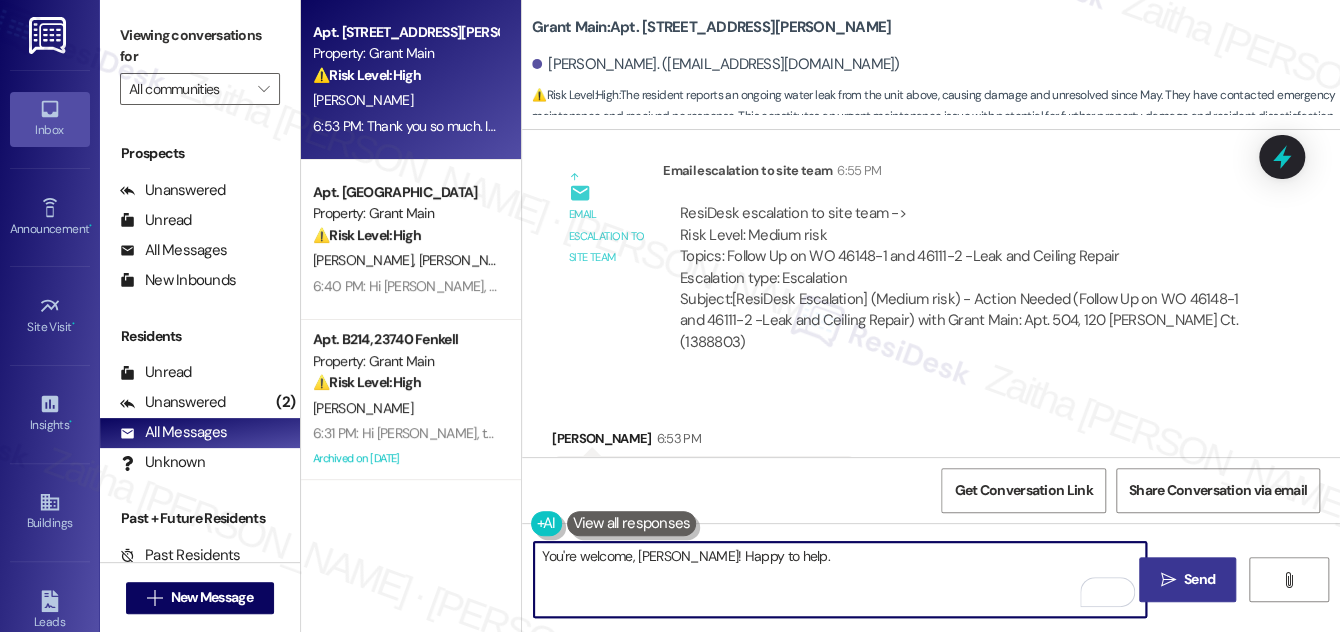 type on "You're welcome, [PERSON_NAME]! Happy to help." 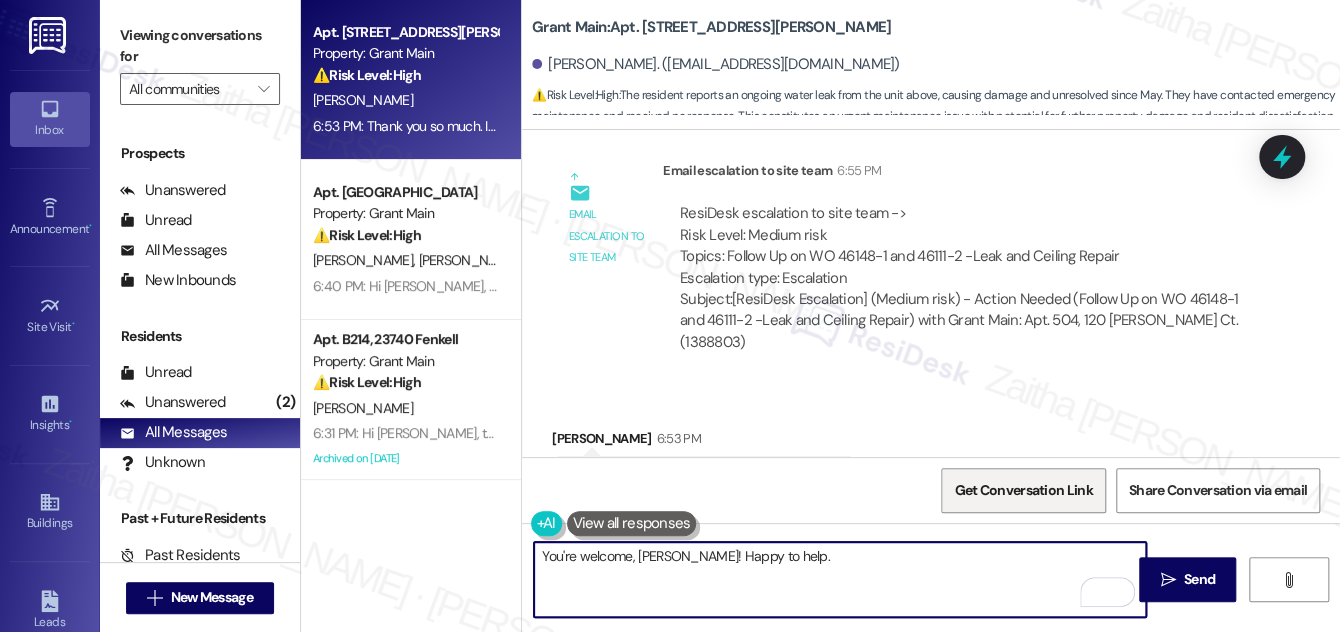 drag, startPoint x: 1216, startPoint y: 580, endPoint x: 1057, endPoint y: 484, distance: 185.73367 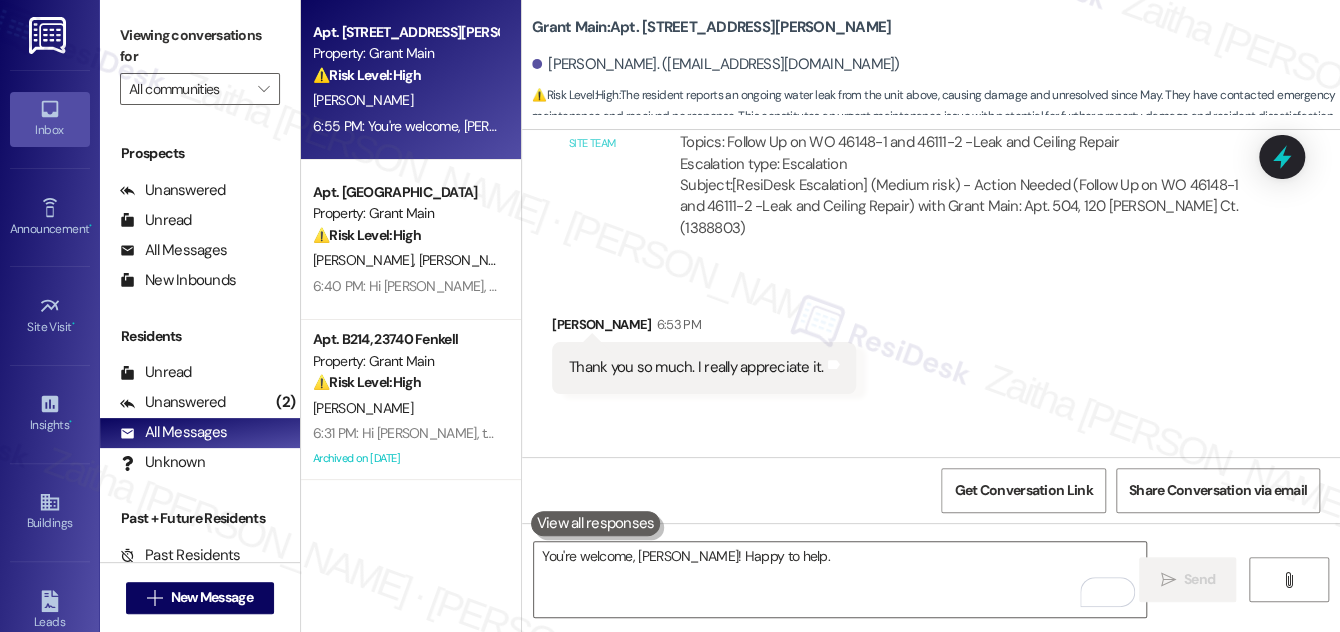 scroll, scrollTop: 4343, scrollLeft: 0, axis: vertical 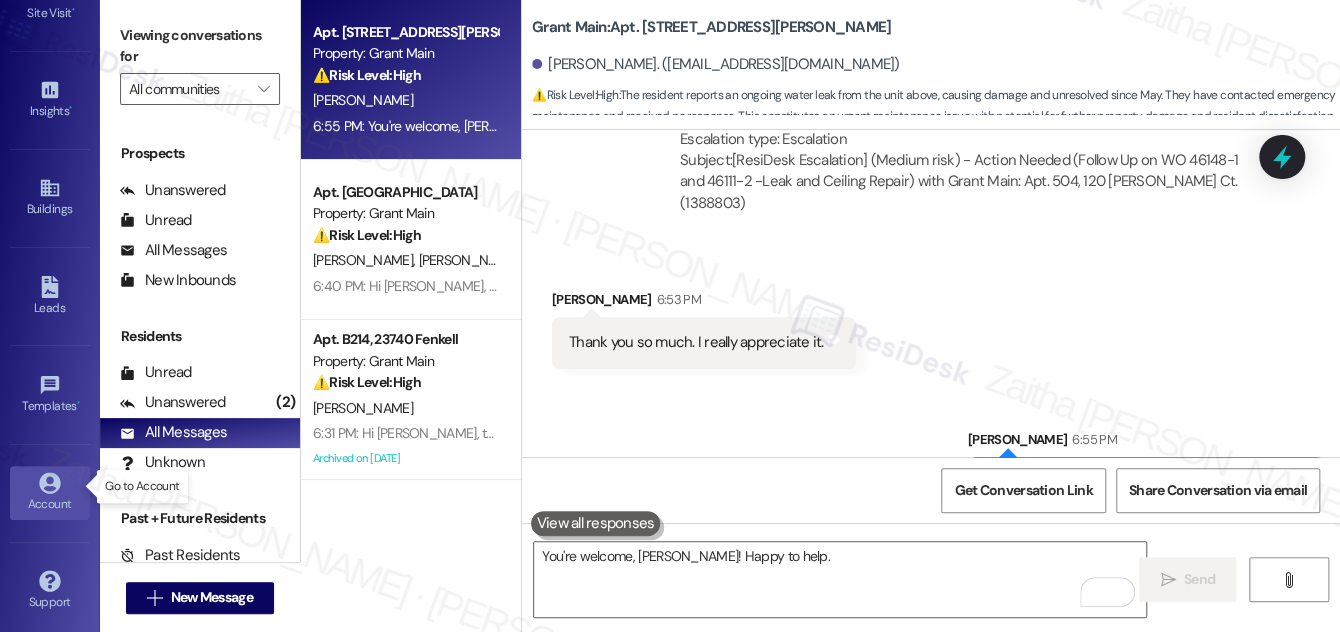 click on "Account" at bounding box center [50, 504] 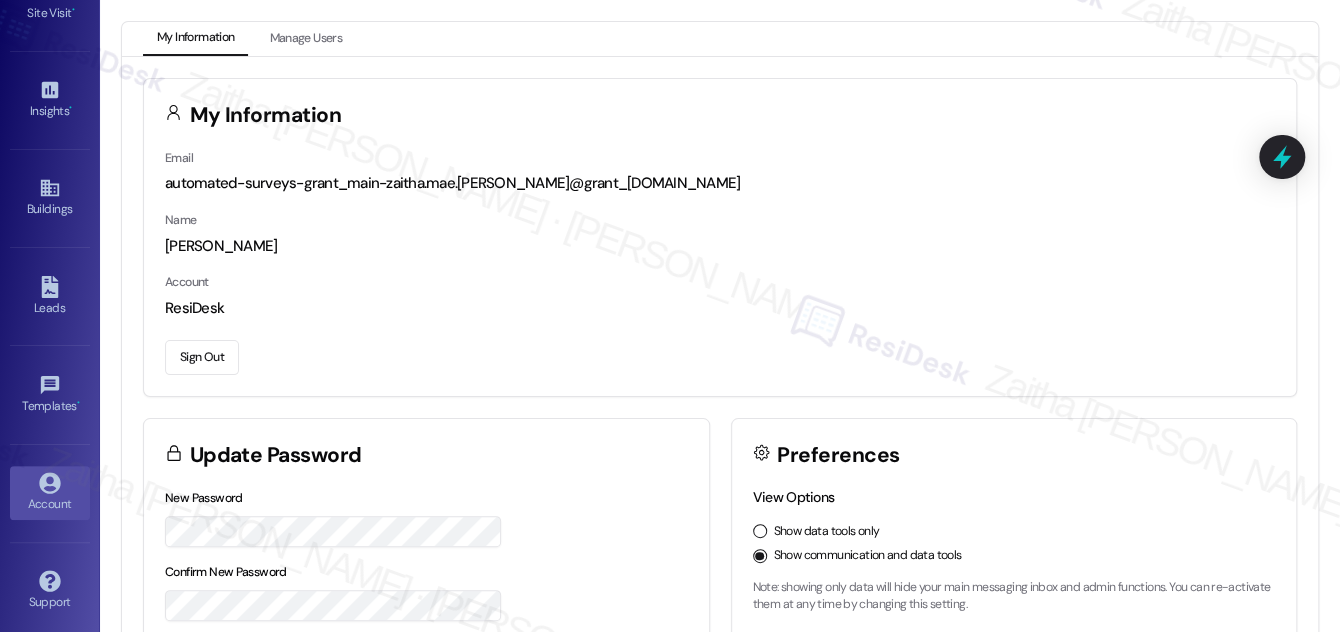 click on "Sign Out" at bounding box center [202, 357] 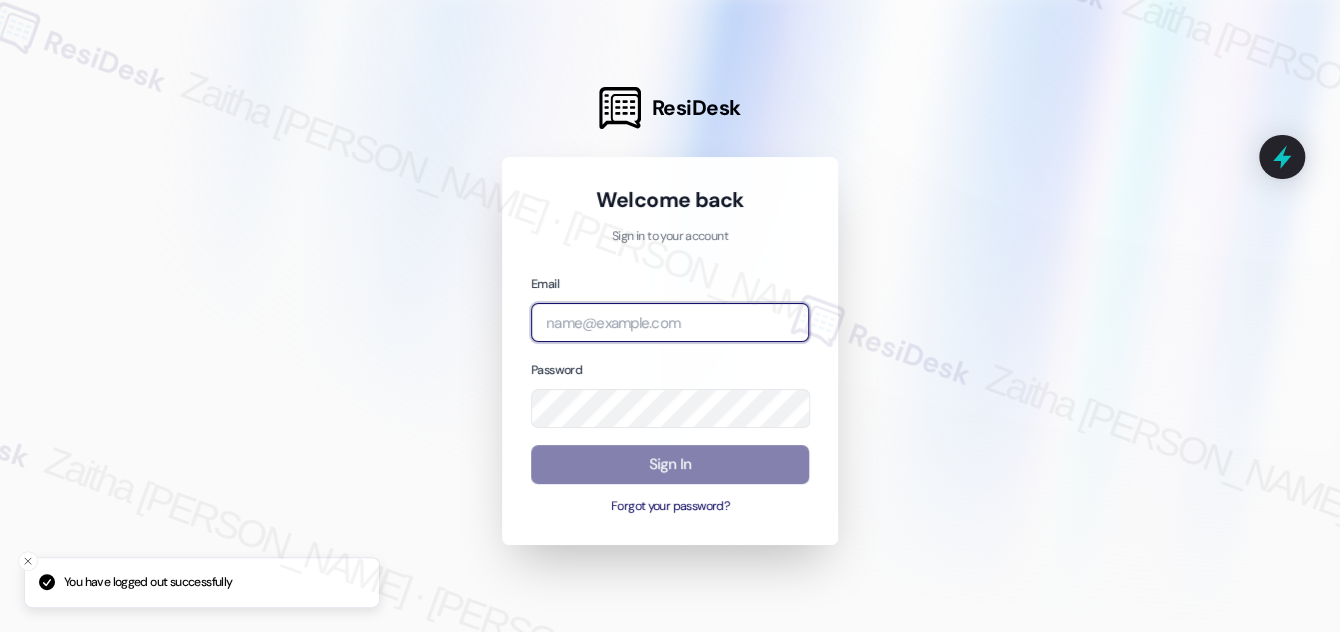 click at bounding box center [670, 322] 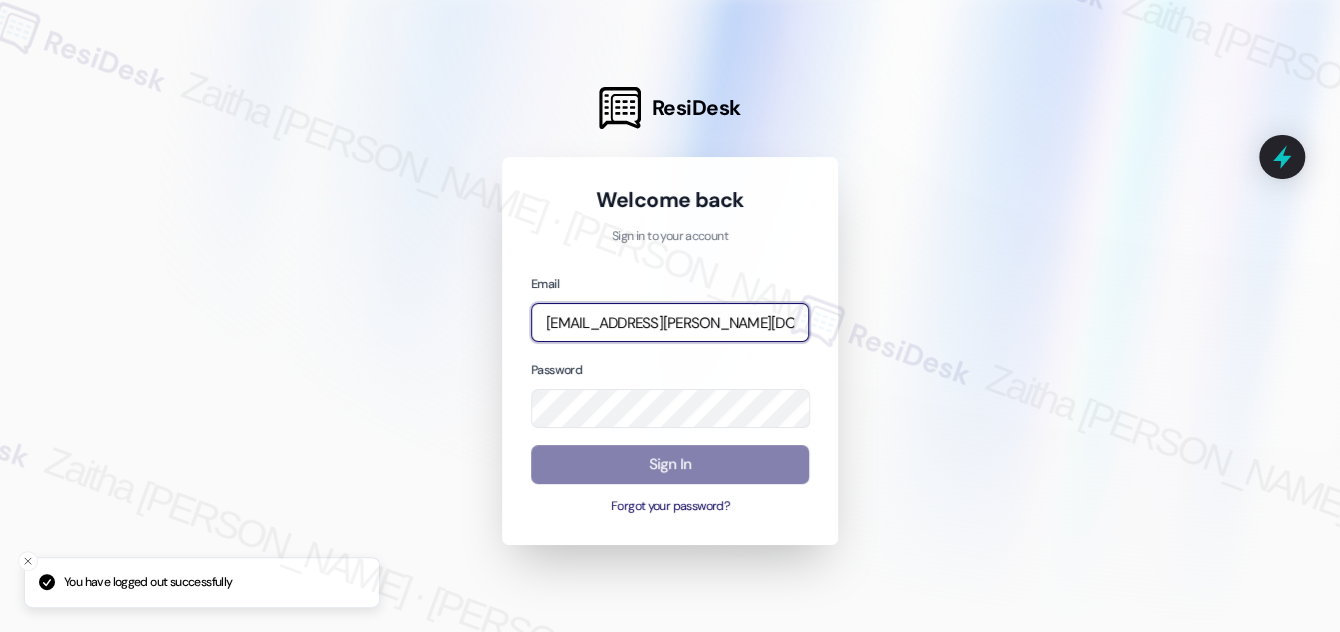 type on "automated-surveys-jag-zaitha.mae.garcia@jag.com" 